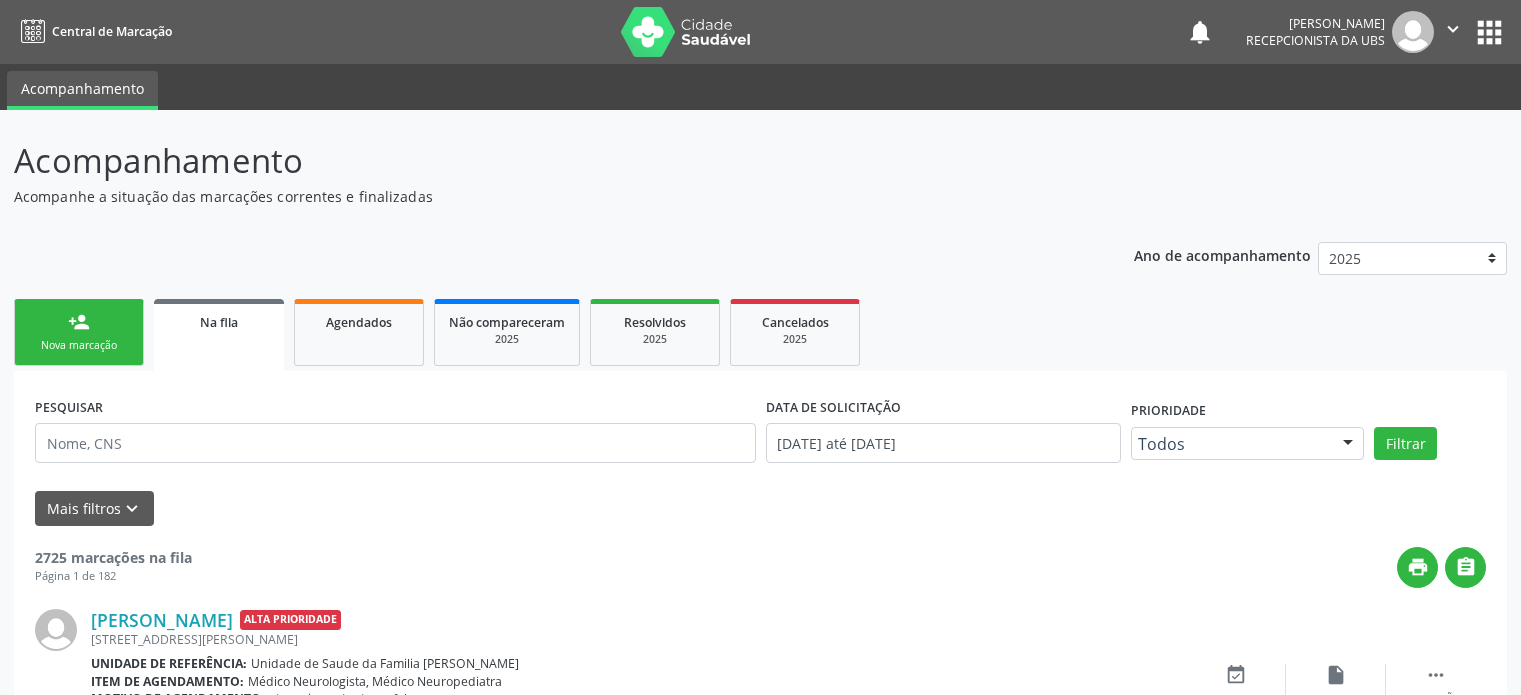 scroll, scrollTop: 0, scrollLeft: 0, axis: both 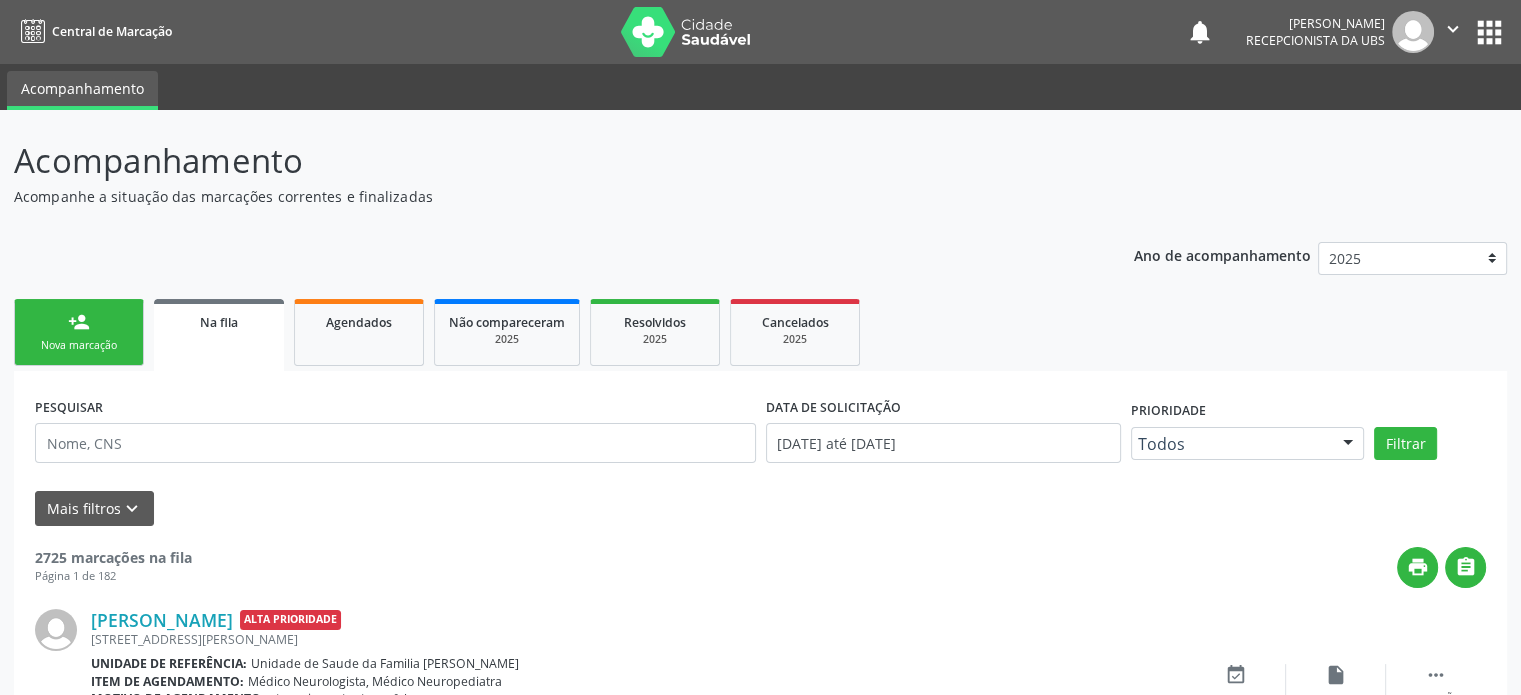 drag, startPoint x: 13, startPoint y: 167, endPoint x: 704, endPoint y: 667, distance: 852.925 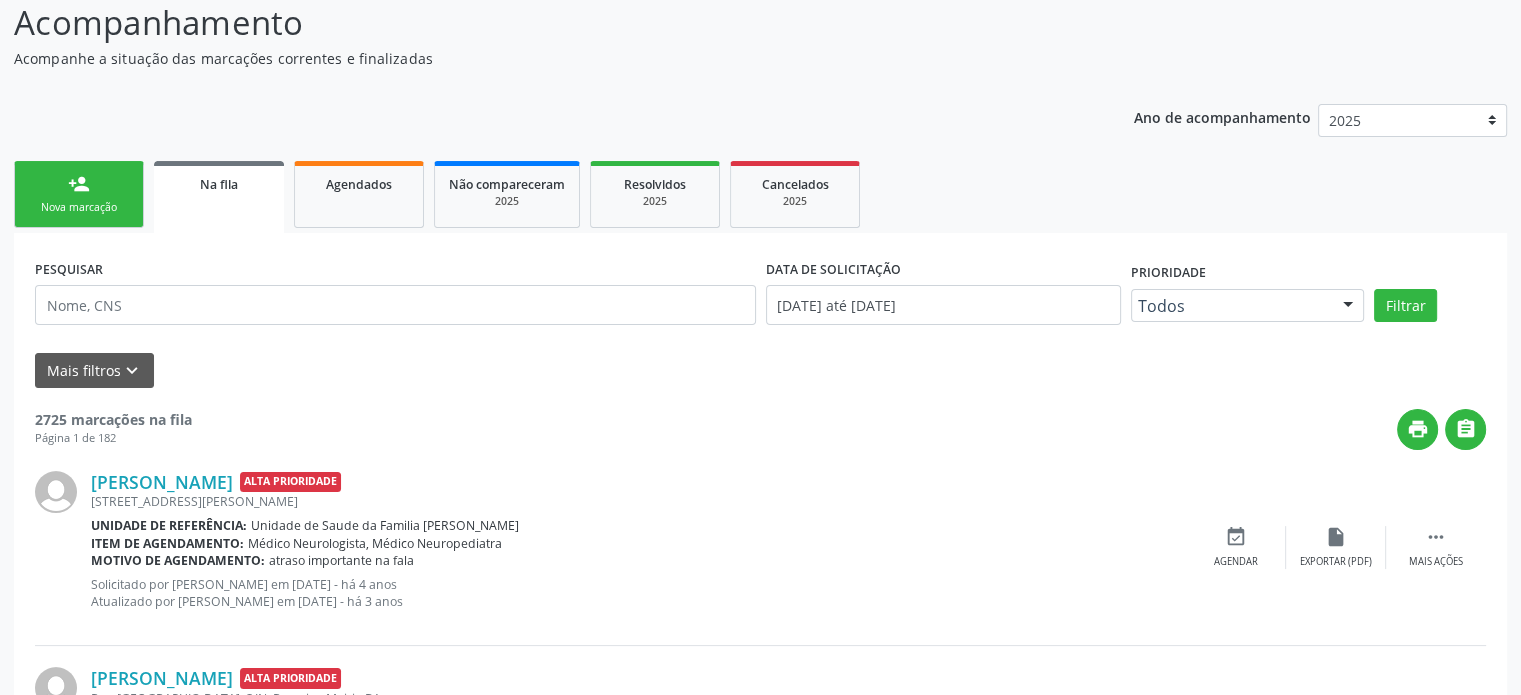 scroll, scrollTop: 200, scrollLeft: 0, axis: vertical 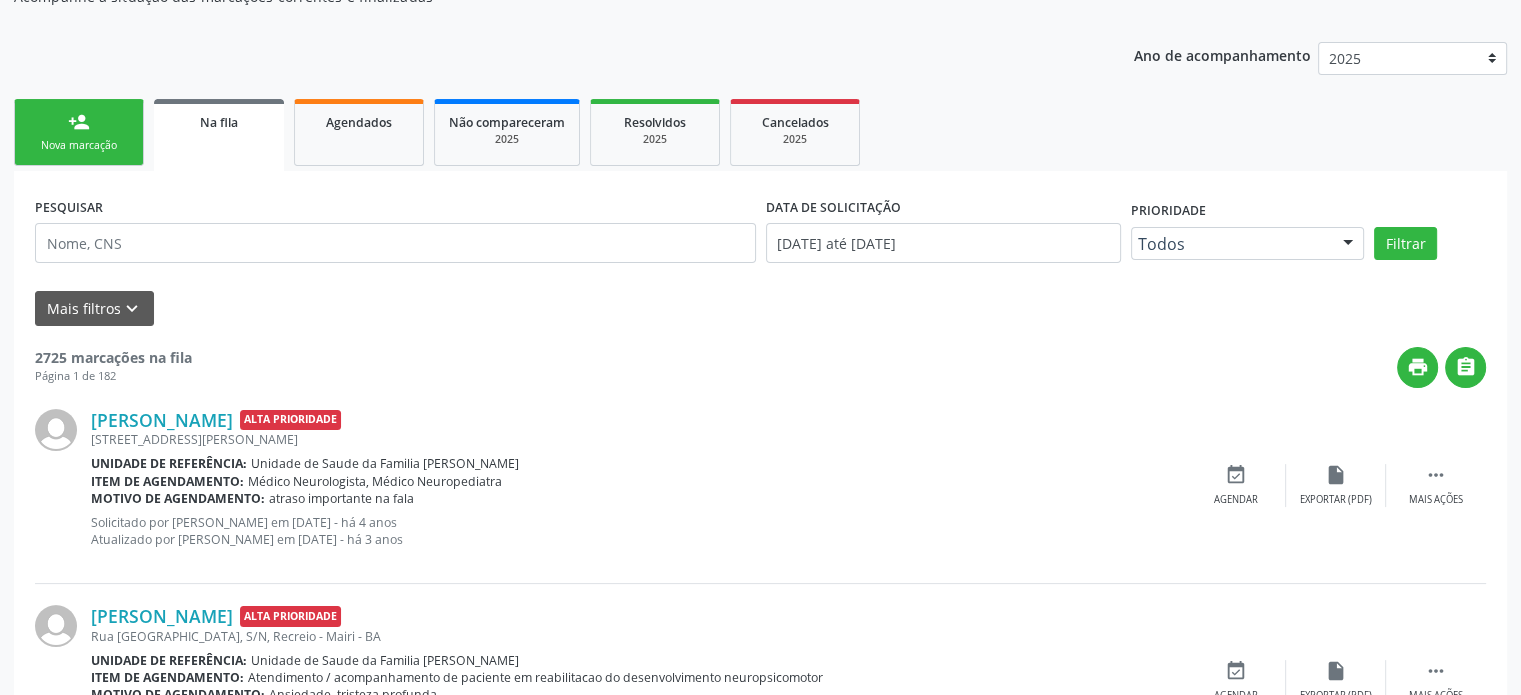drag, startPoint x: 84, startPoint y: 419, endPoint x: 710, endPoint y: 579, distance: 646.12384 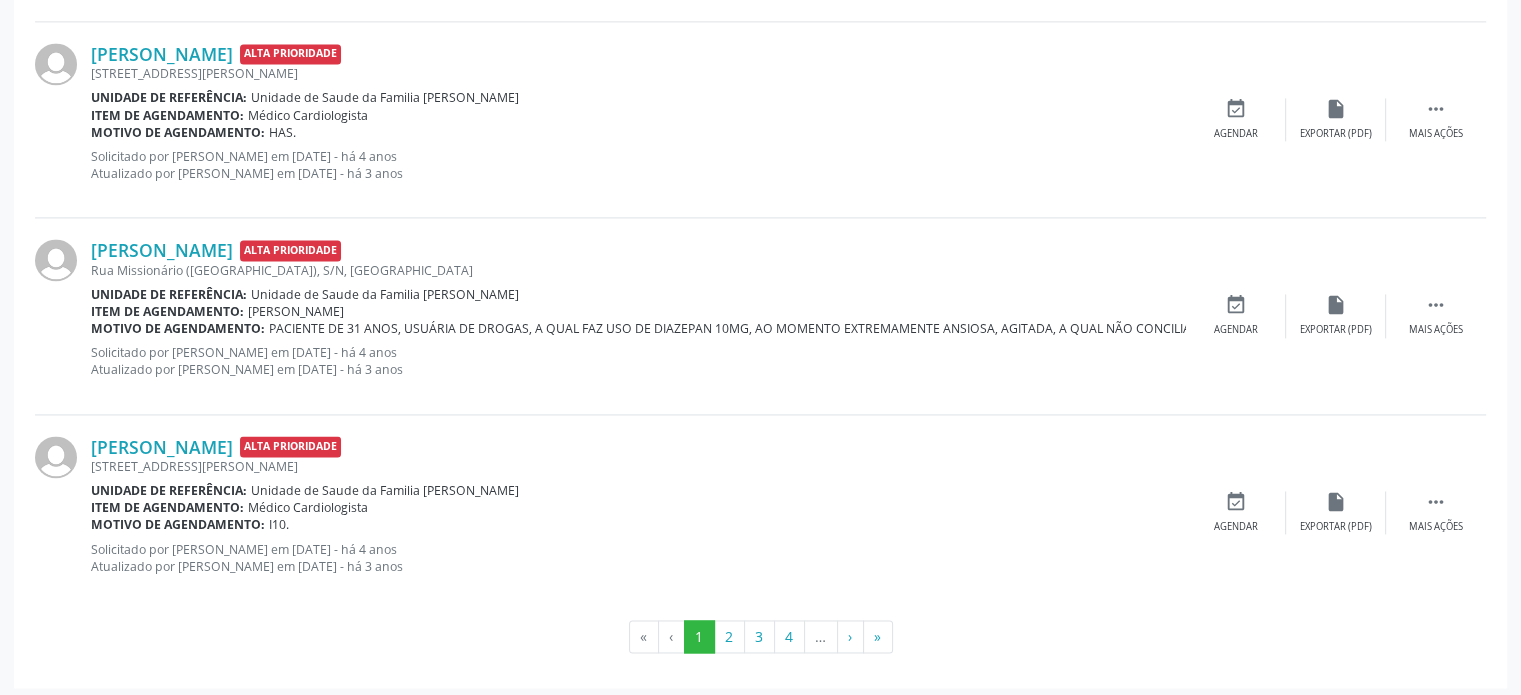 scroll, scrollTop: 2924, scrollLeft: 0, axis: vertical 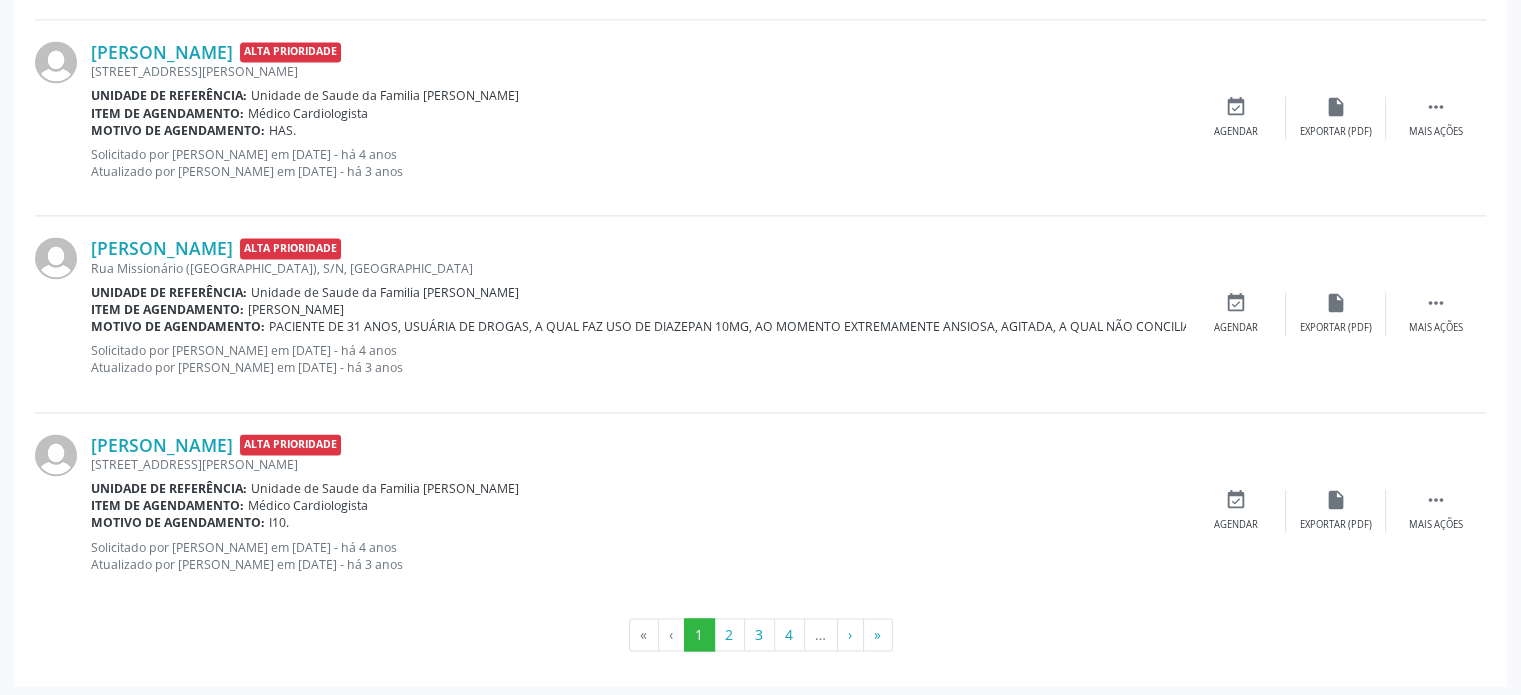 drag, startPoint x: 368, startPoint y: 342, endPoint x: 543, endPoint y: 352, distance: 175.28548 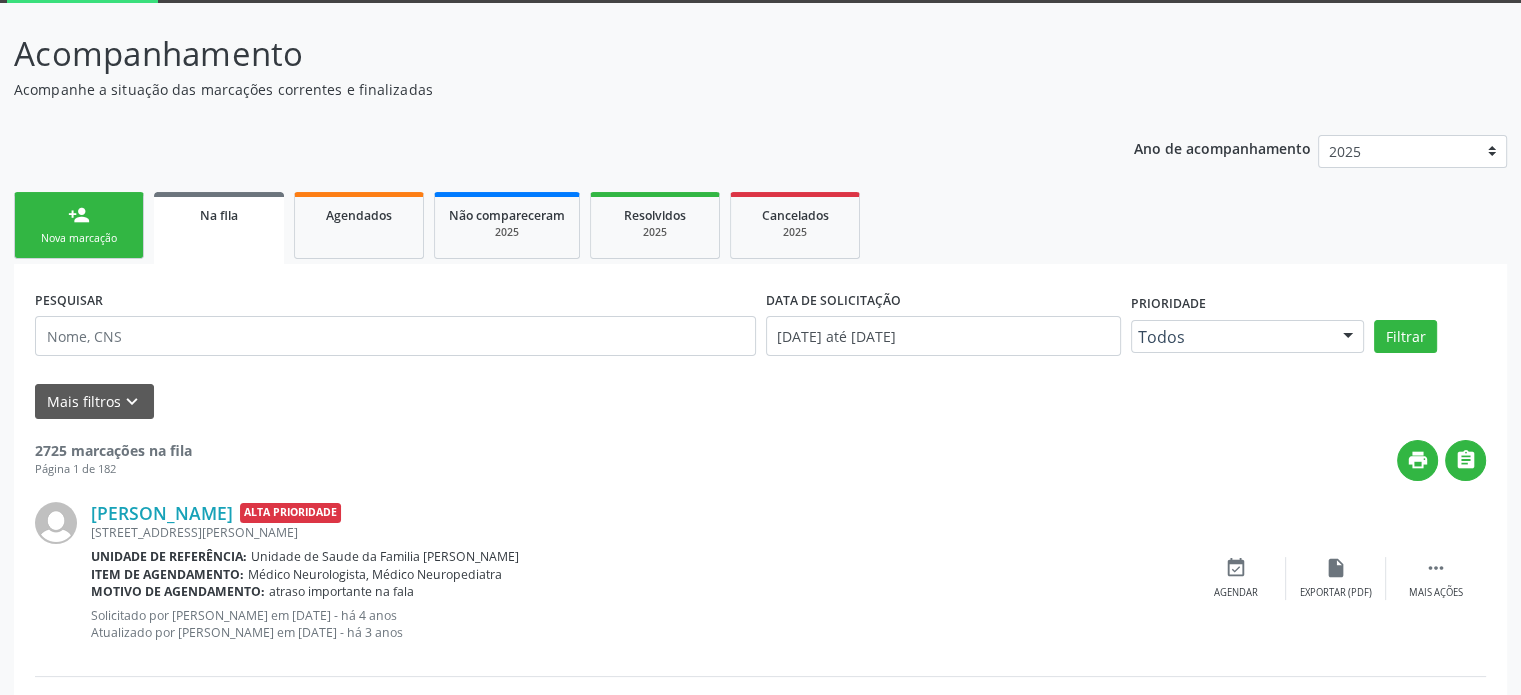scroll, scrollTop: 0, scrollLeft: 0, axis: both 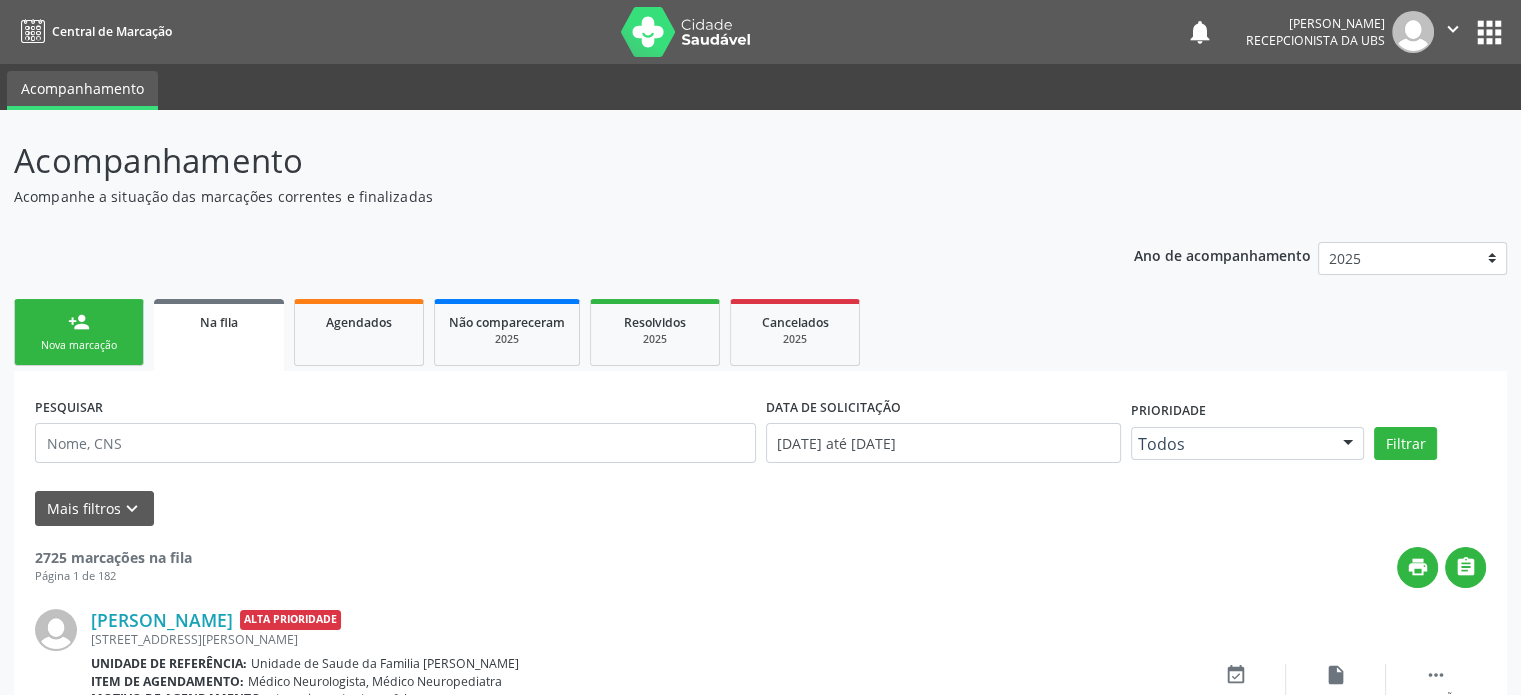 click on "person_add" at bounding box center [79, 322] 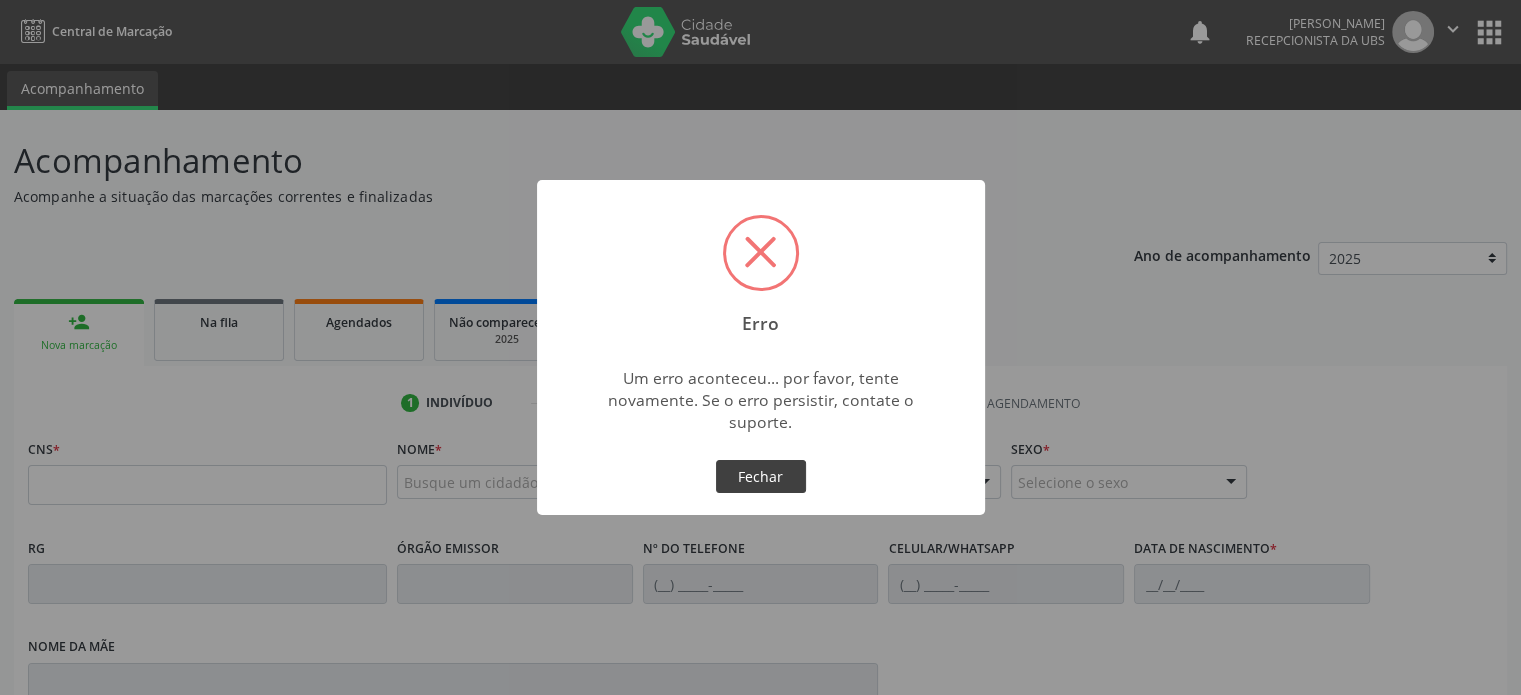 click on "Fechar" at bounding box center [761, 477] 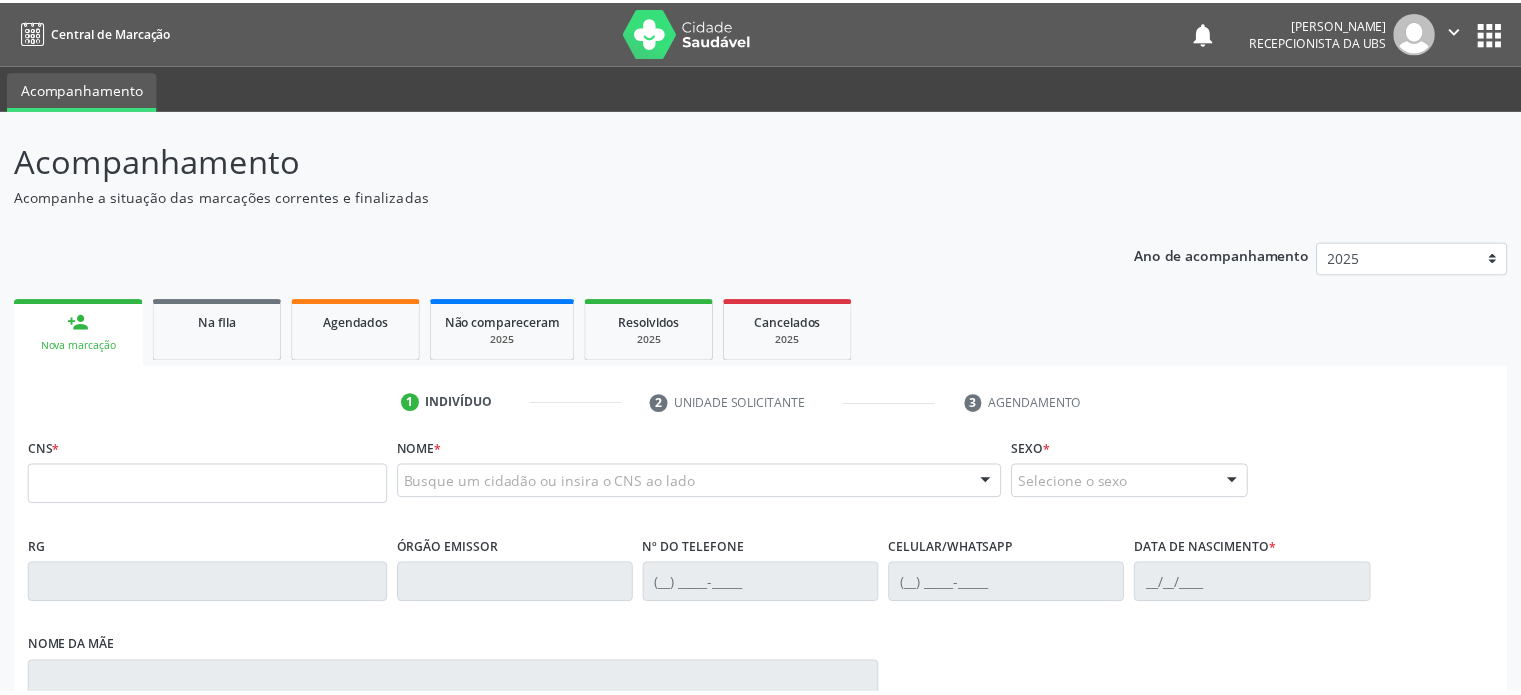 scroll, scrollTop: 0, scrollLeft: 0, axis: both 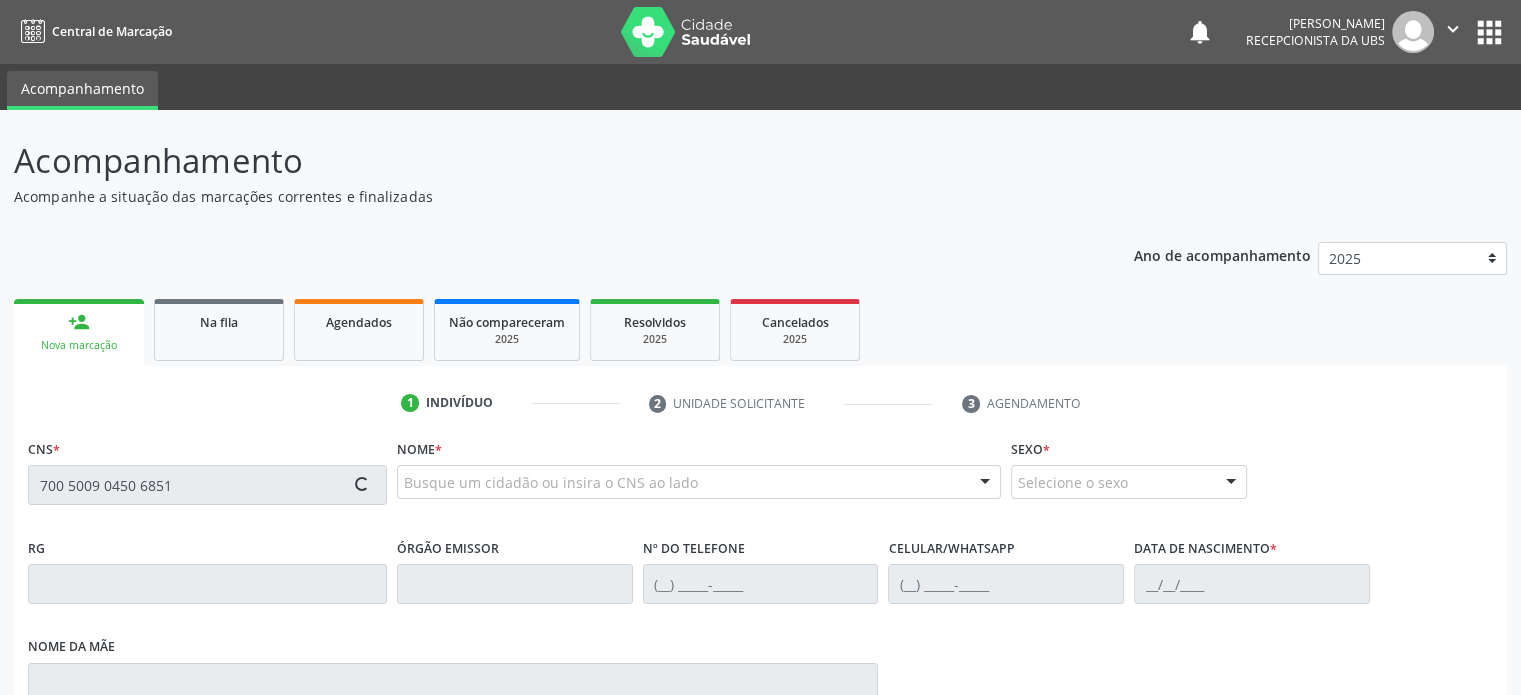 type on "700 5009 0450 6851" 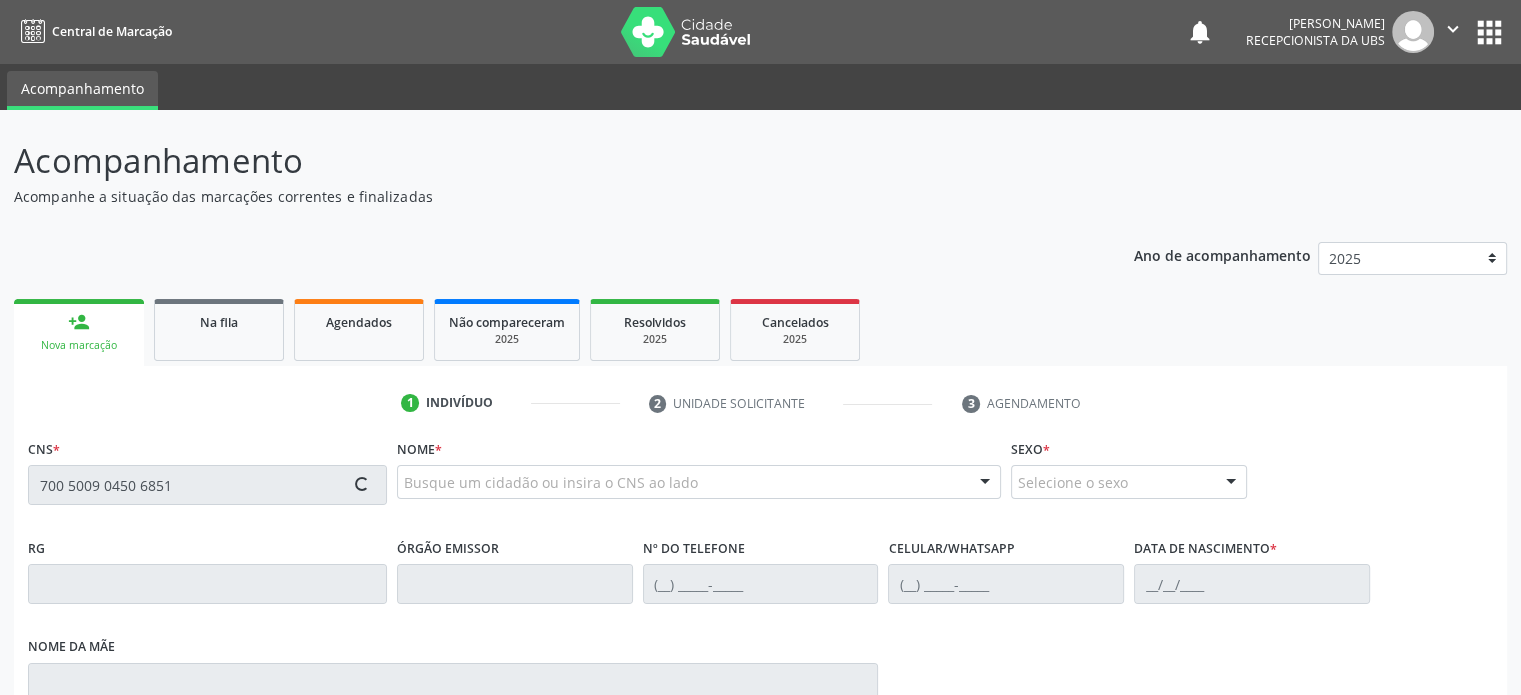 type 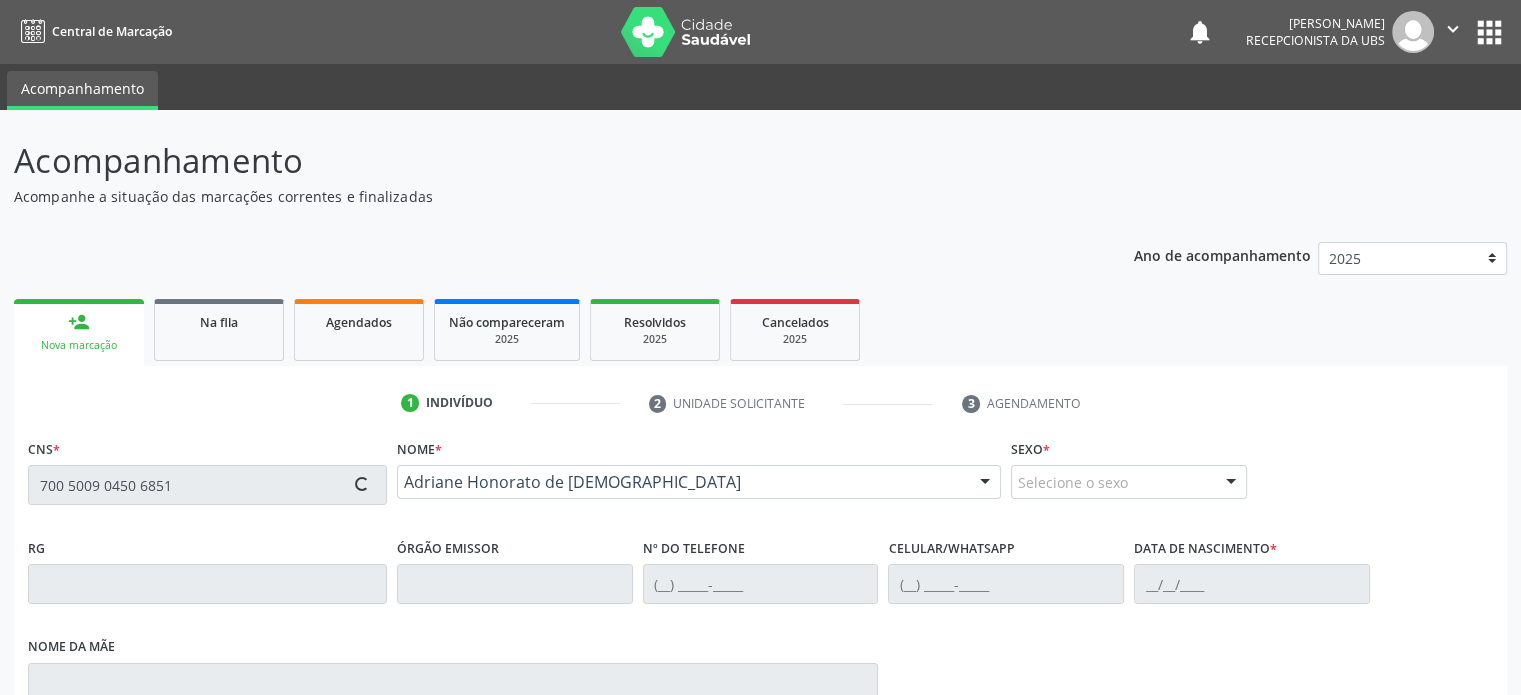 type on "[PHONE_NUMBER]" 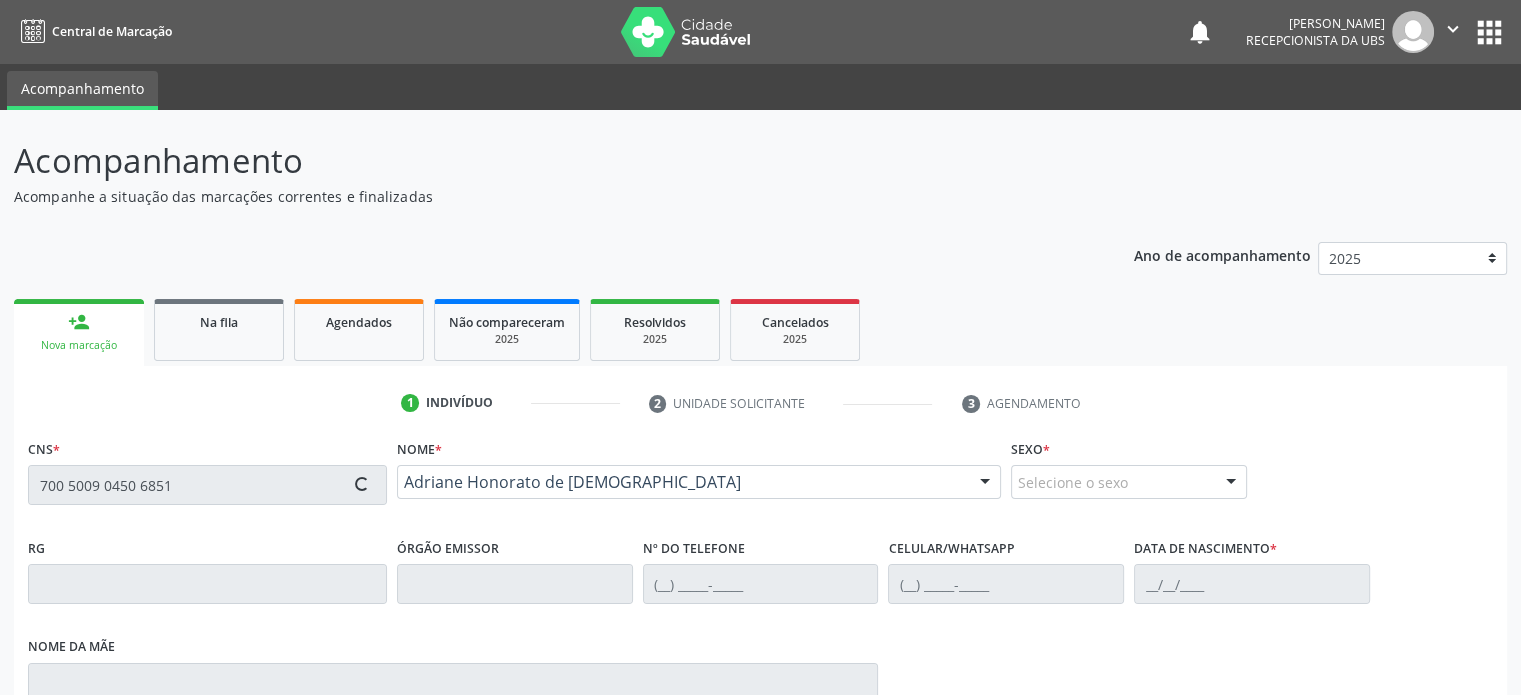 type on "[PHONE_NUMBER]" 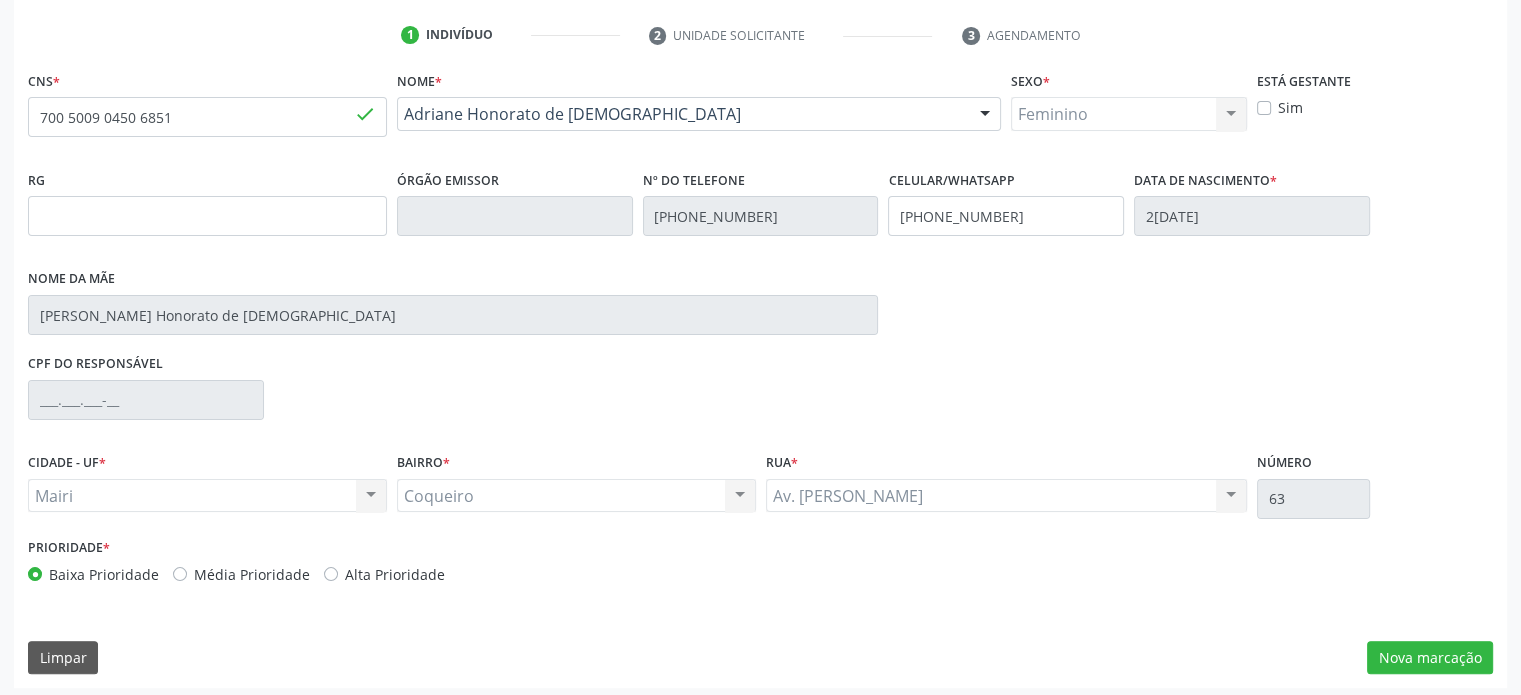 scroll, scrollTop: 374, scrollLeft: 0, axis: vertical 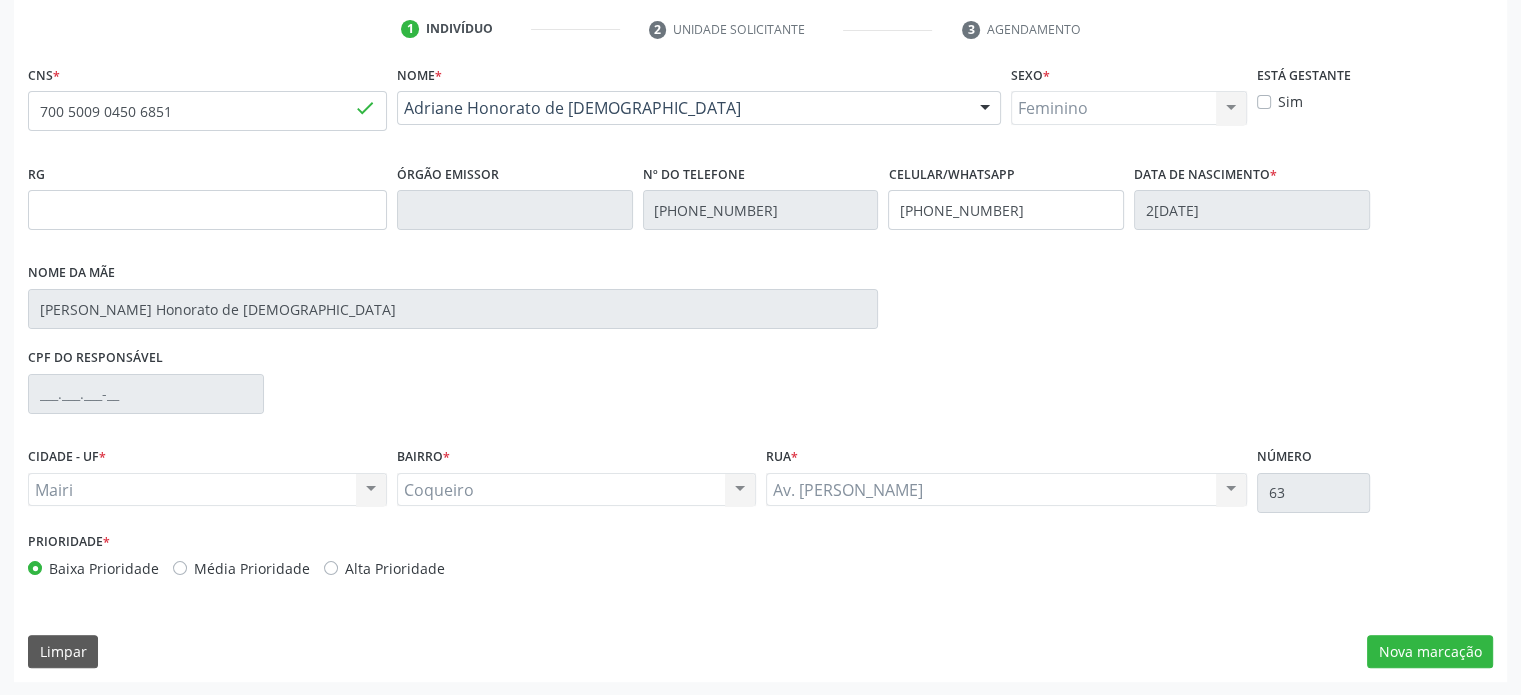 click on "Média Prioridade" at bounding box center [252, 568] 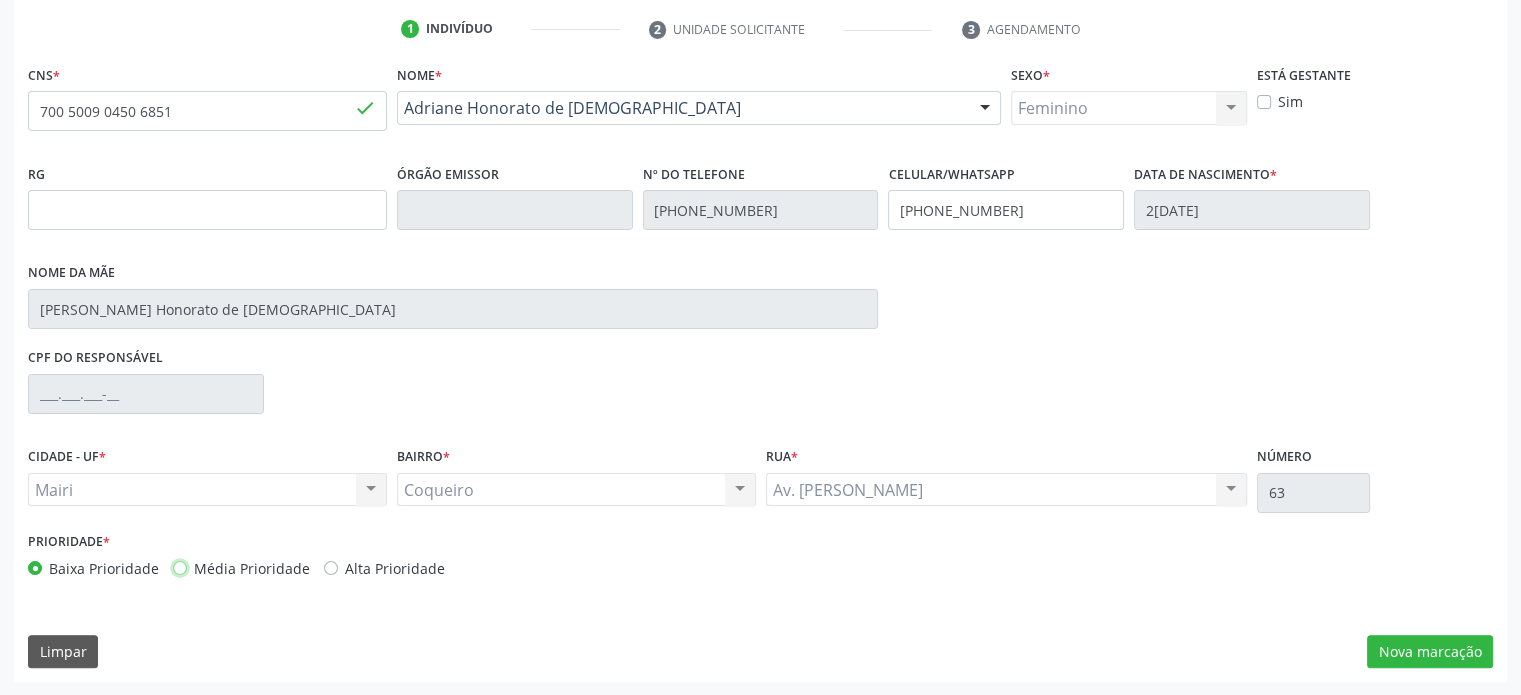 click on "Média Prioridade" at bounding box center (180, 567) 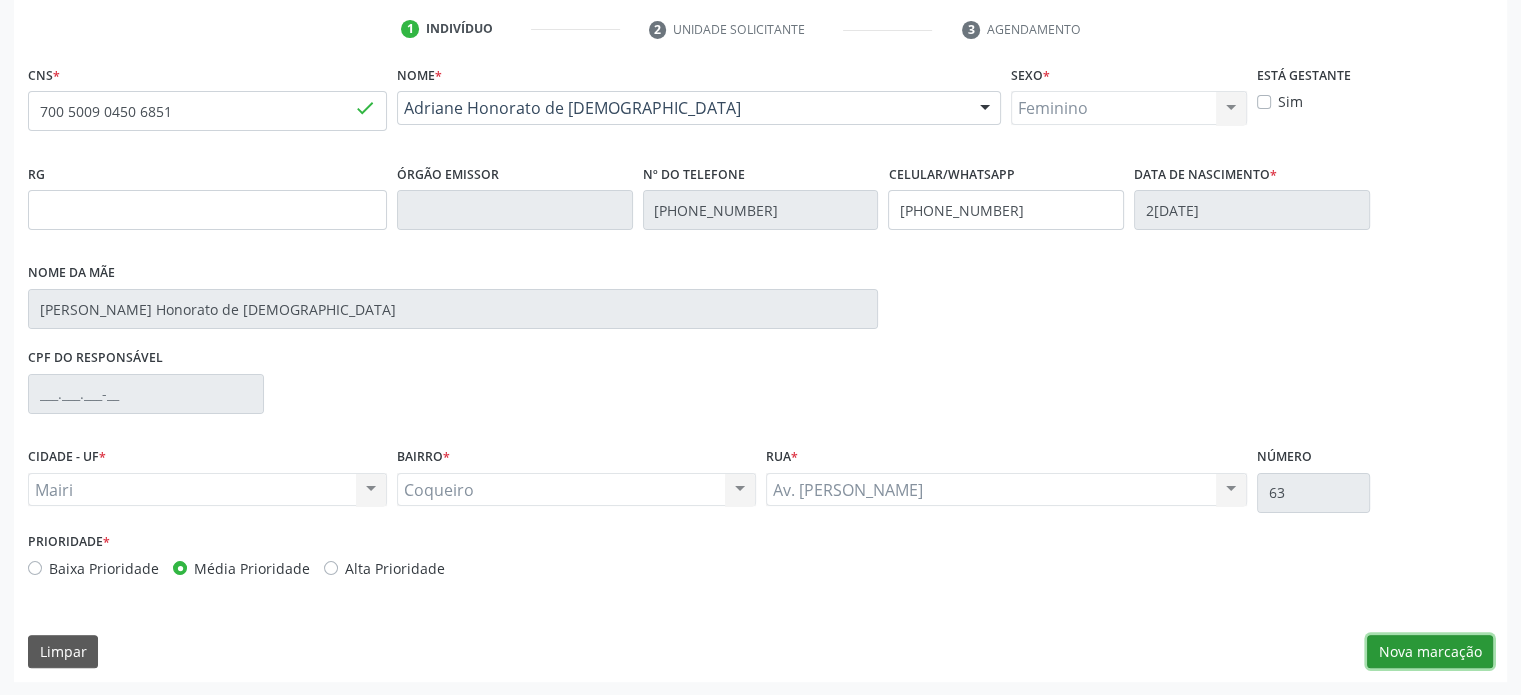 click on "Nova marcação" at bounding box center (1430, 652) 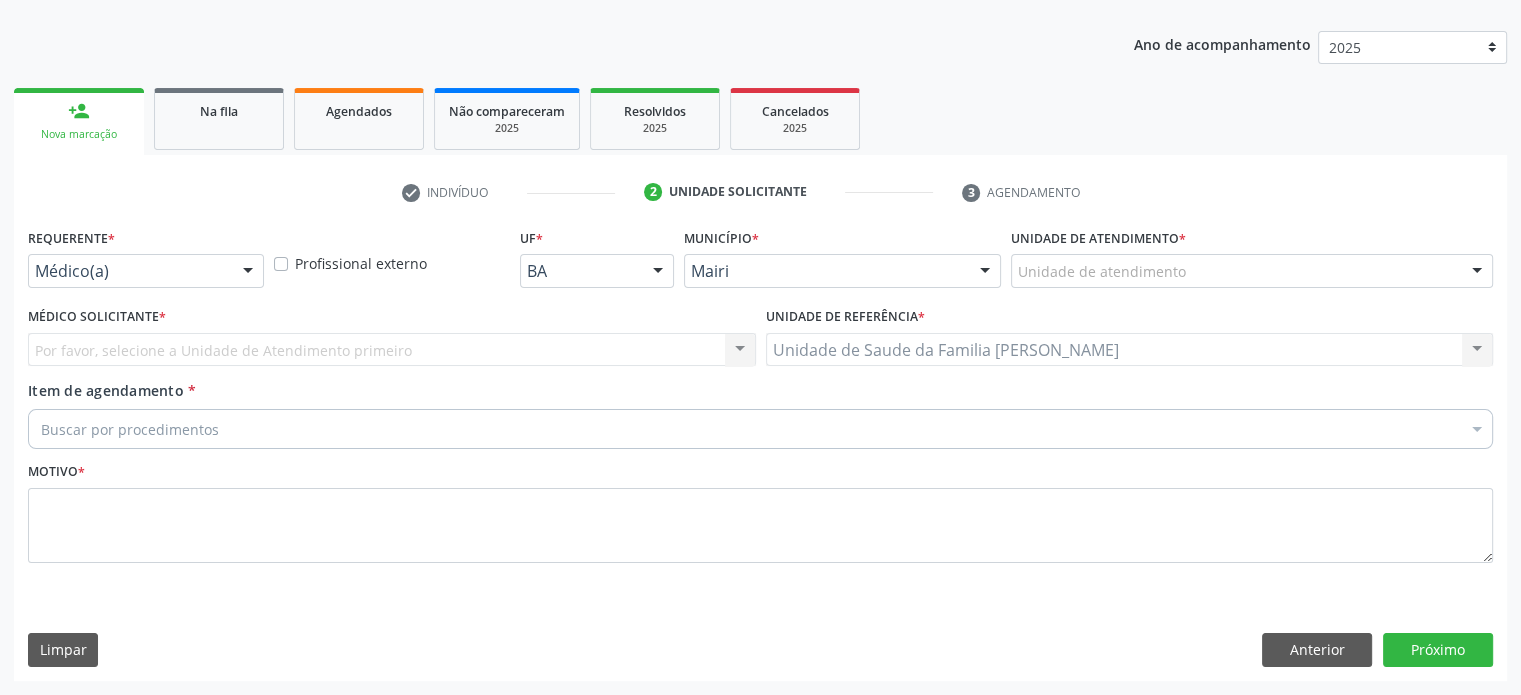 scroll, scrollTop: 209, scrollLeft: 0, axis: vertical 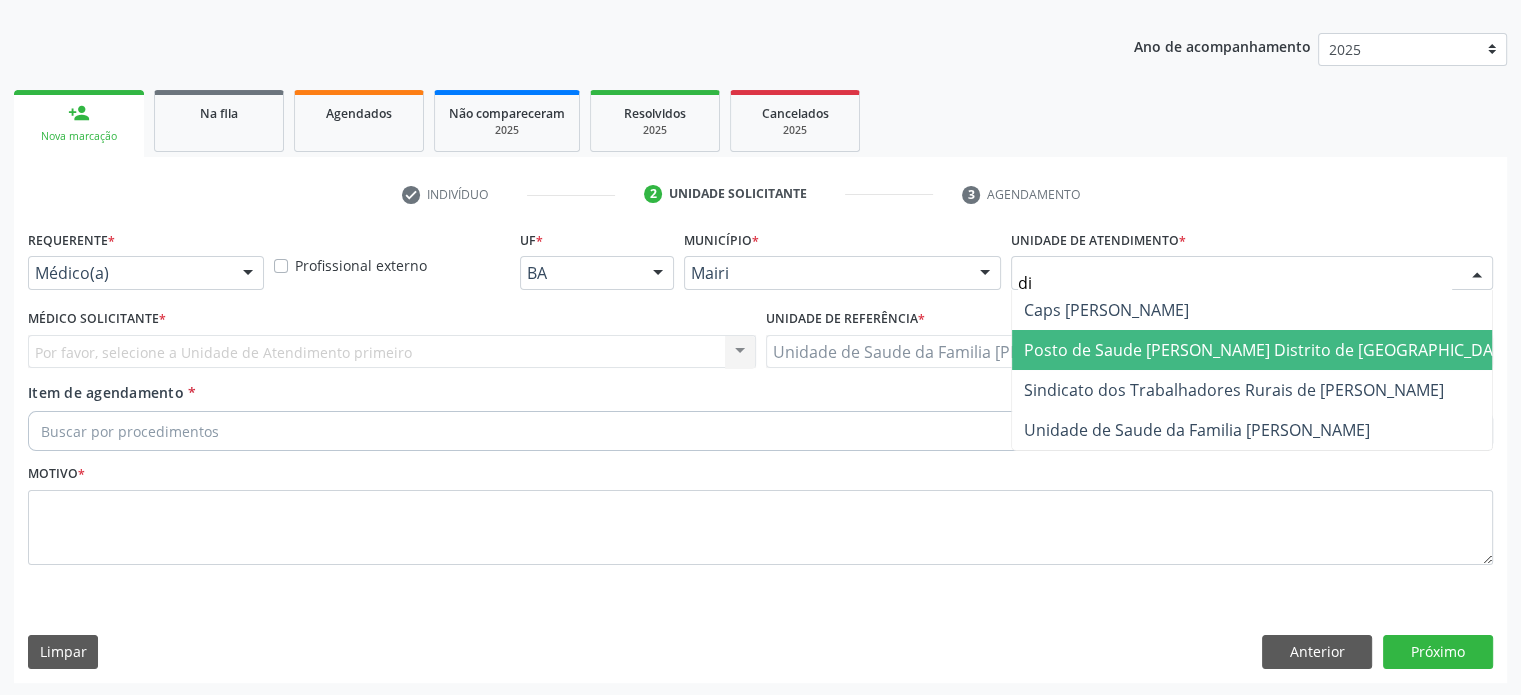 type on "dil" 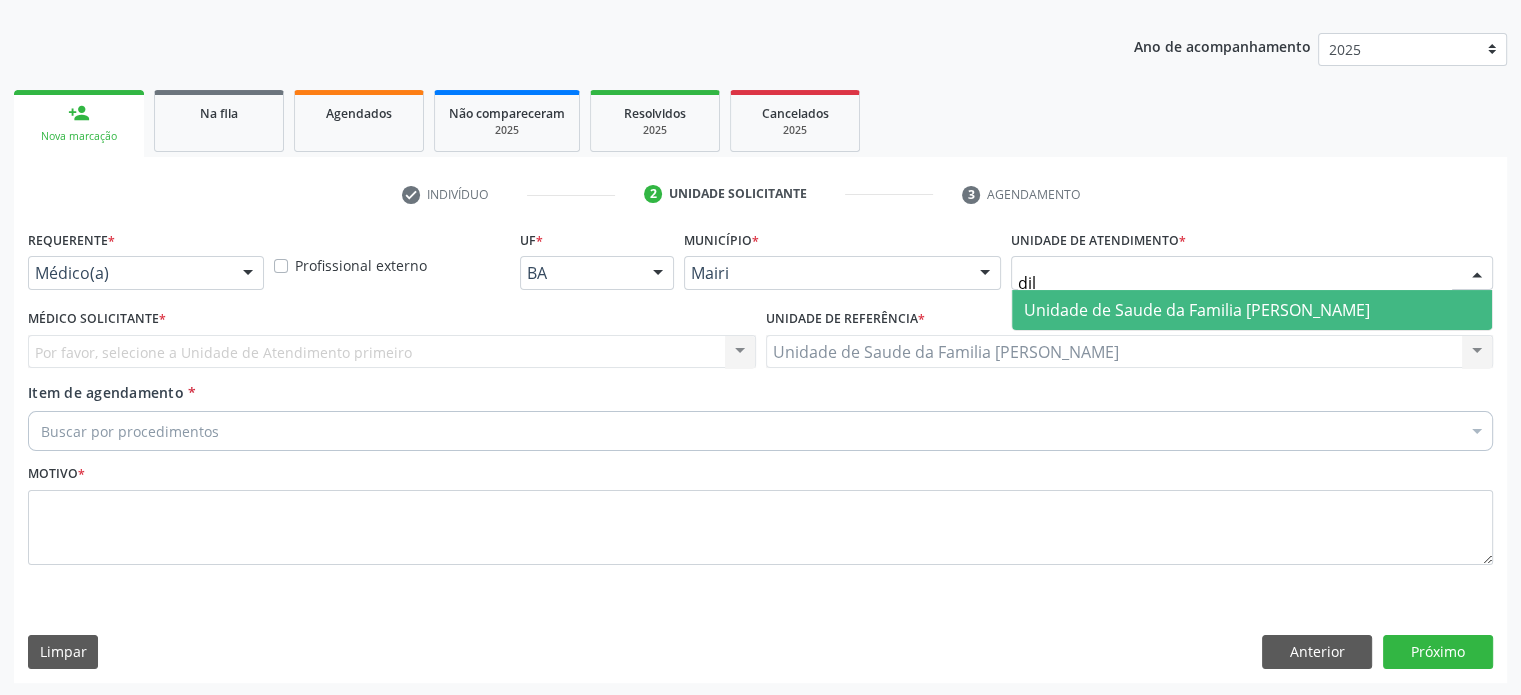 click on "Unidade de Saude da Familia [PERSON_NAME]" at bounding box center (1197, 310) 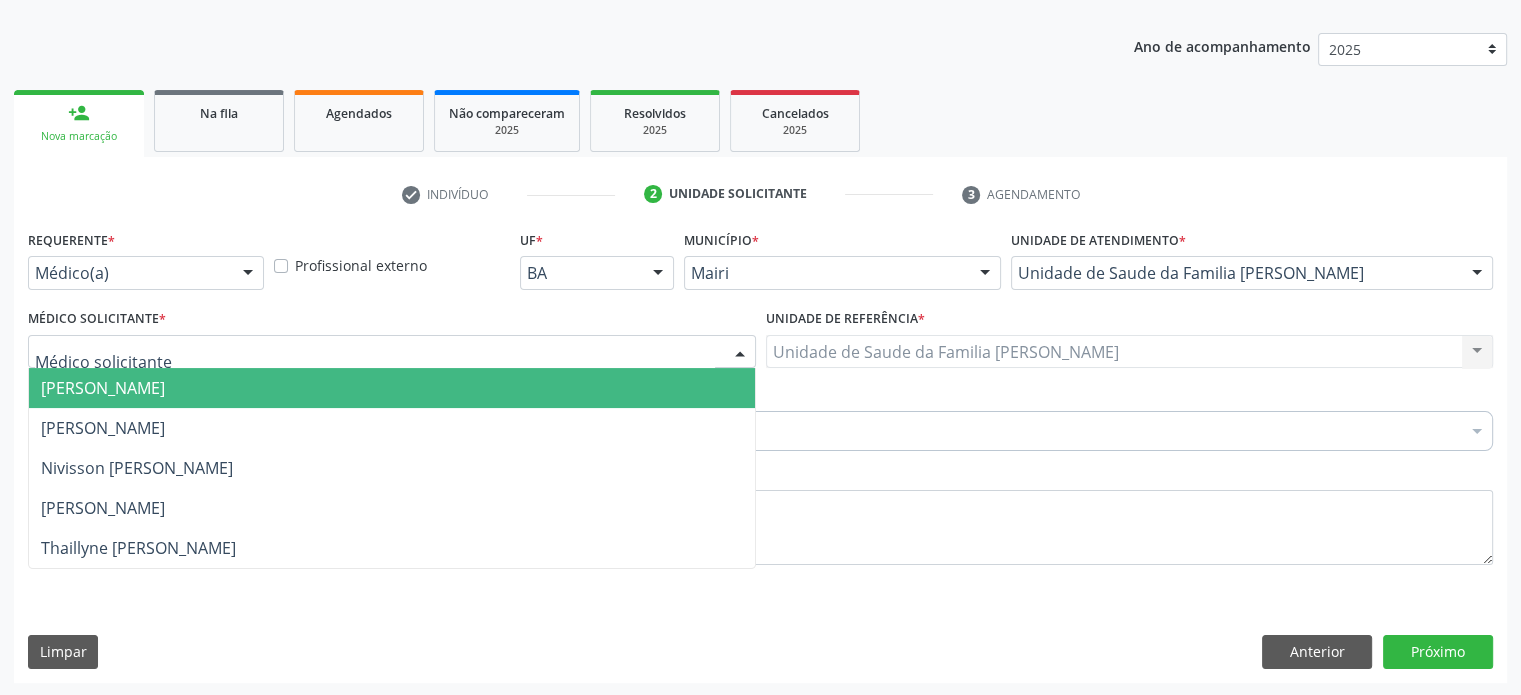 click at bounding box center [392, 352] 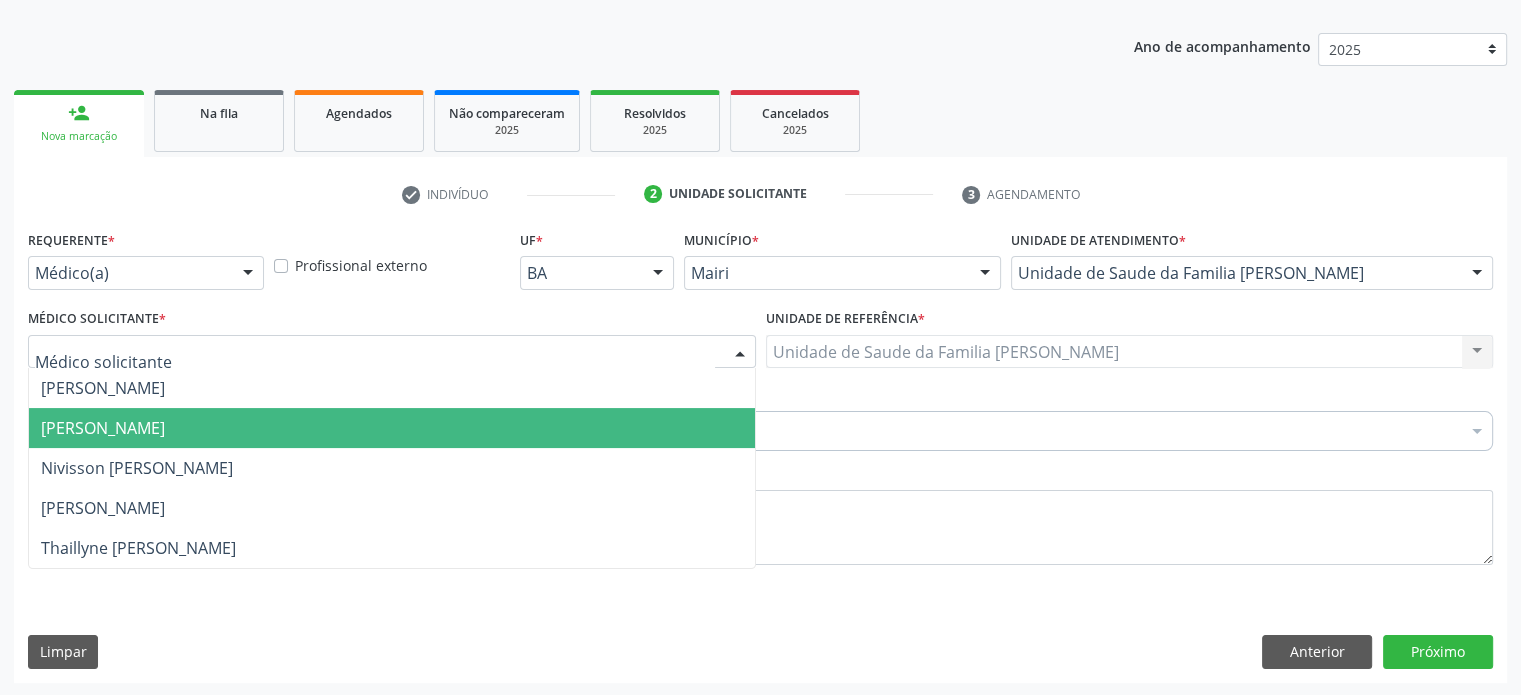click on "[PERSON_NAME]" at bounding box center [103, 428] 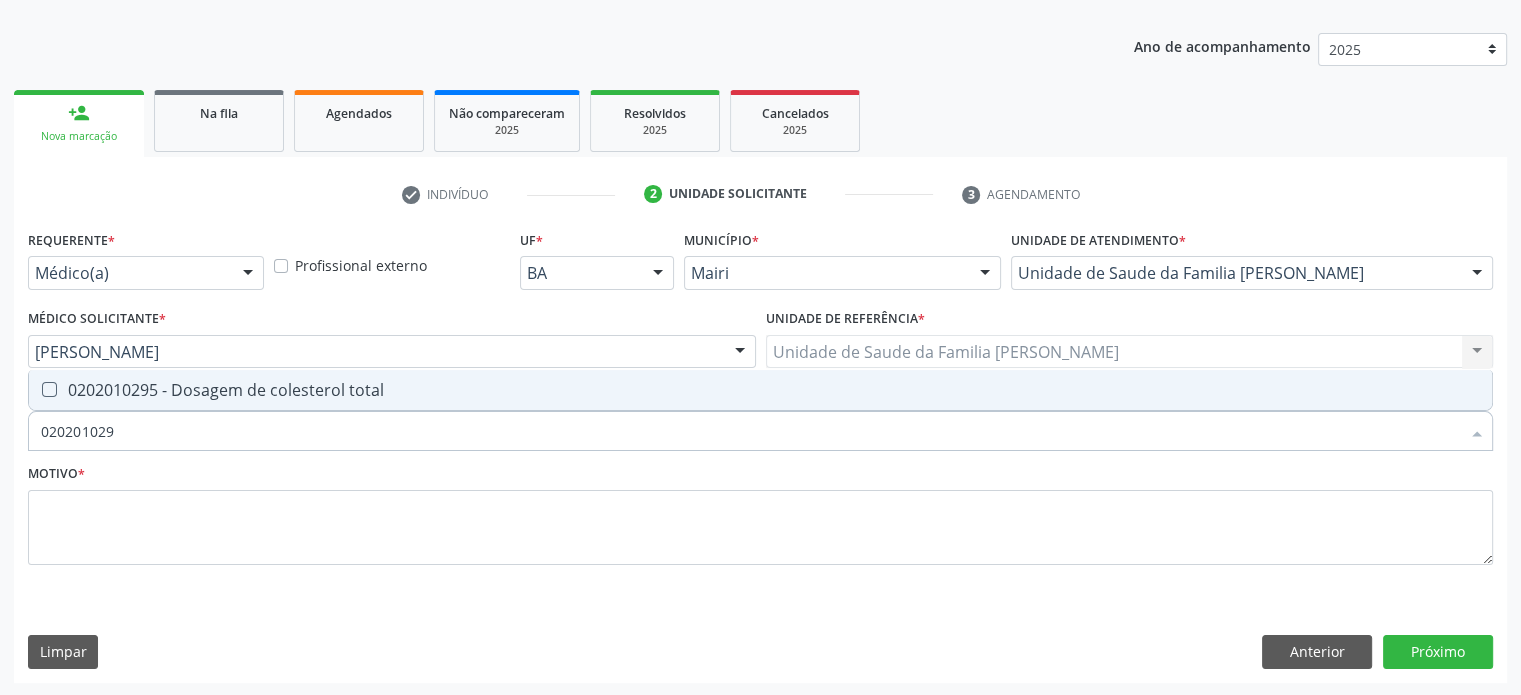 type on "0202010295" 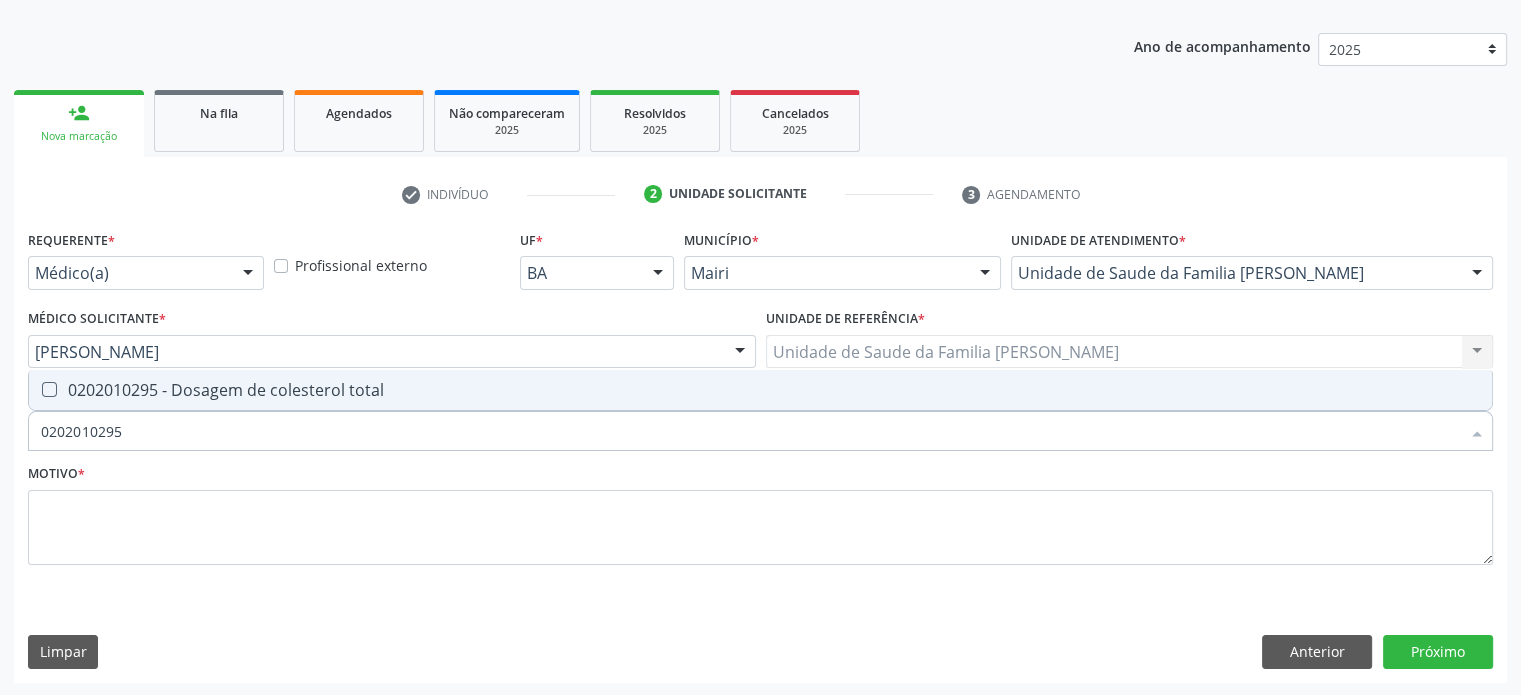 click on "0202010295 - Dosagem de colesterol total" at bounding box center (760, 390) 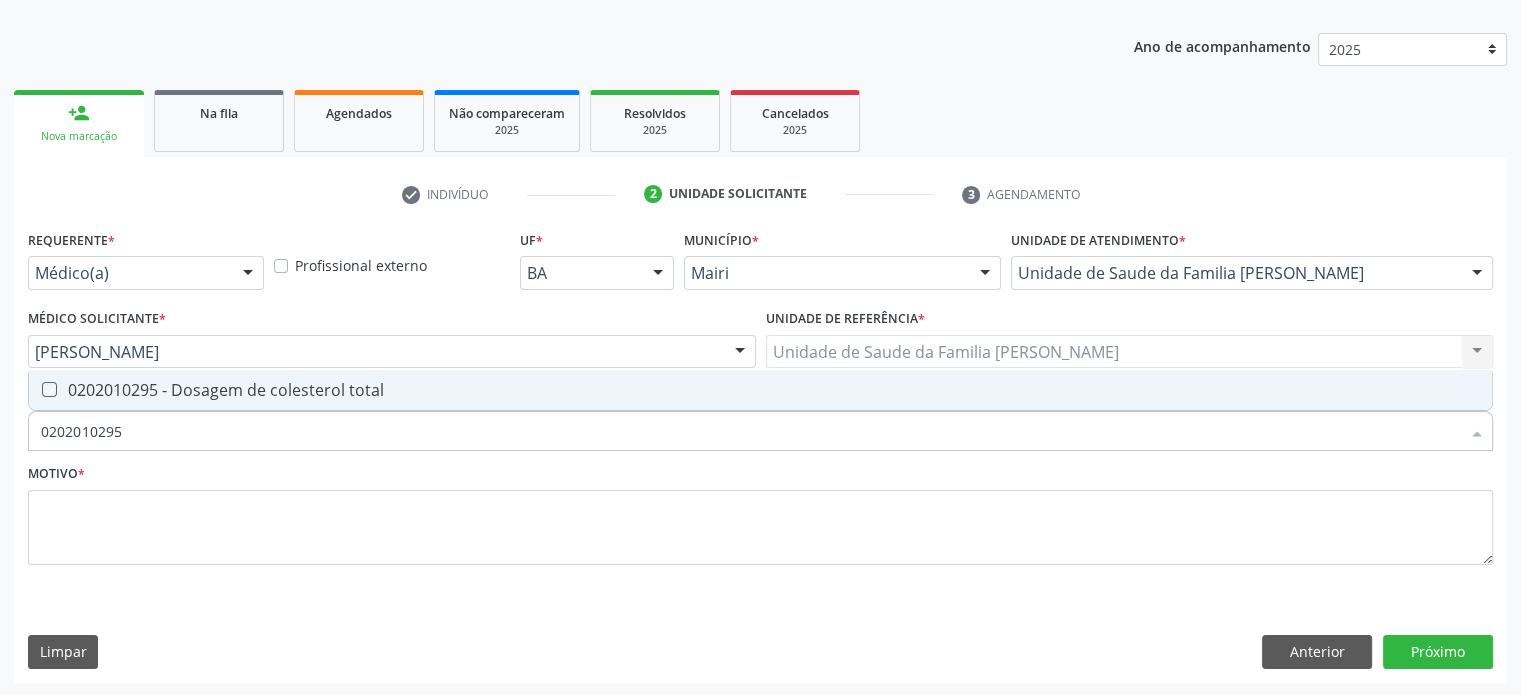 checkbox on "true" 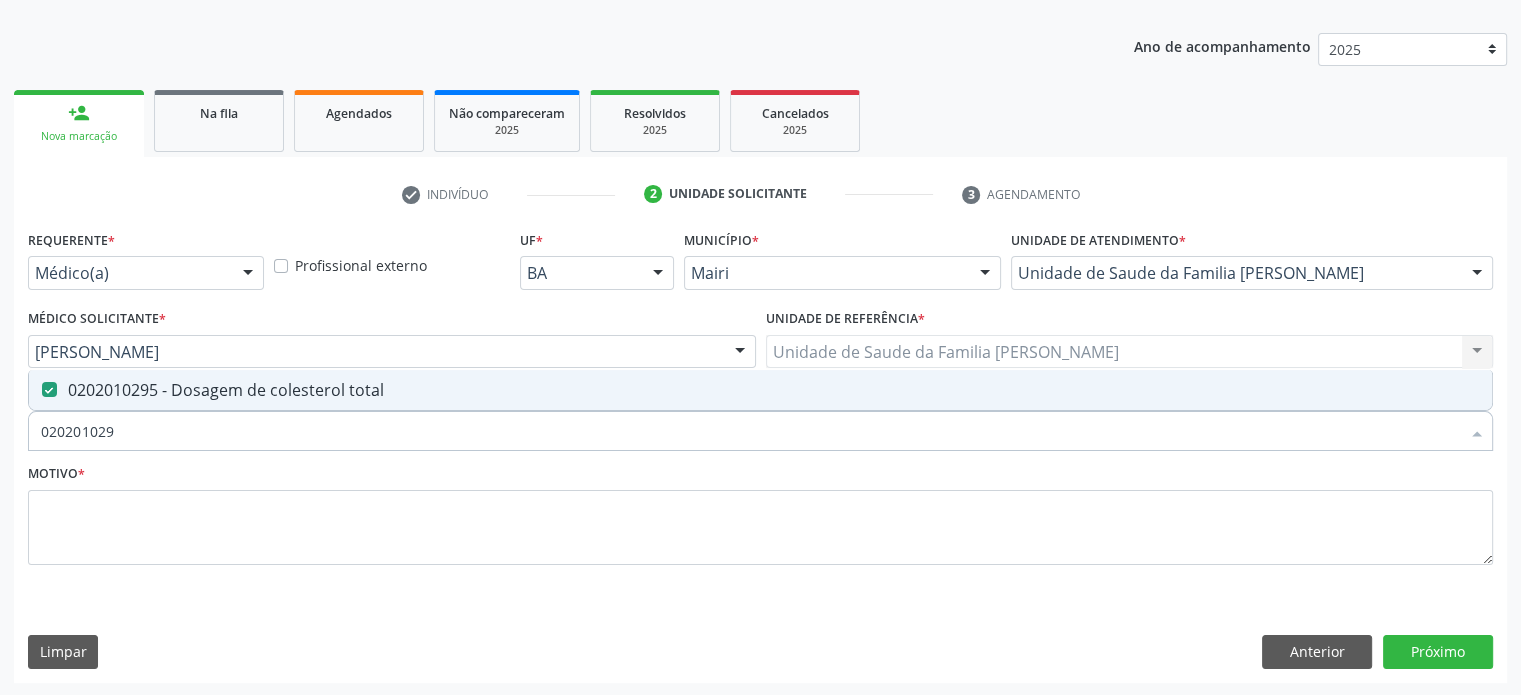 type on "02020102" 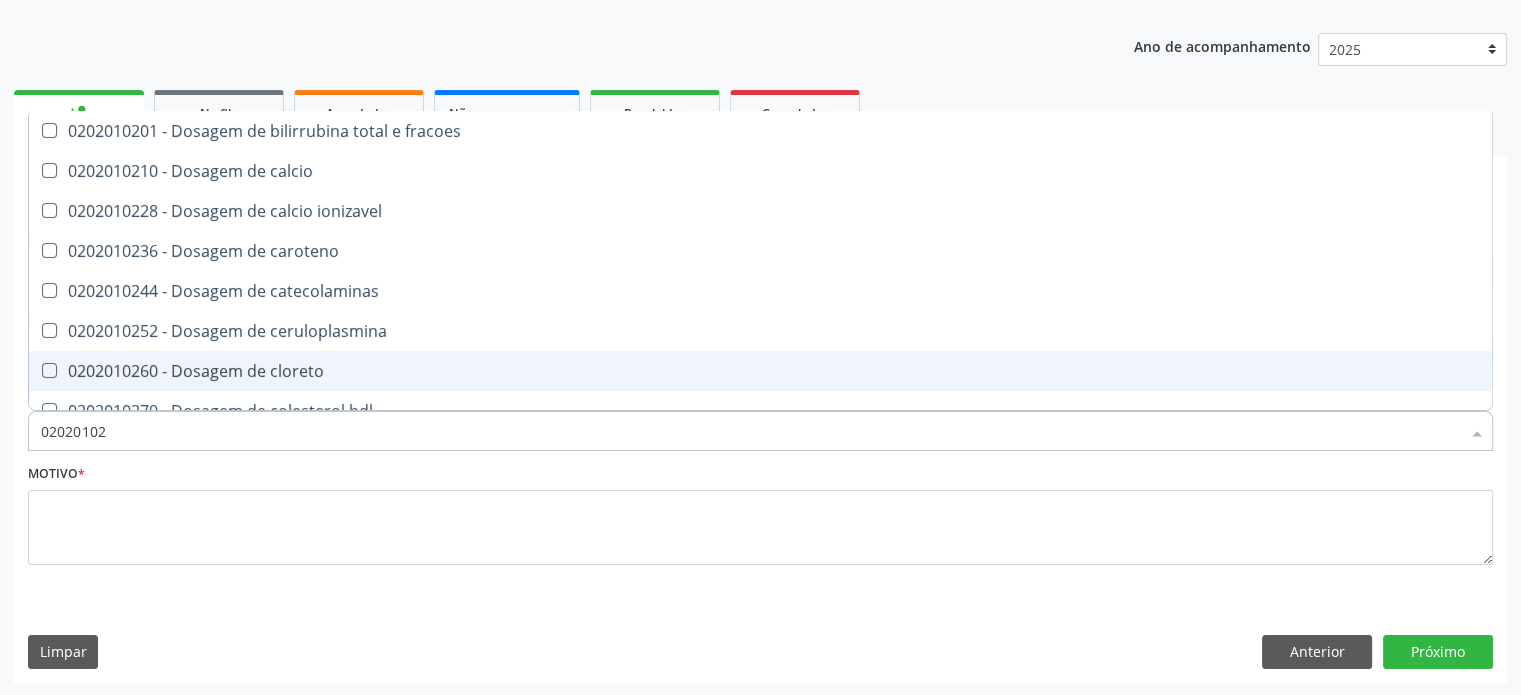 type on "0202010" 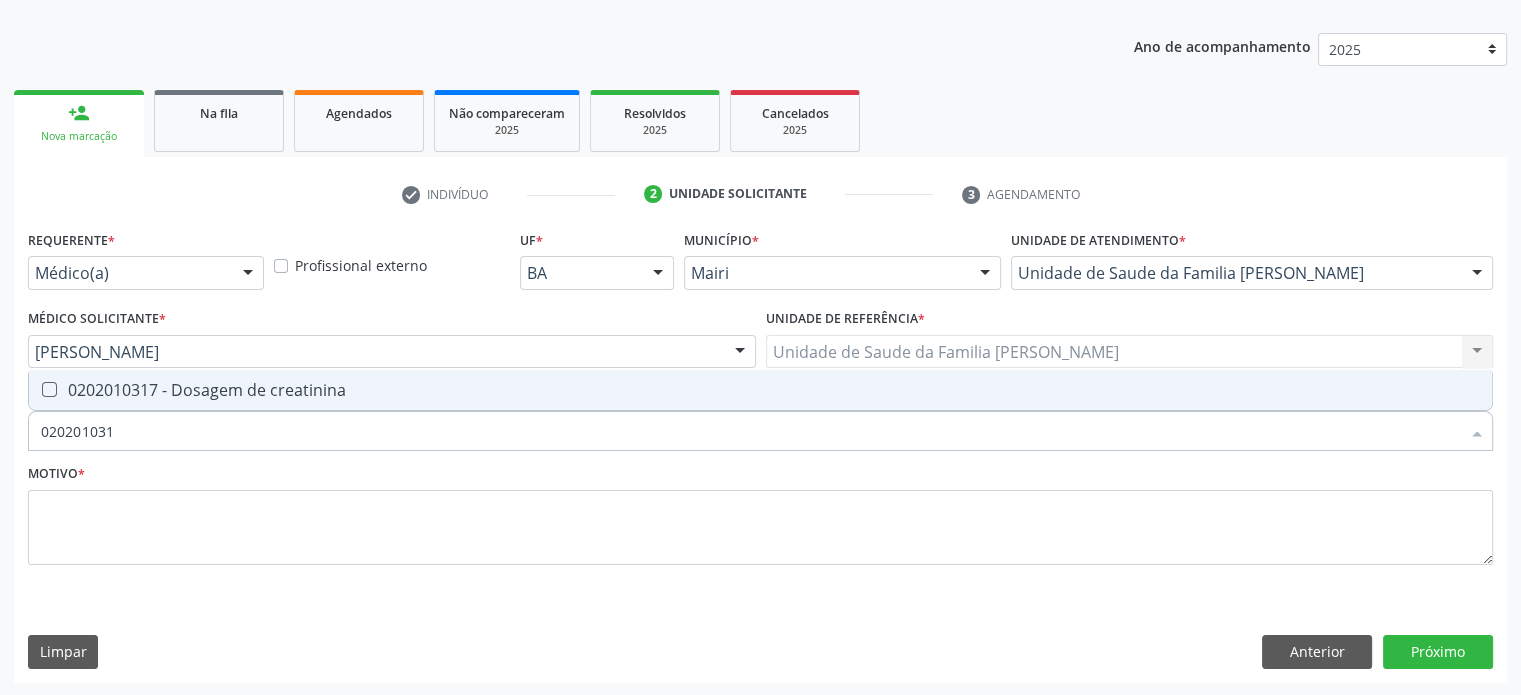 type on "0202010317" 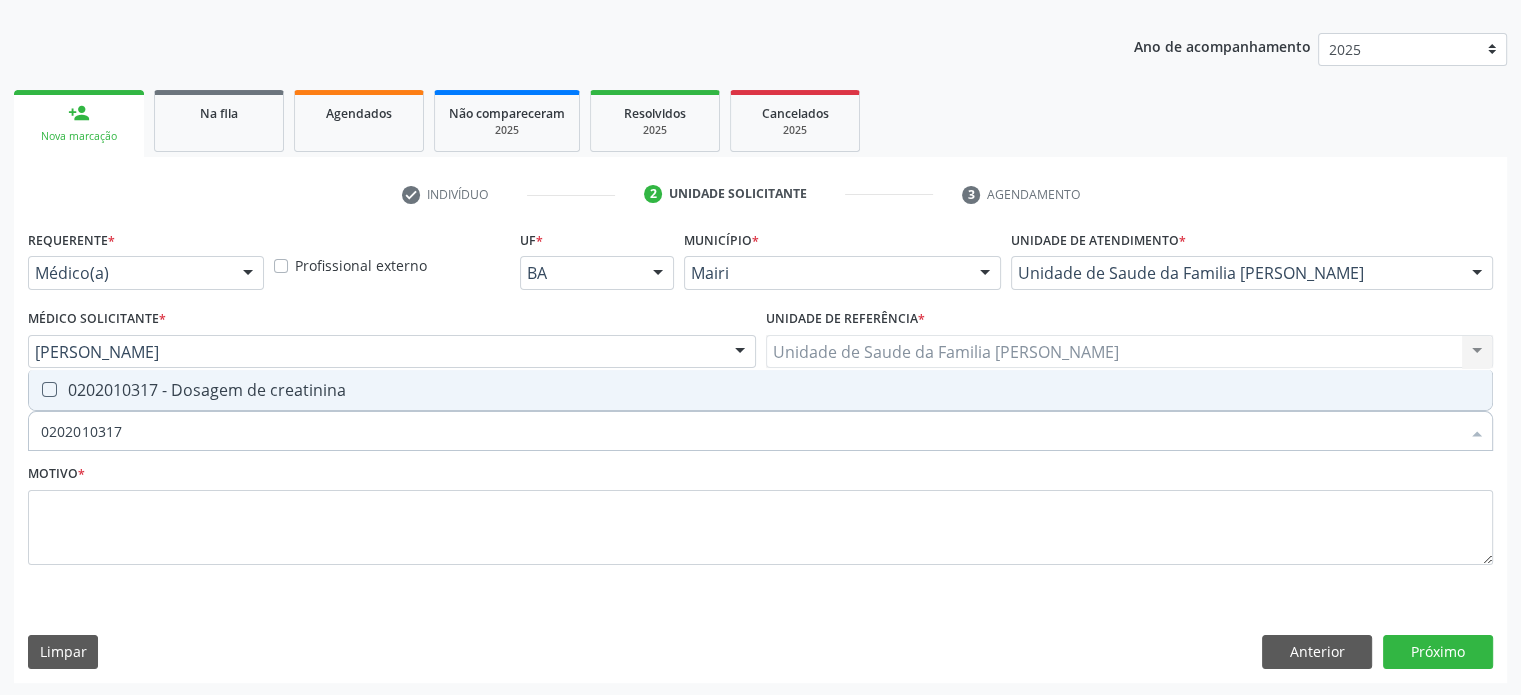 click on "0202010317 - Dosagem de creatinina" at bounding box center [760, 390] 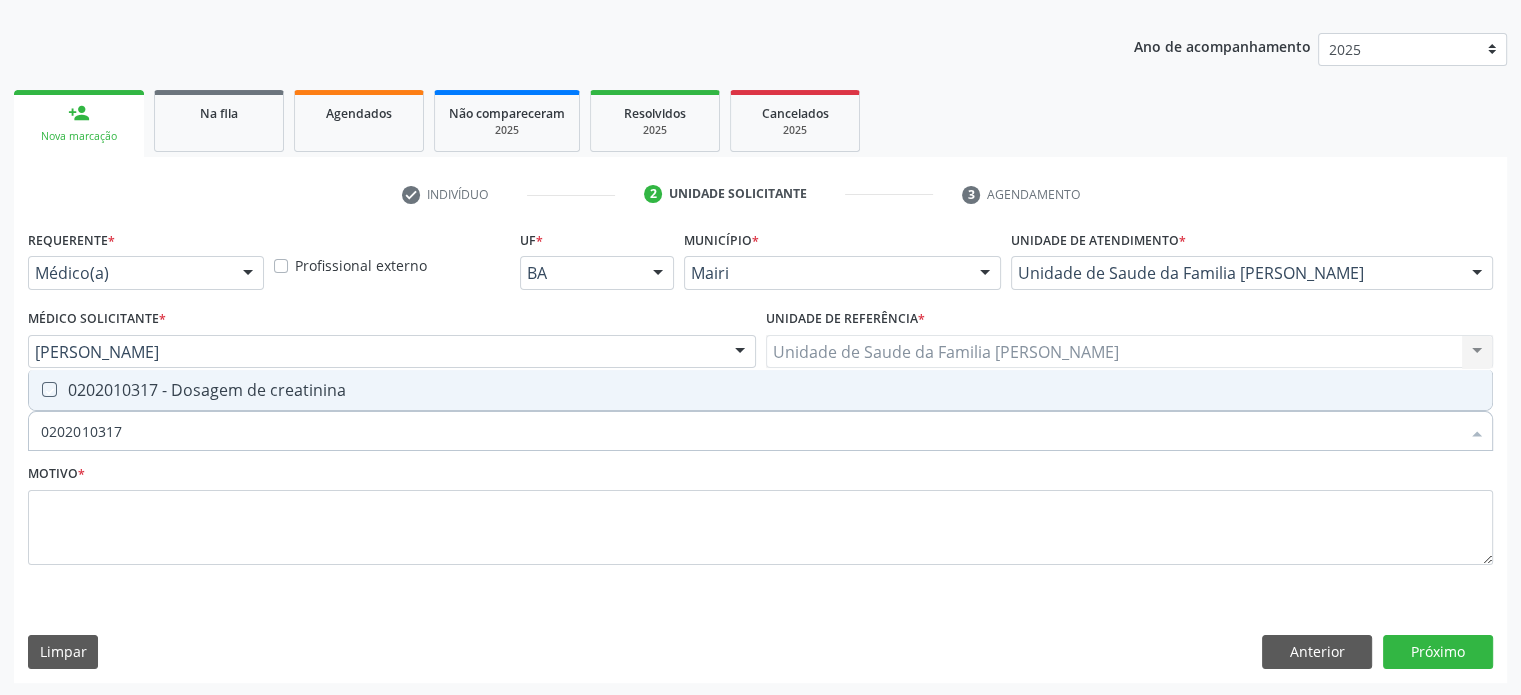 checkbox on "true" 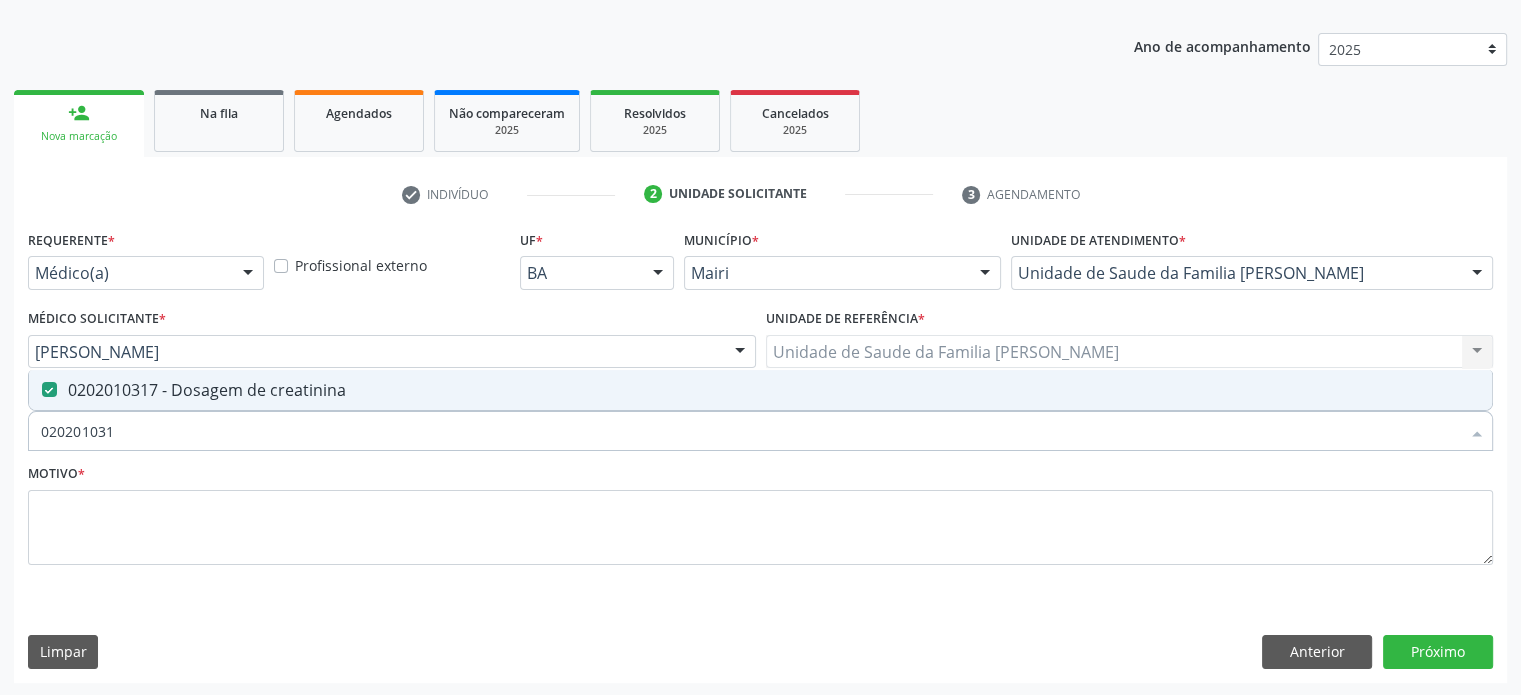 type on "02020103" 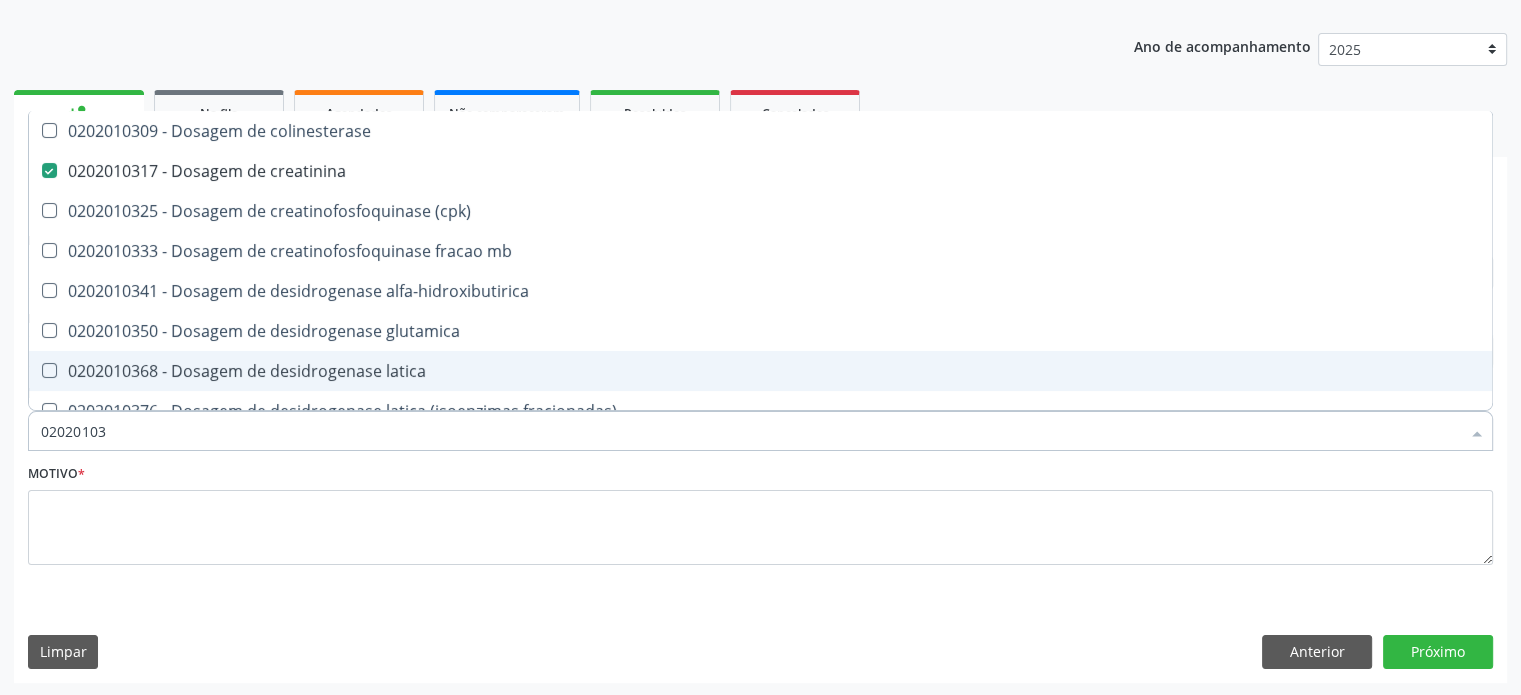 type on "0202010" 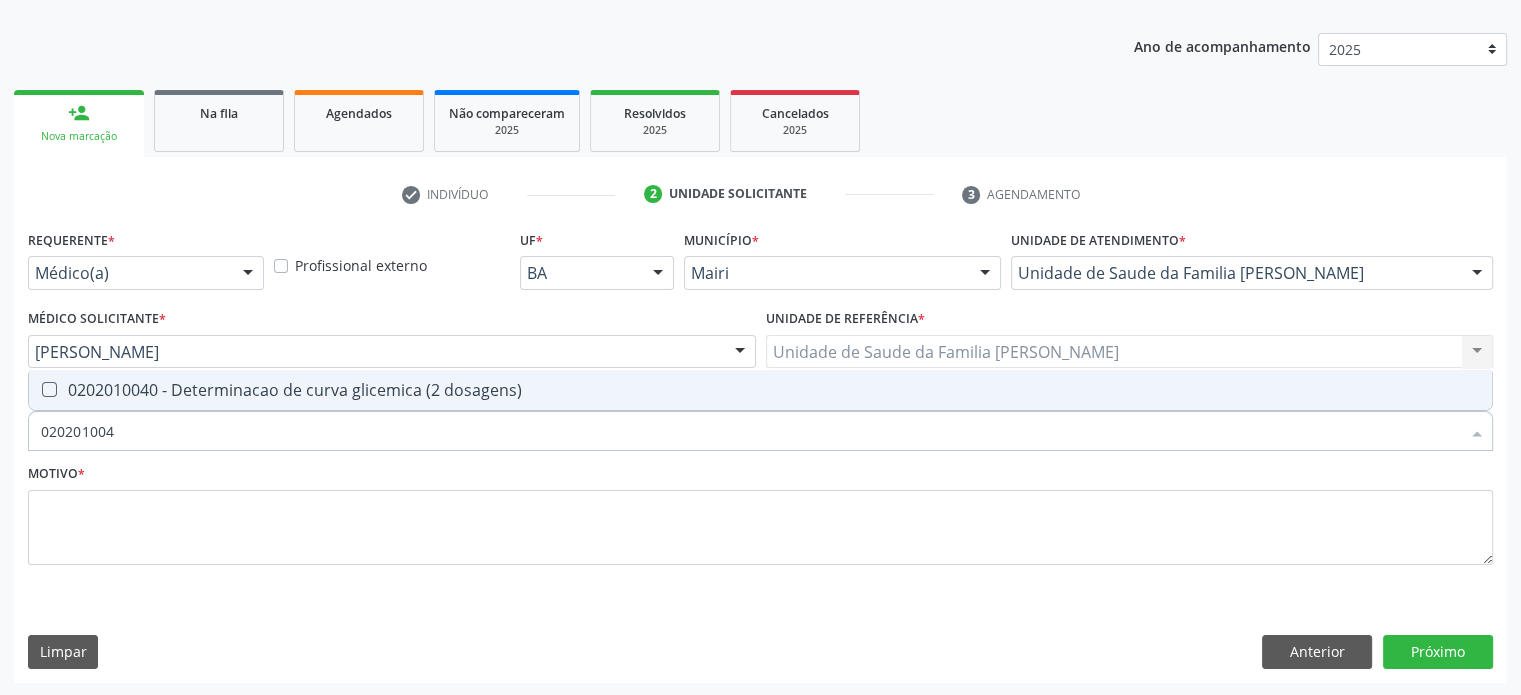 type on "0202010040" 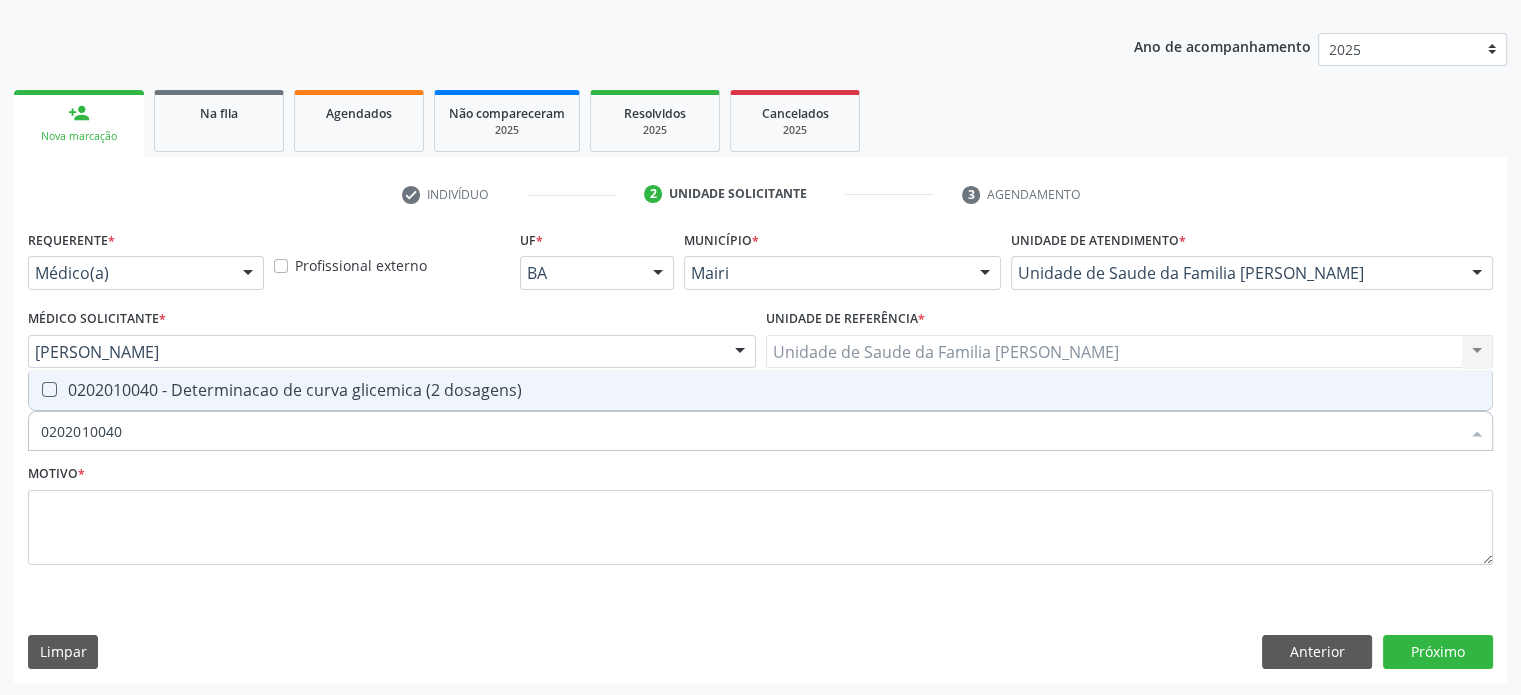 click on "0202010040 - Determinacao de curva glicemica (2 dosagens)" at bounding box center [760, 390] 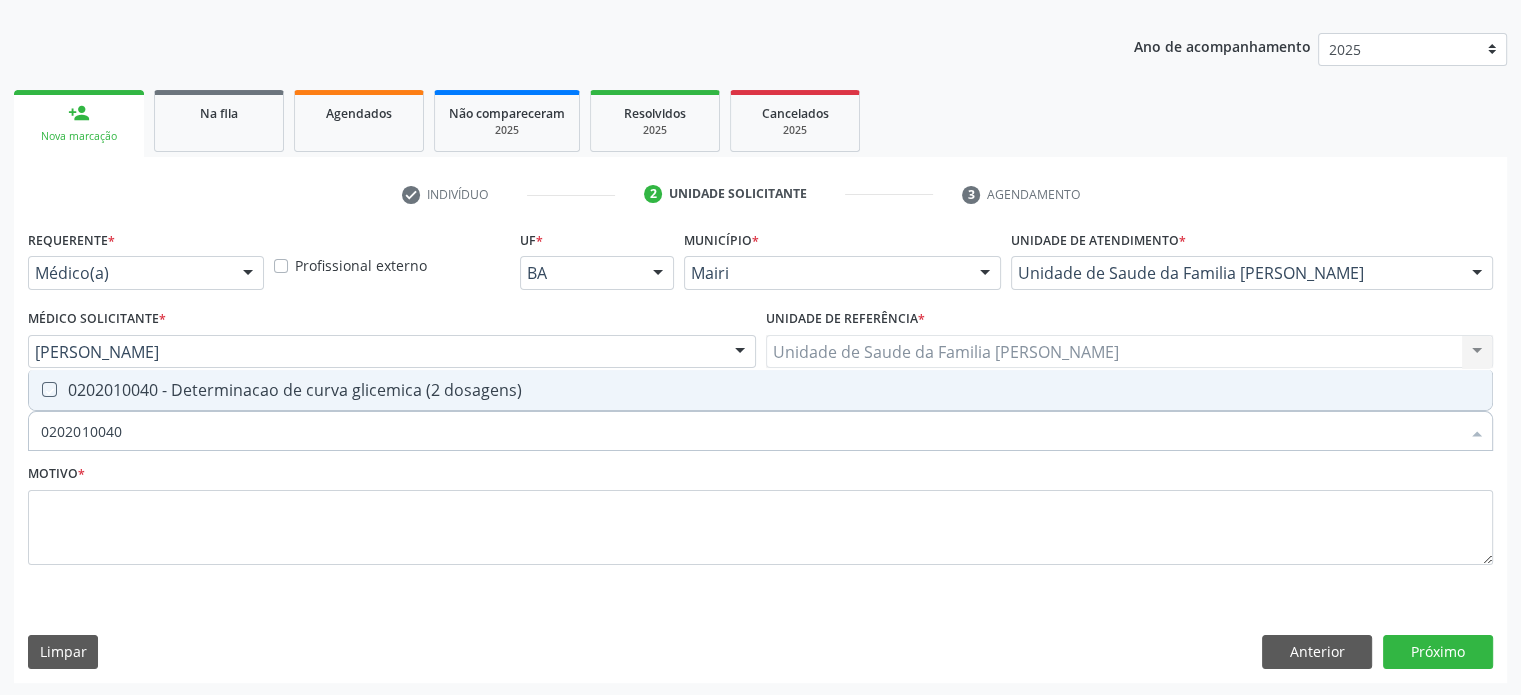 checkbox on "true" 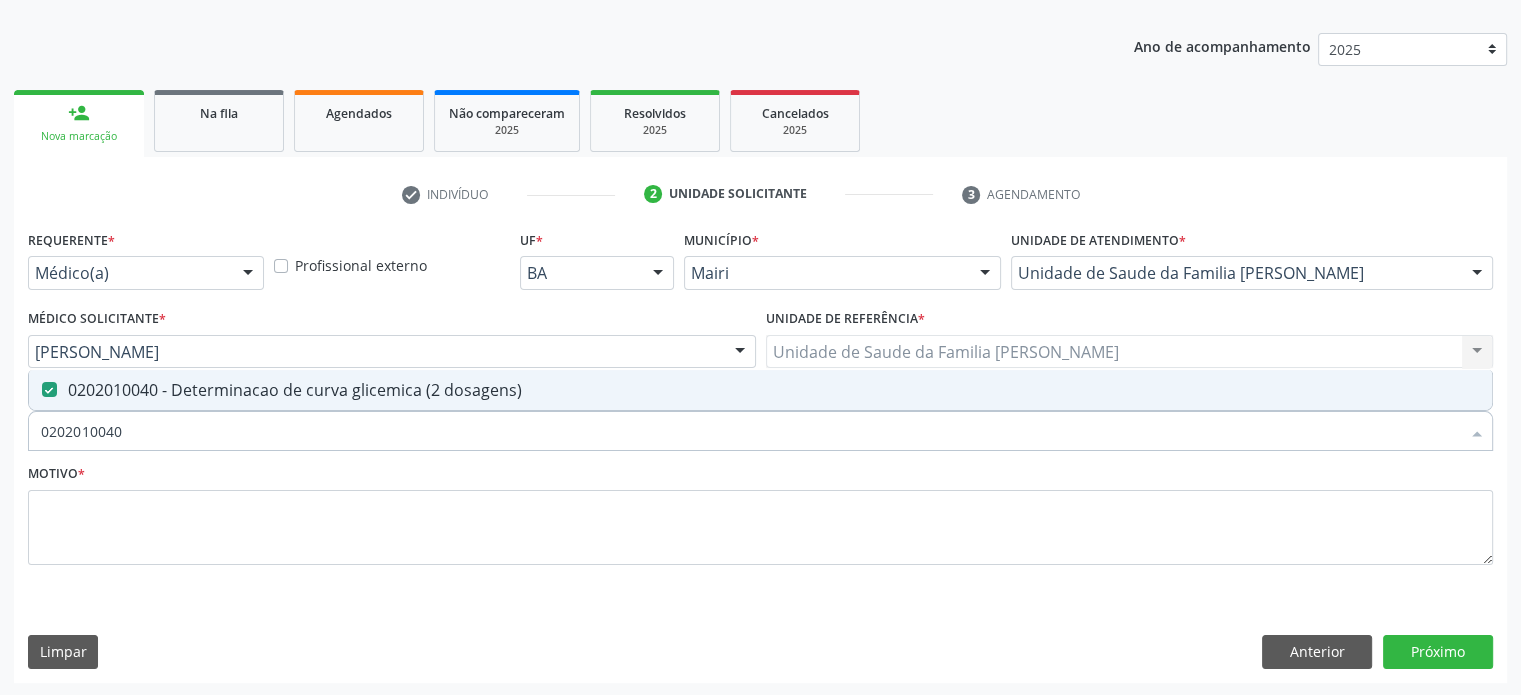 click on "0202010040" at bounding box center (750, 431) 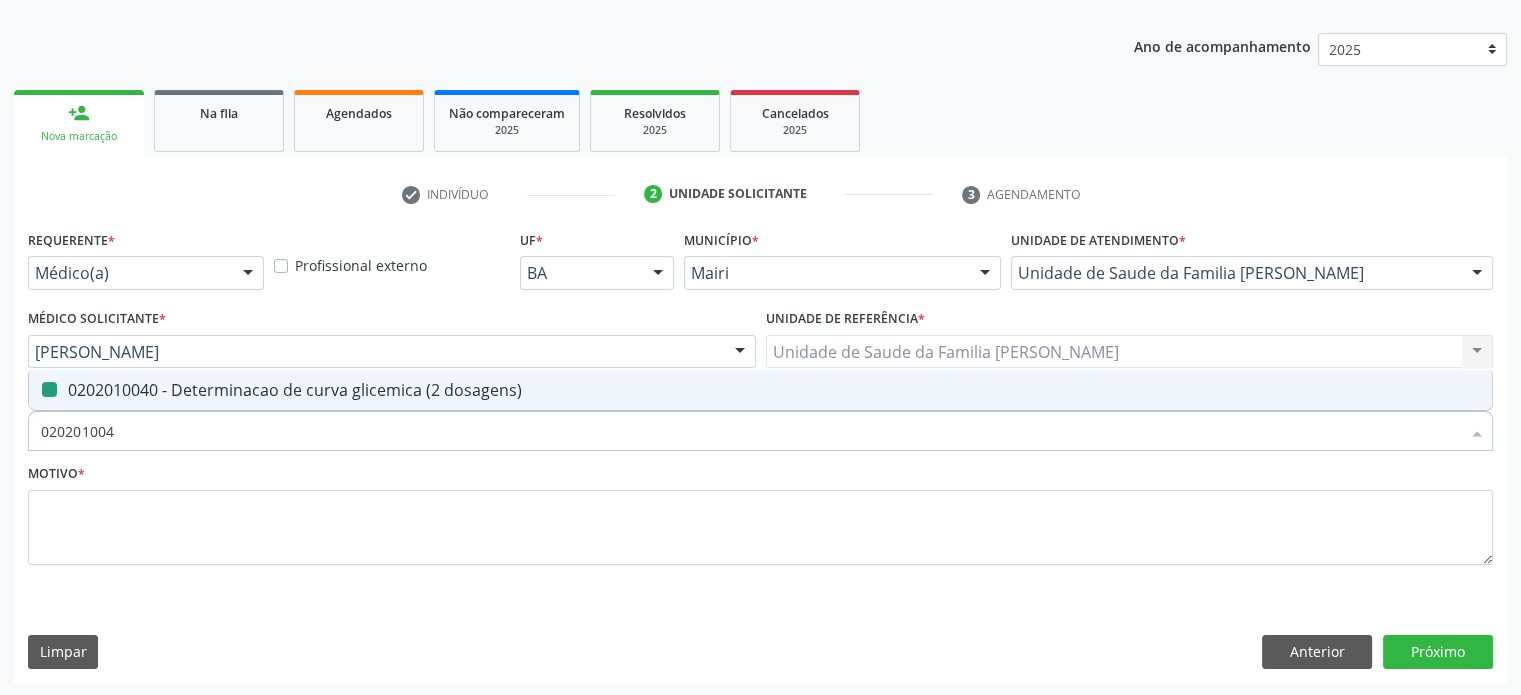 type on "02020100" 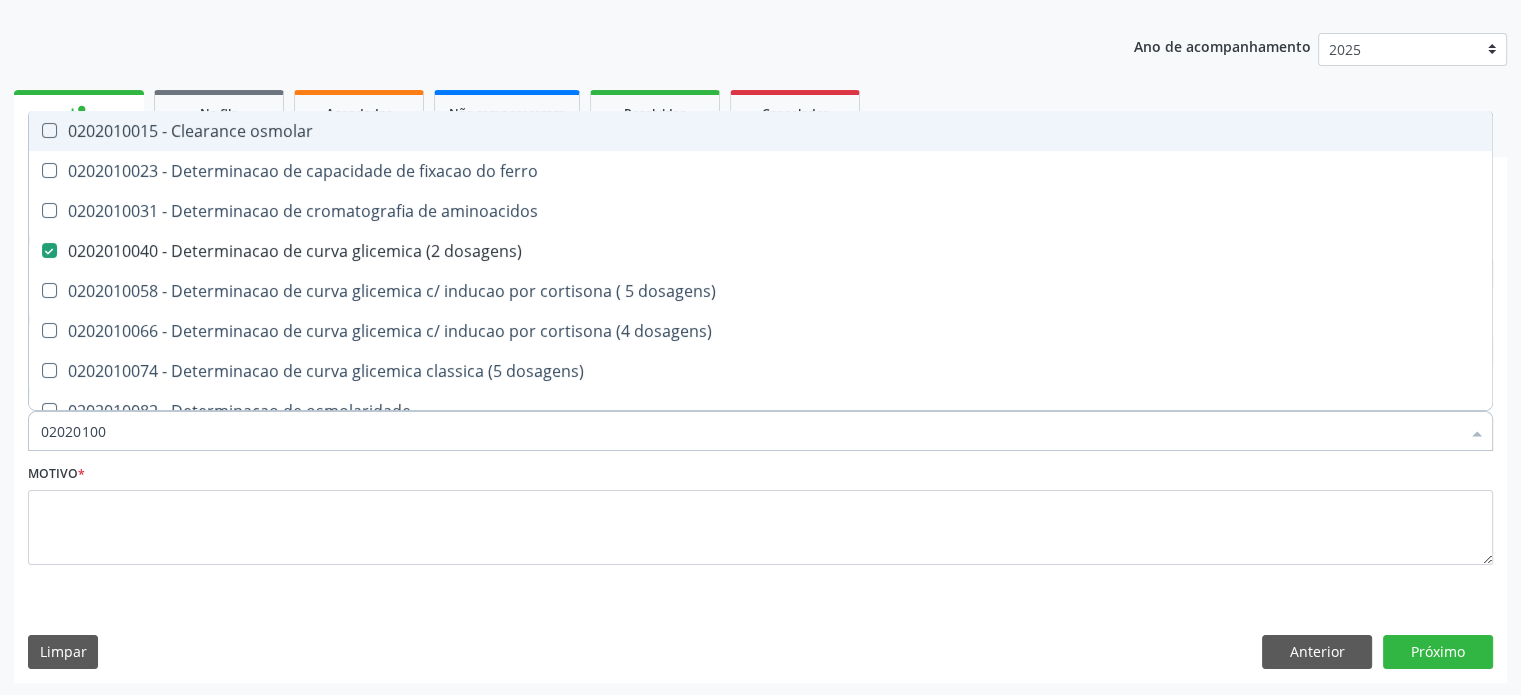 type on "0202010" 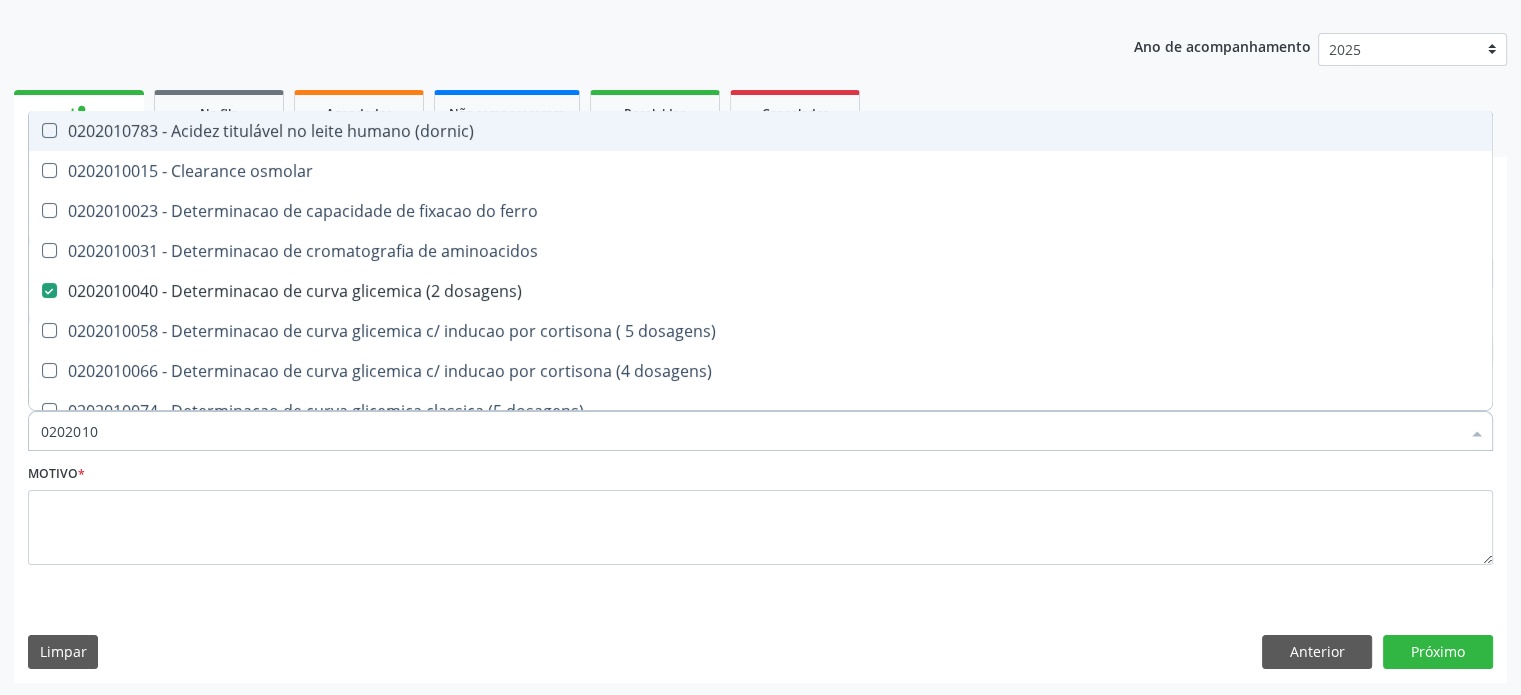 type on "02020106" 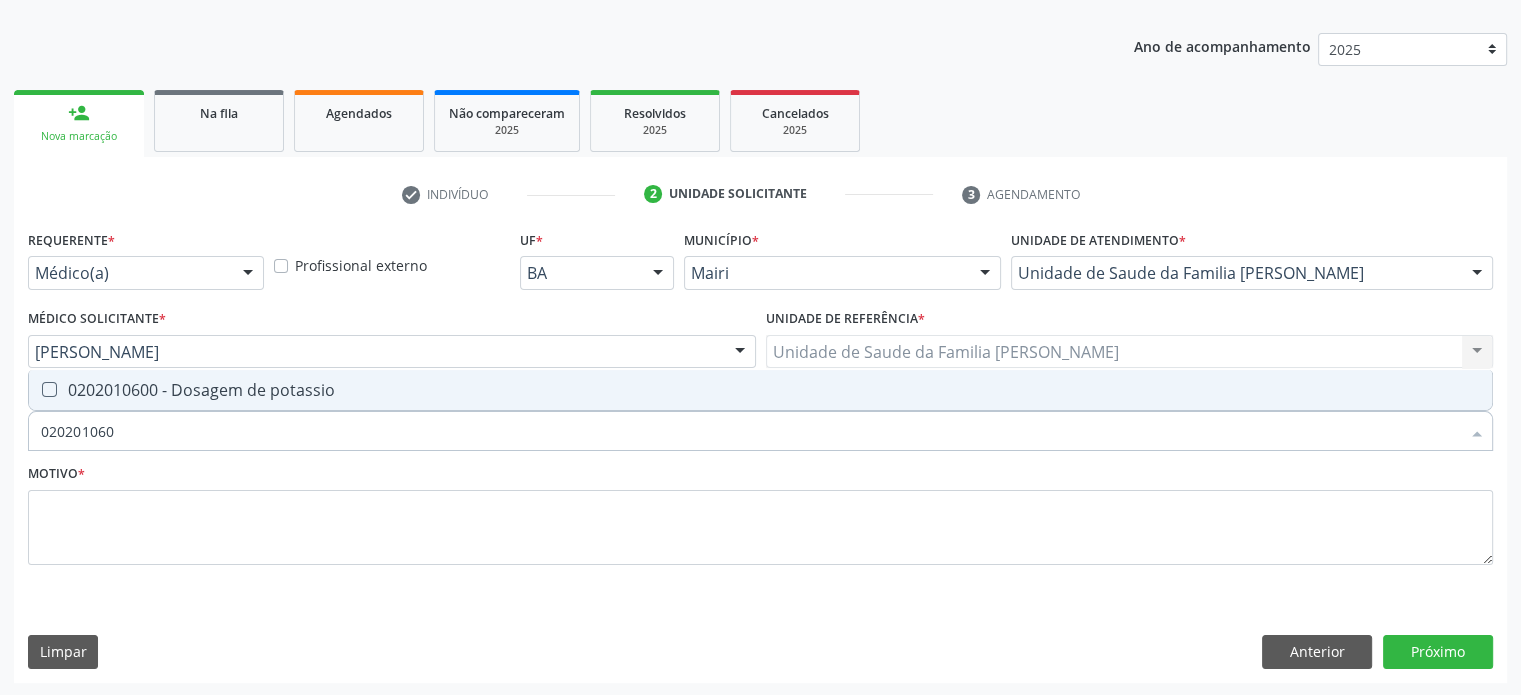 type on "0202010600" 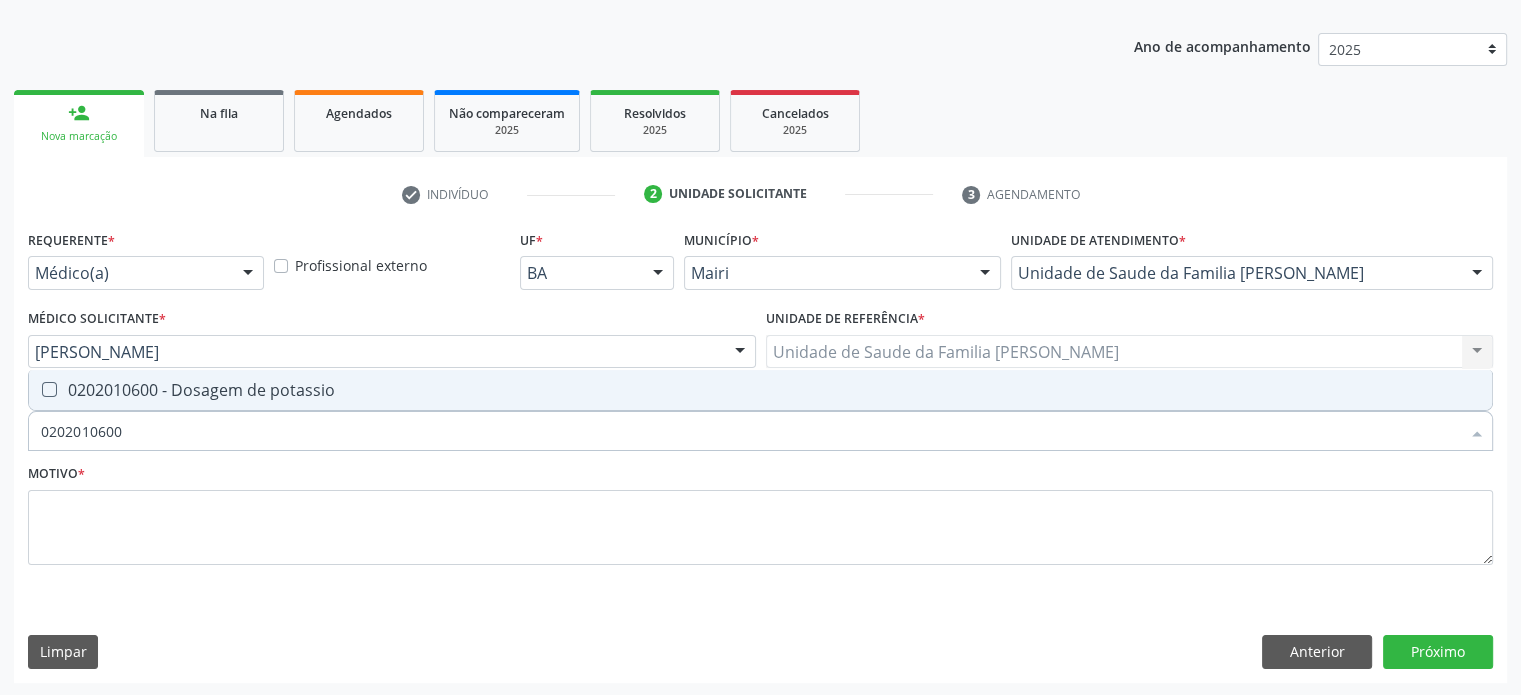 click on "0202010600 - Dosagem de potassio" at bounding box center (760, 390) 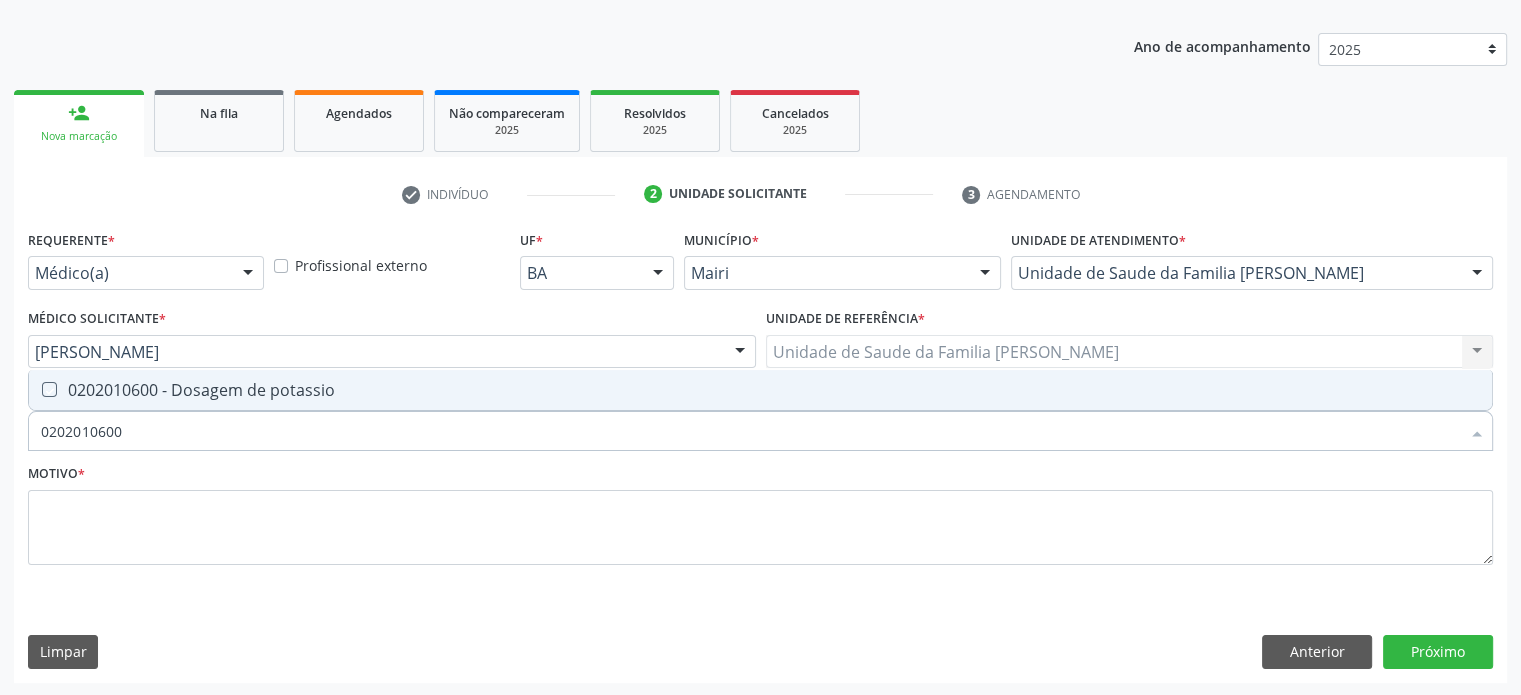 checkbox on "true" 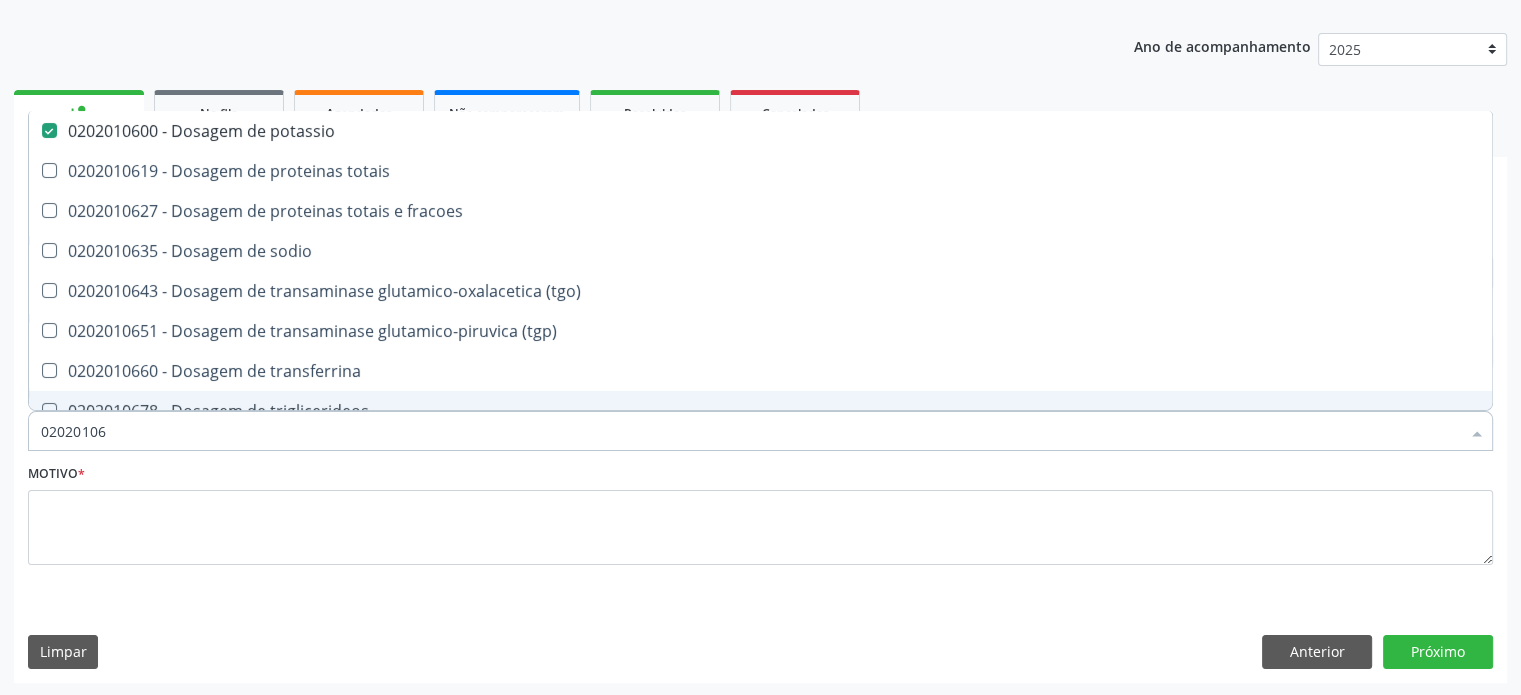 type on "020201067" 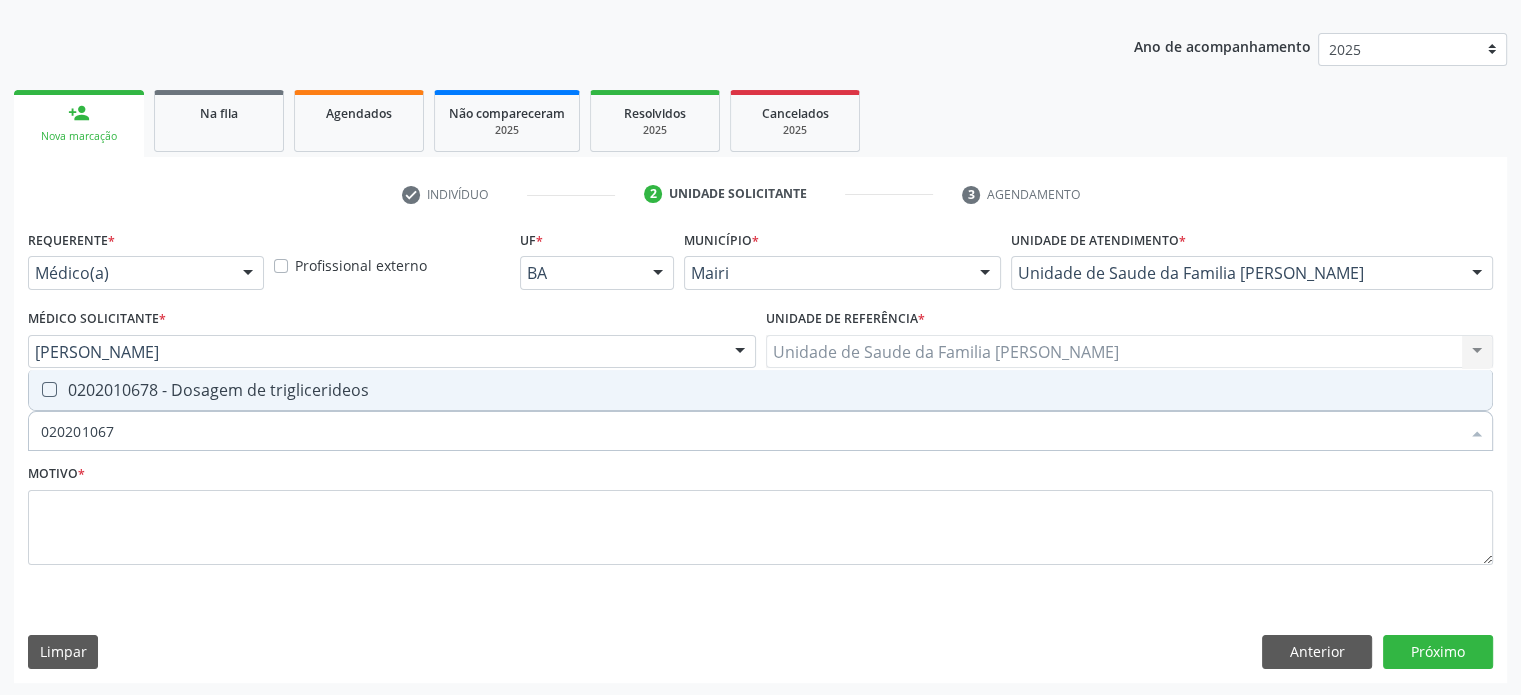 type on "0202010678" 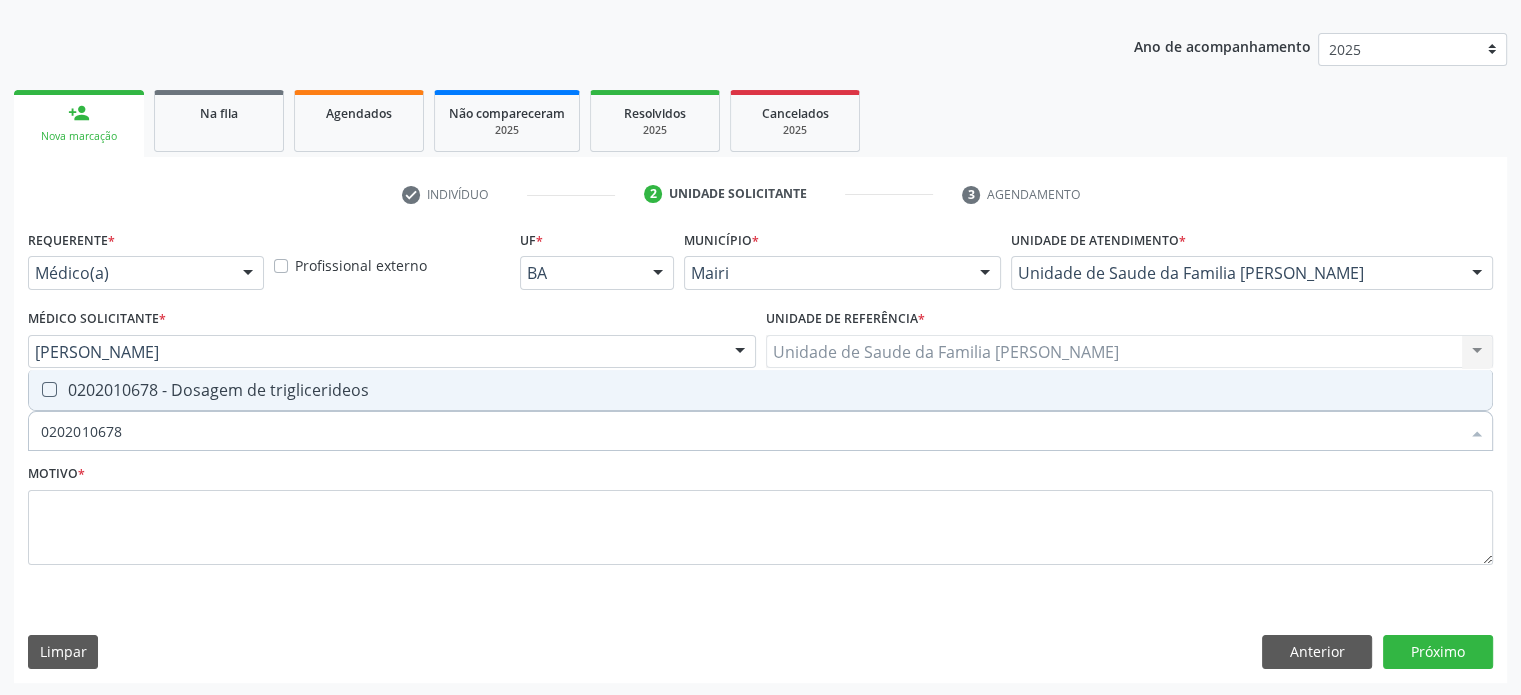 click on "0202010678 - Dosagem de triglicerideos" at bounding box center (760, 390) 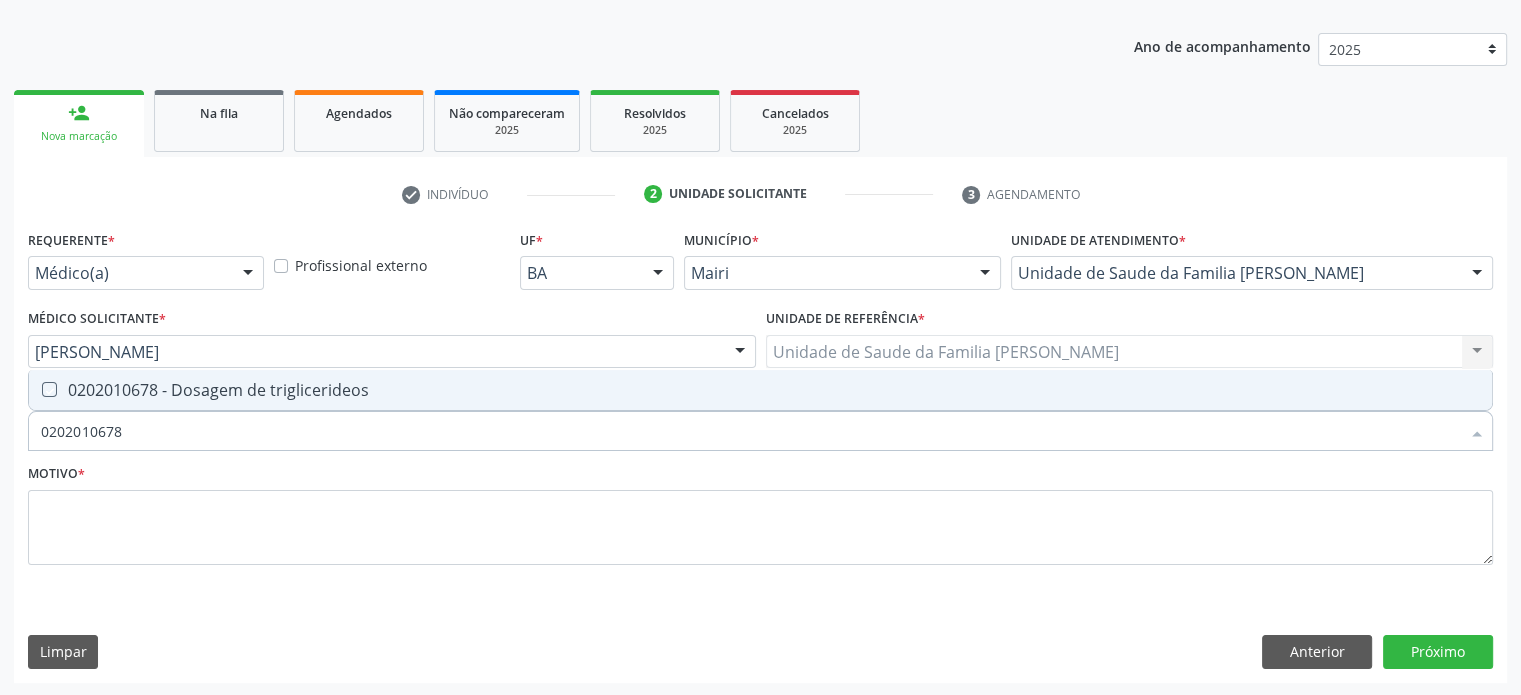checkbox on "true" 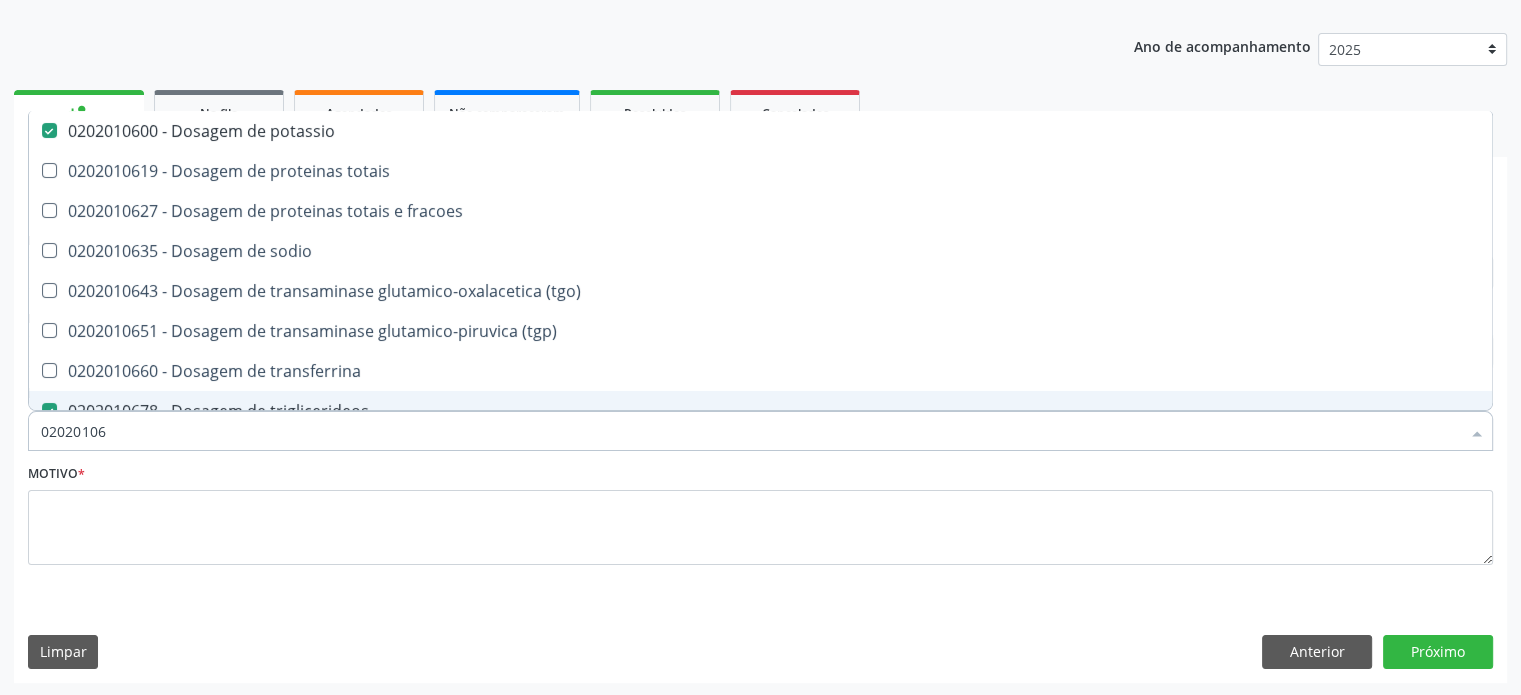 type on "0202010" 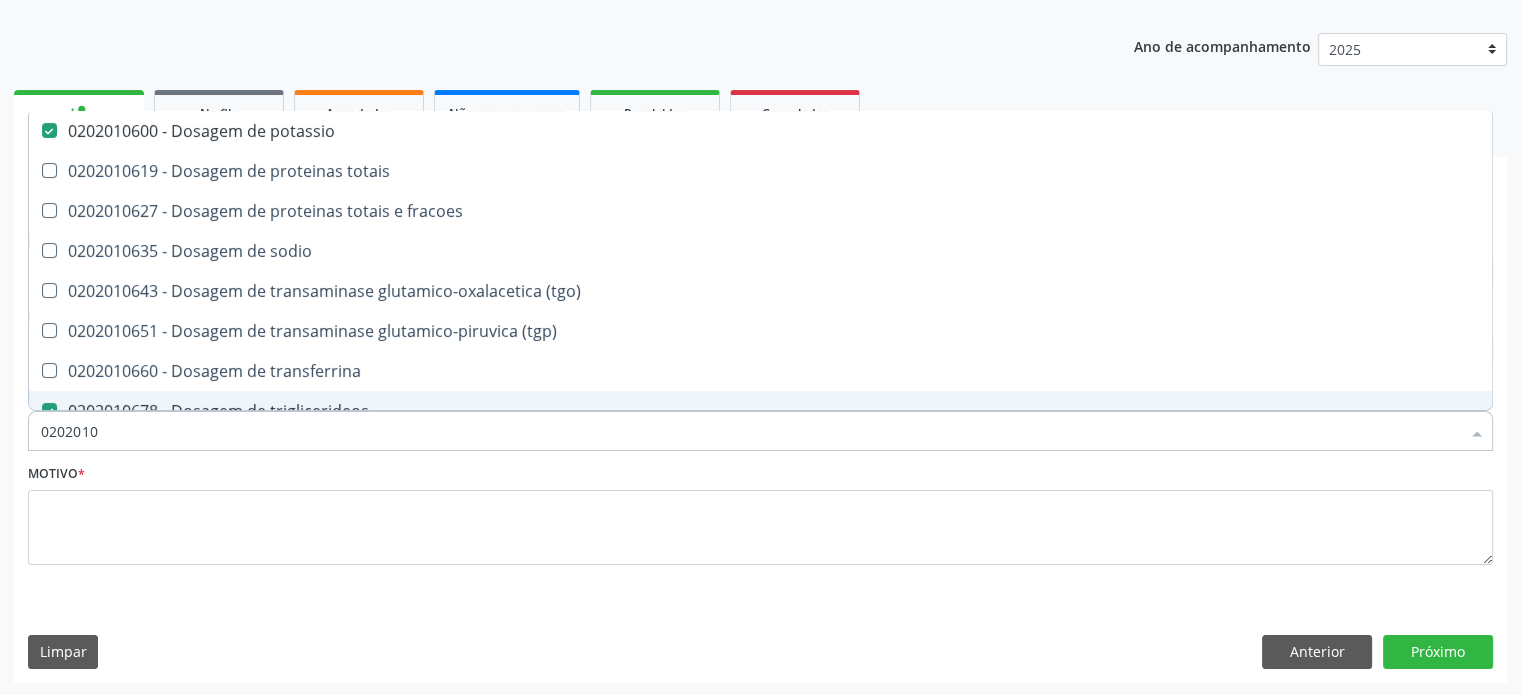 checkbox on "false" 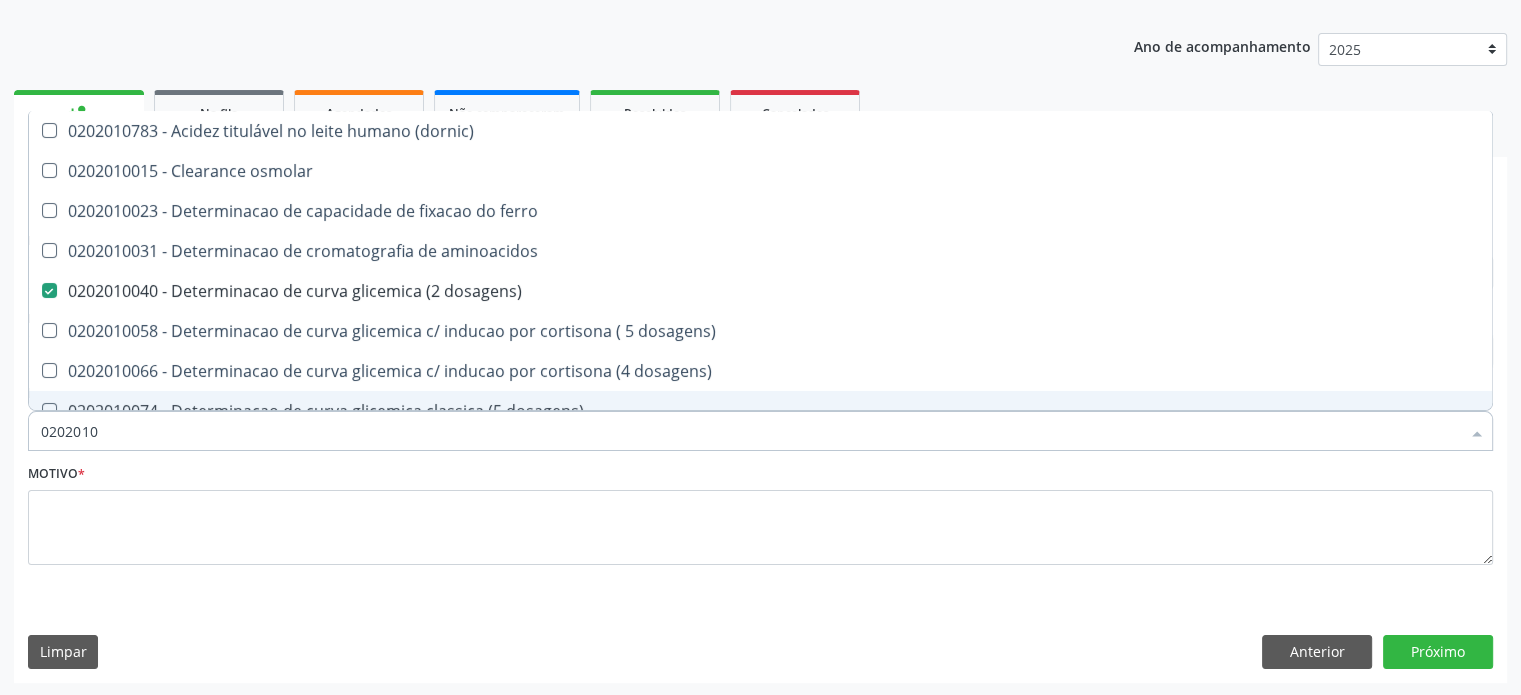 type on "020201" 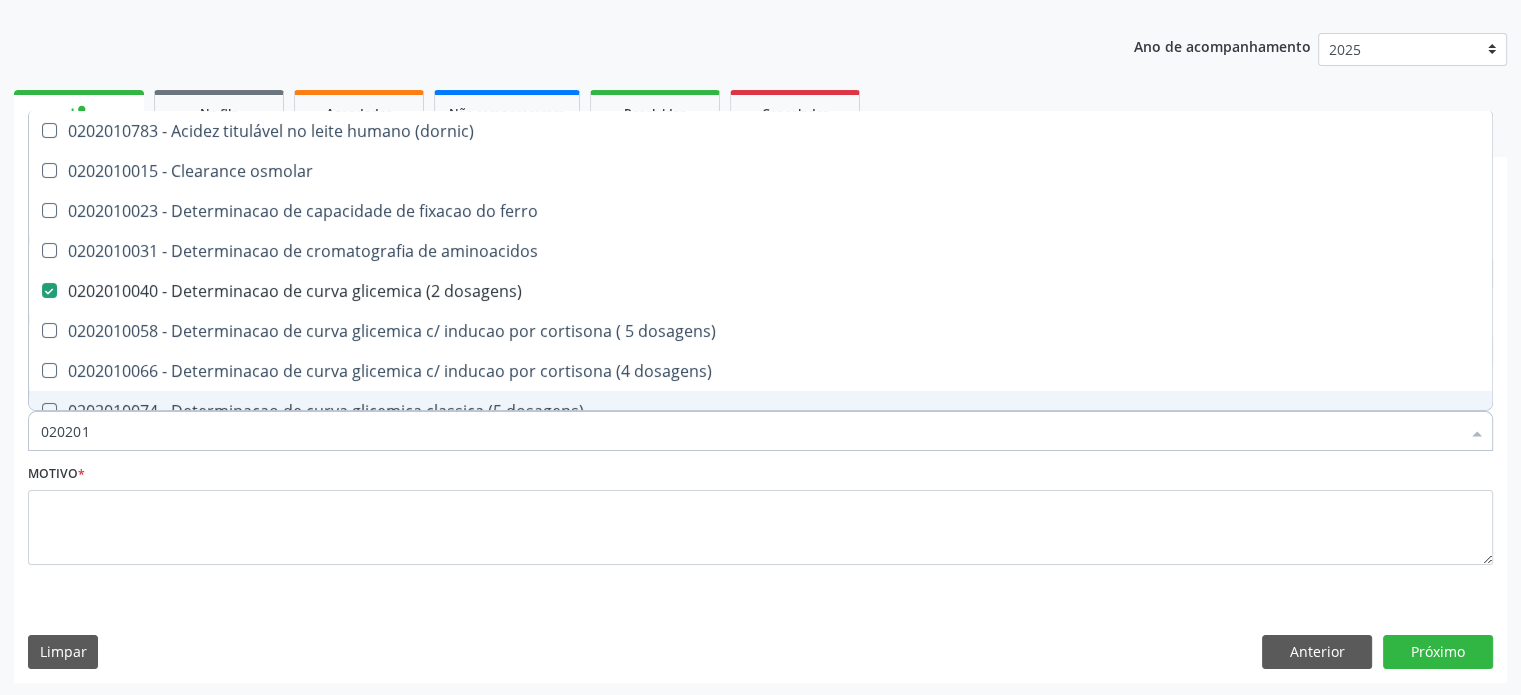 checkbox on "false" 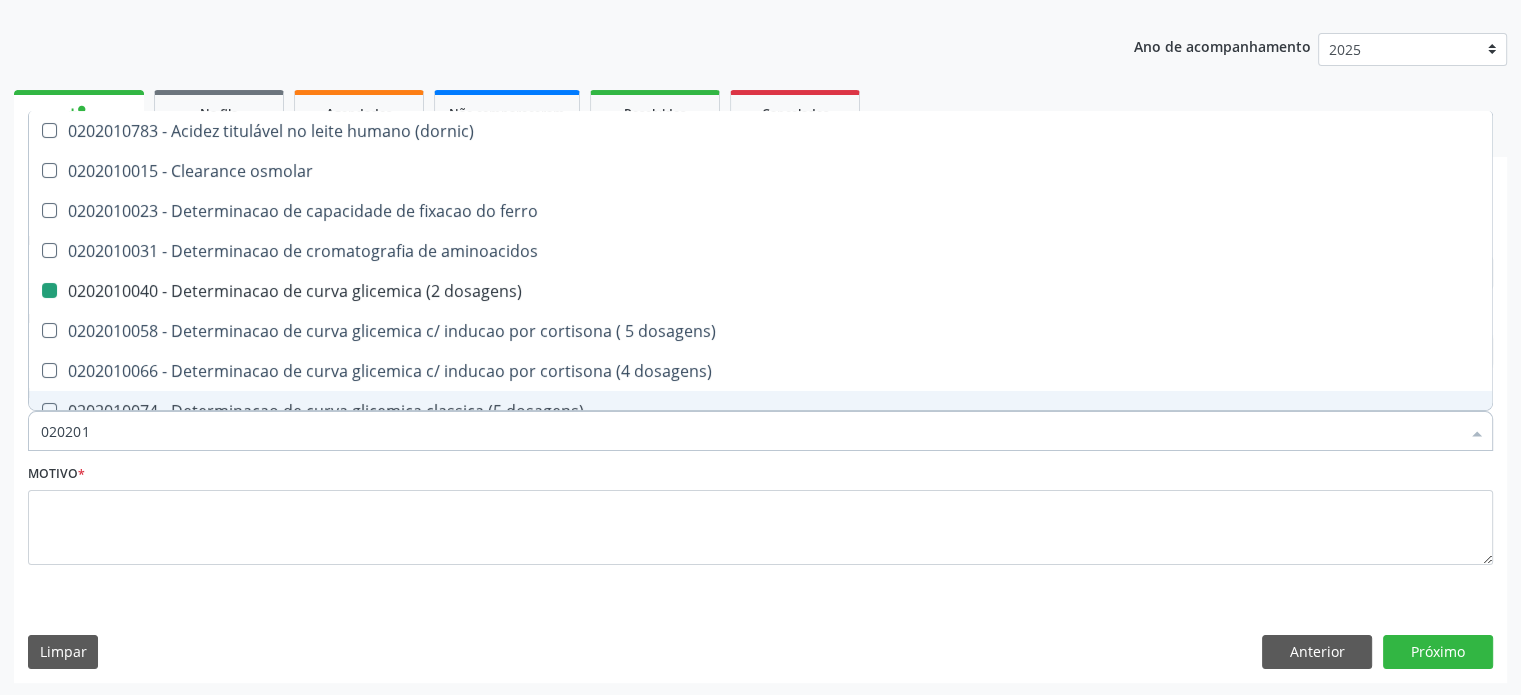 type on "02020" 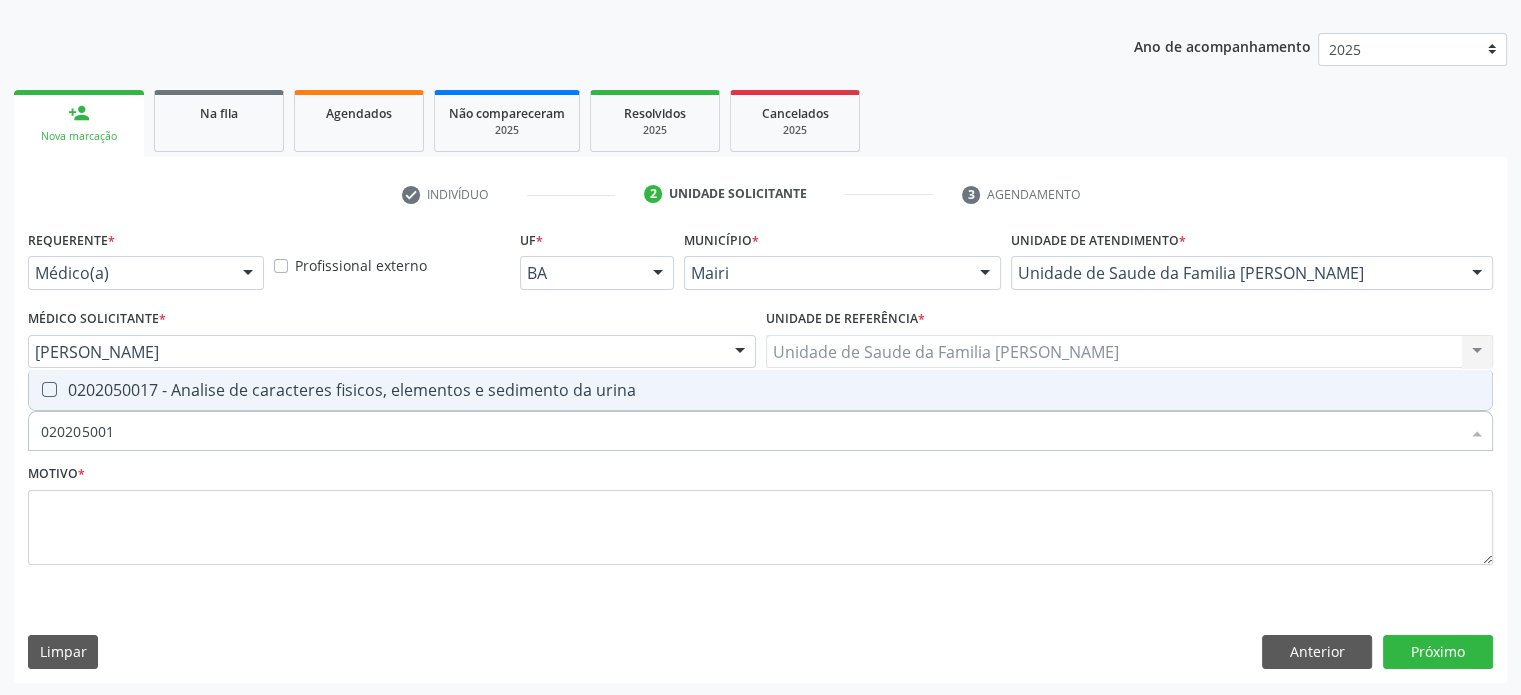 type on "0202050017" 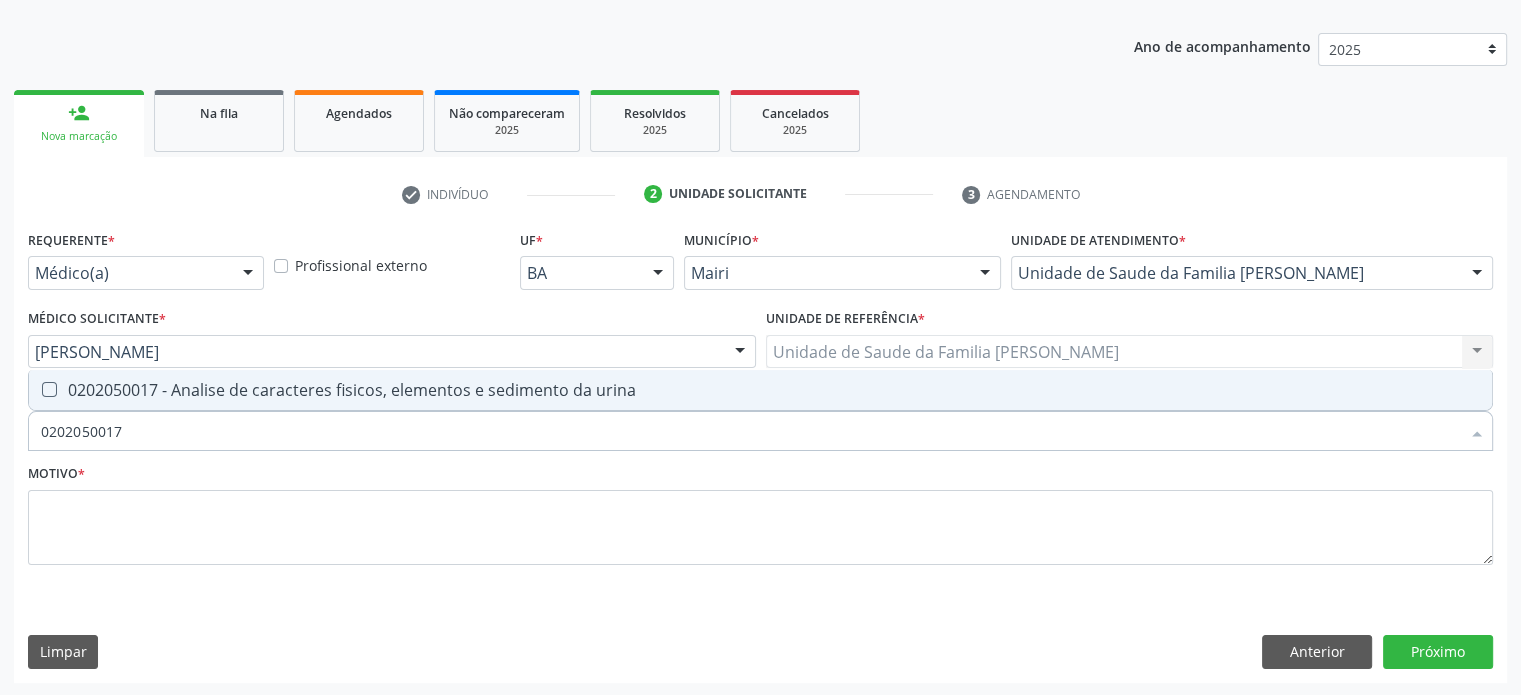 click on "0202050017 - Analise de caracteres fisicos, elementos e sedimento da urina" at bounding box center (760, 390) 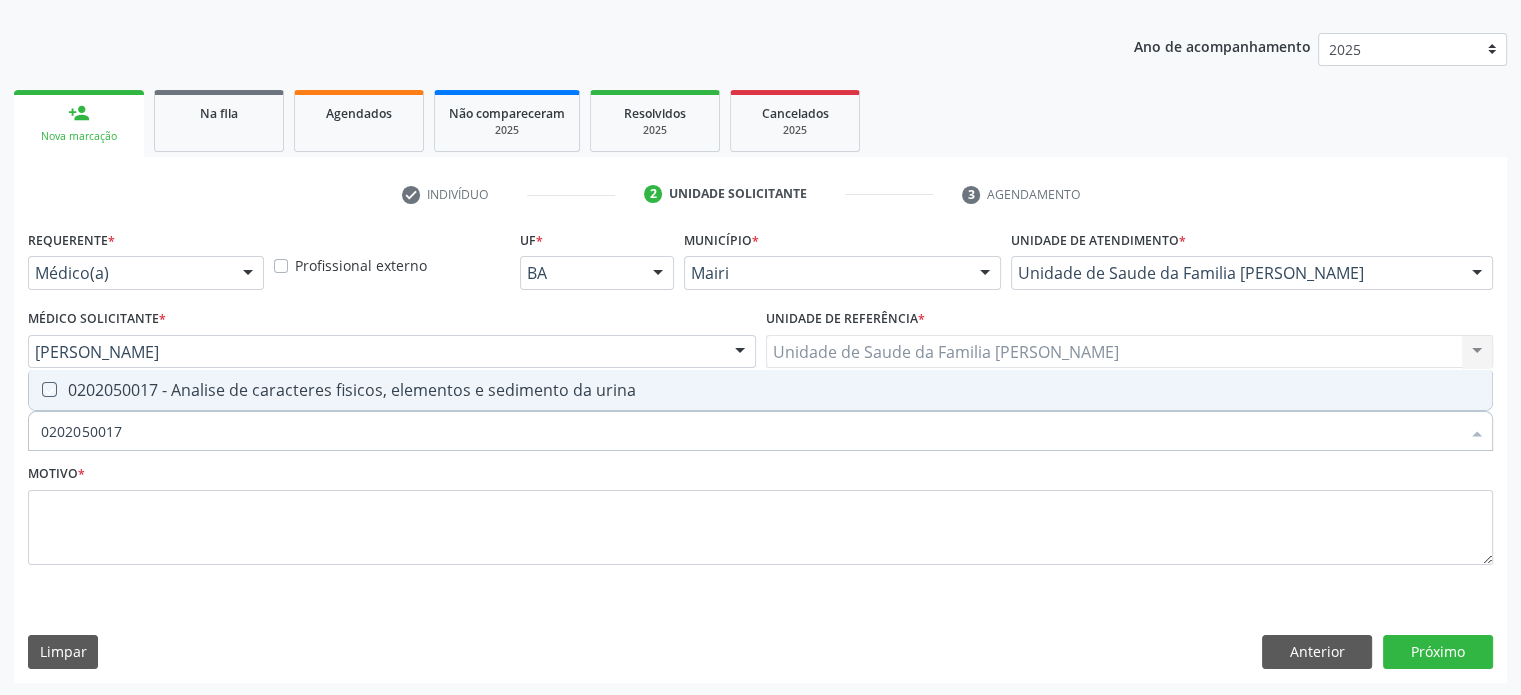 checkbox on "true" 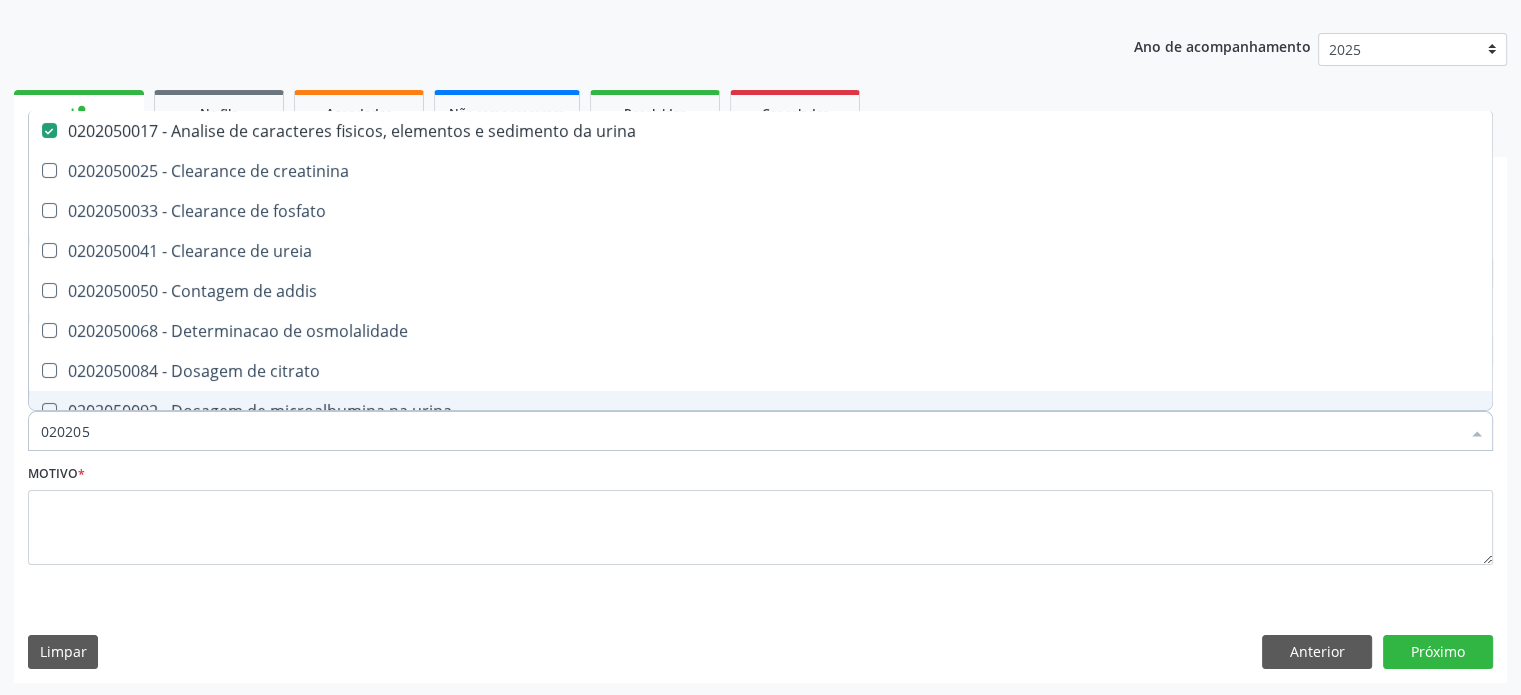 type on "02020" 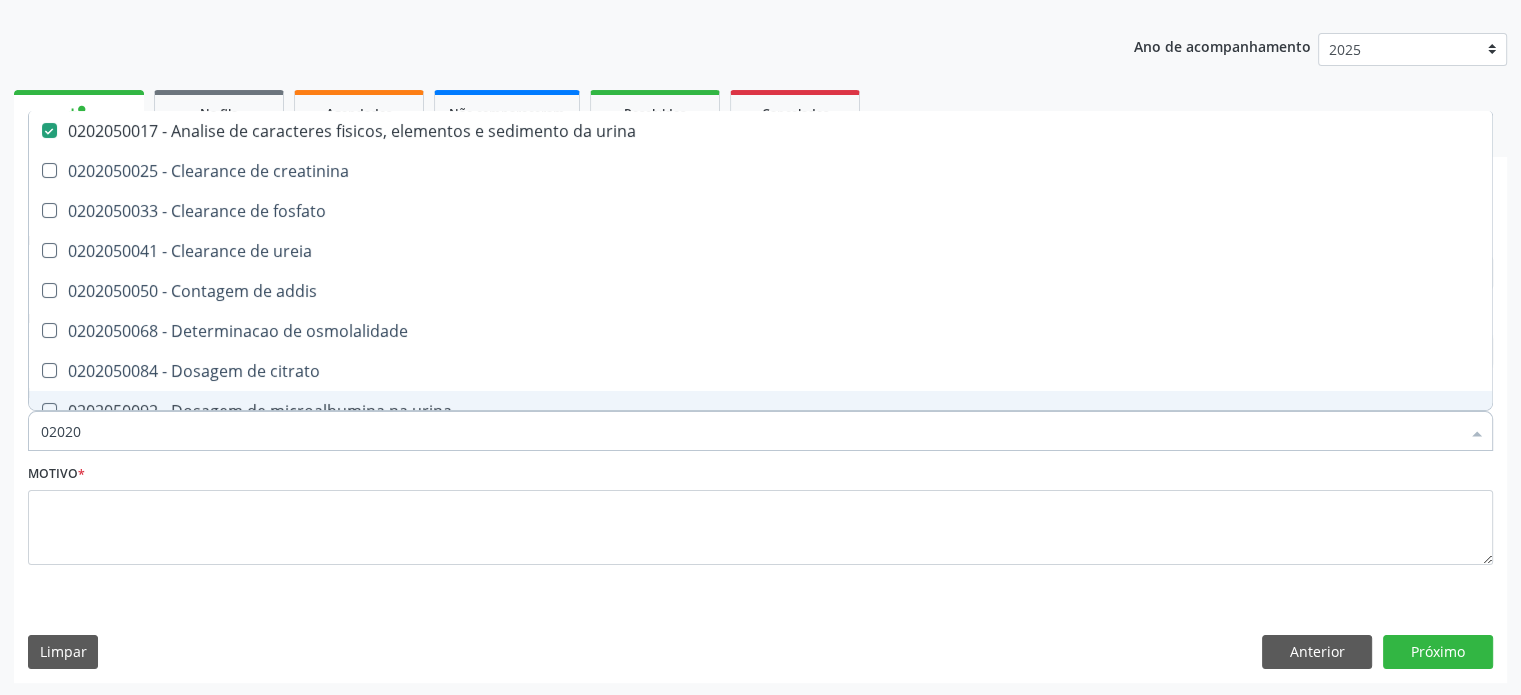 checkbox on "false" 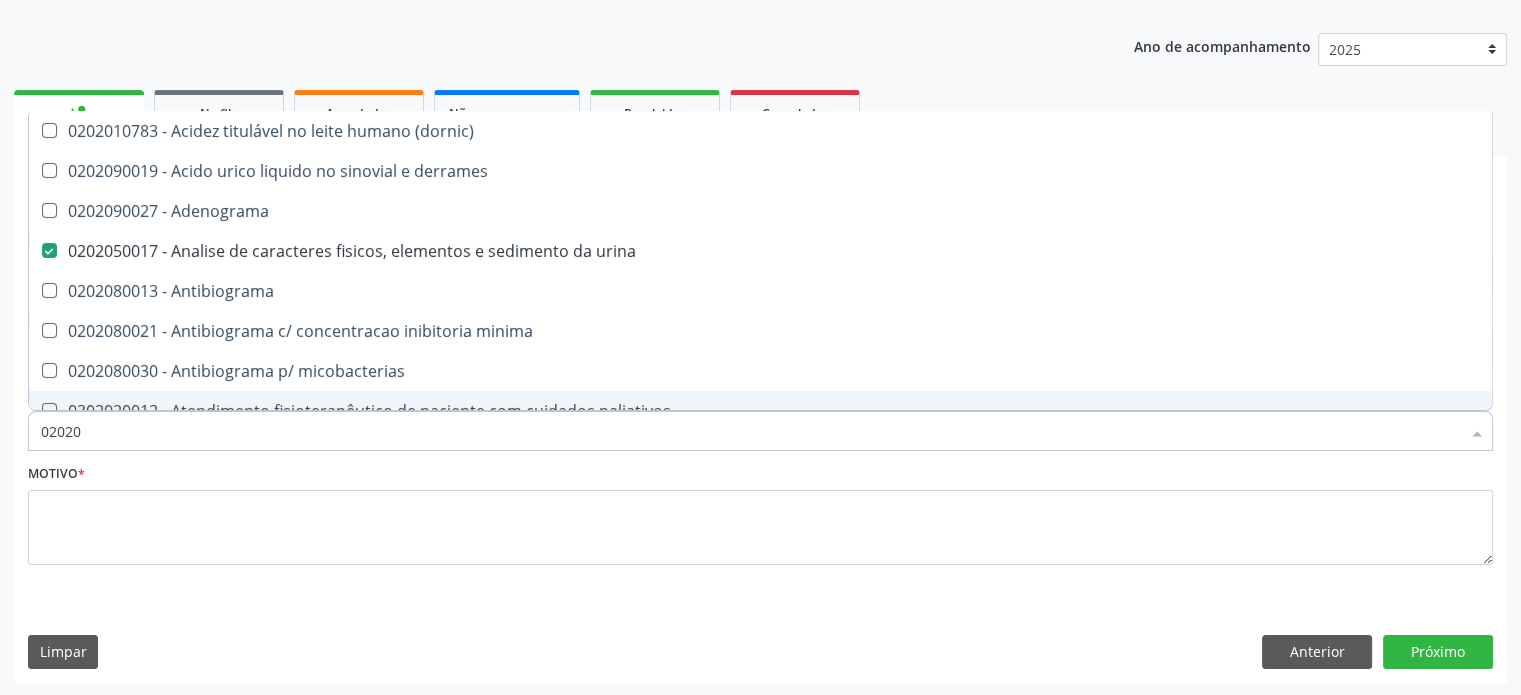type on "020201" 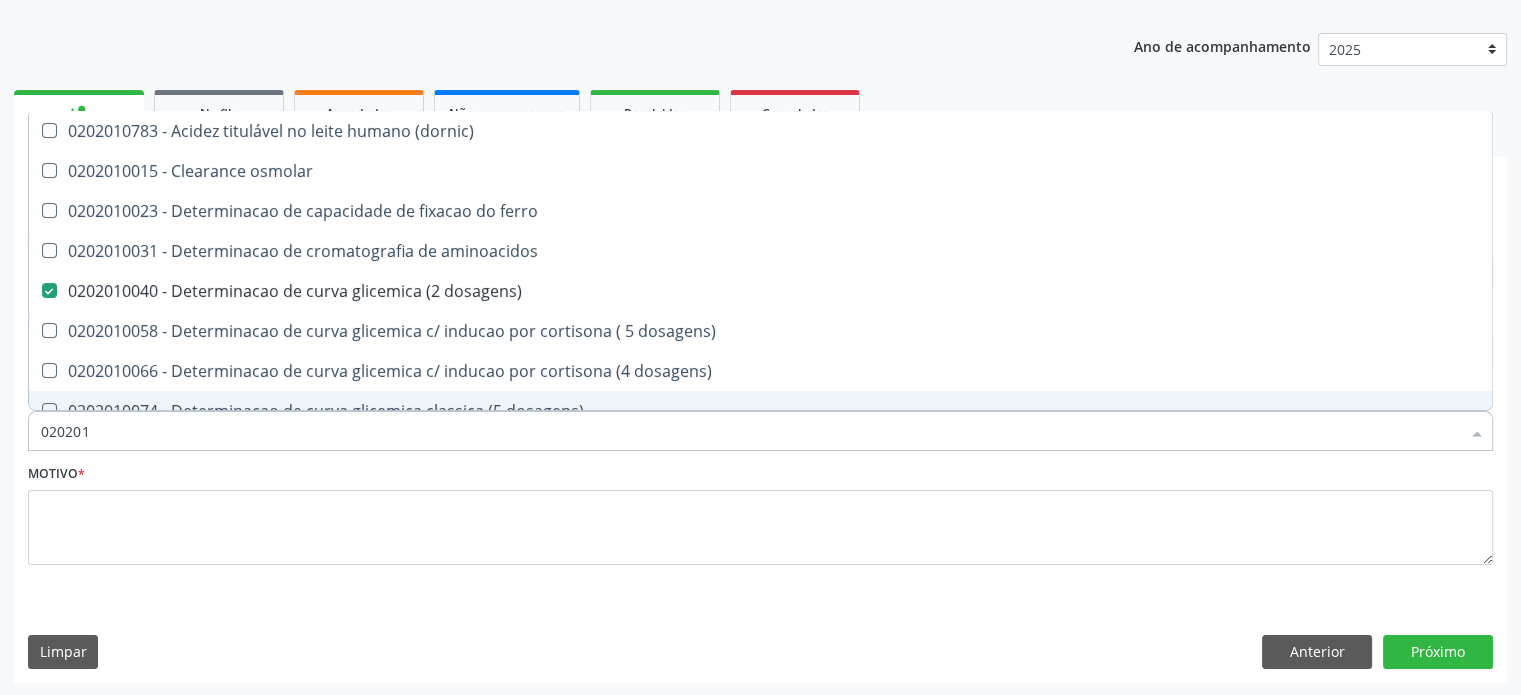 type on "0202010" 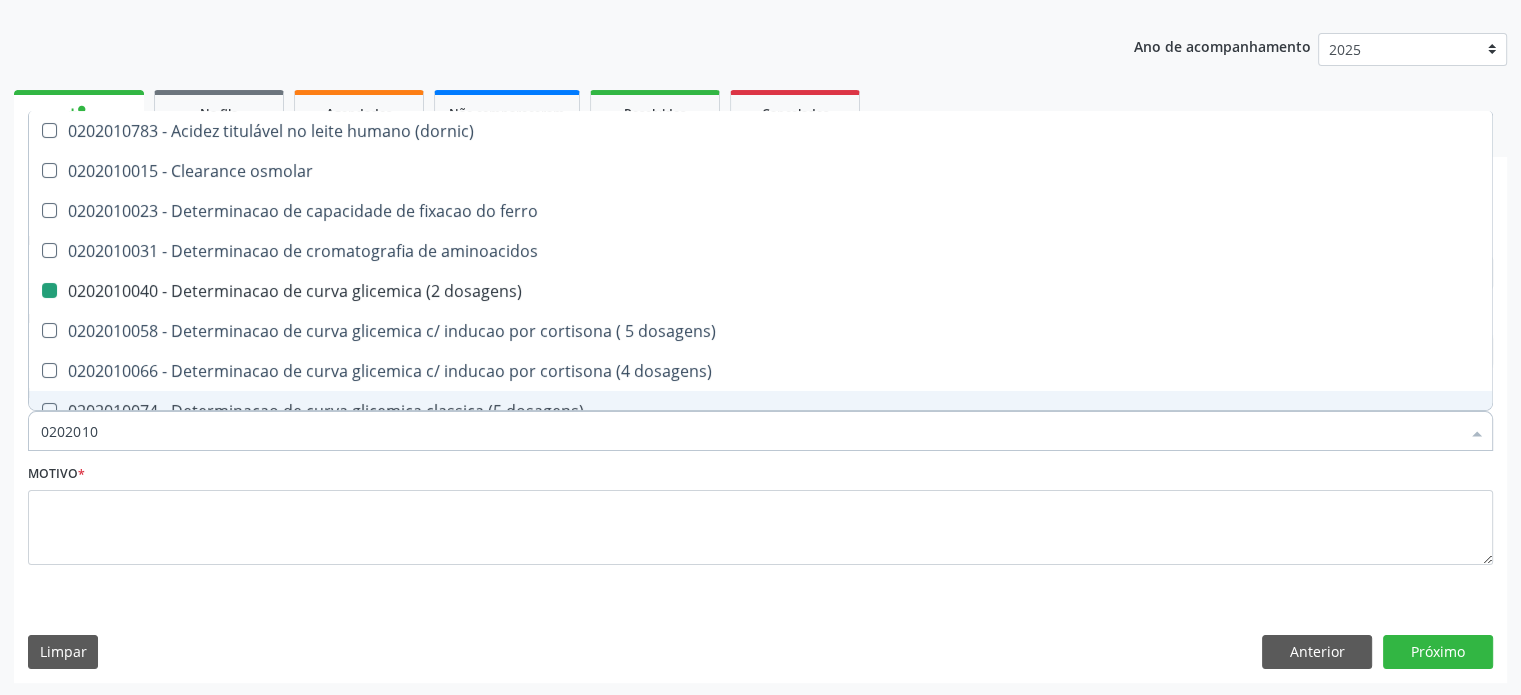 type on "02020104" 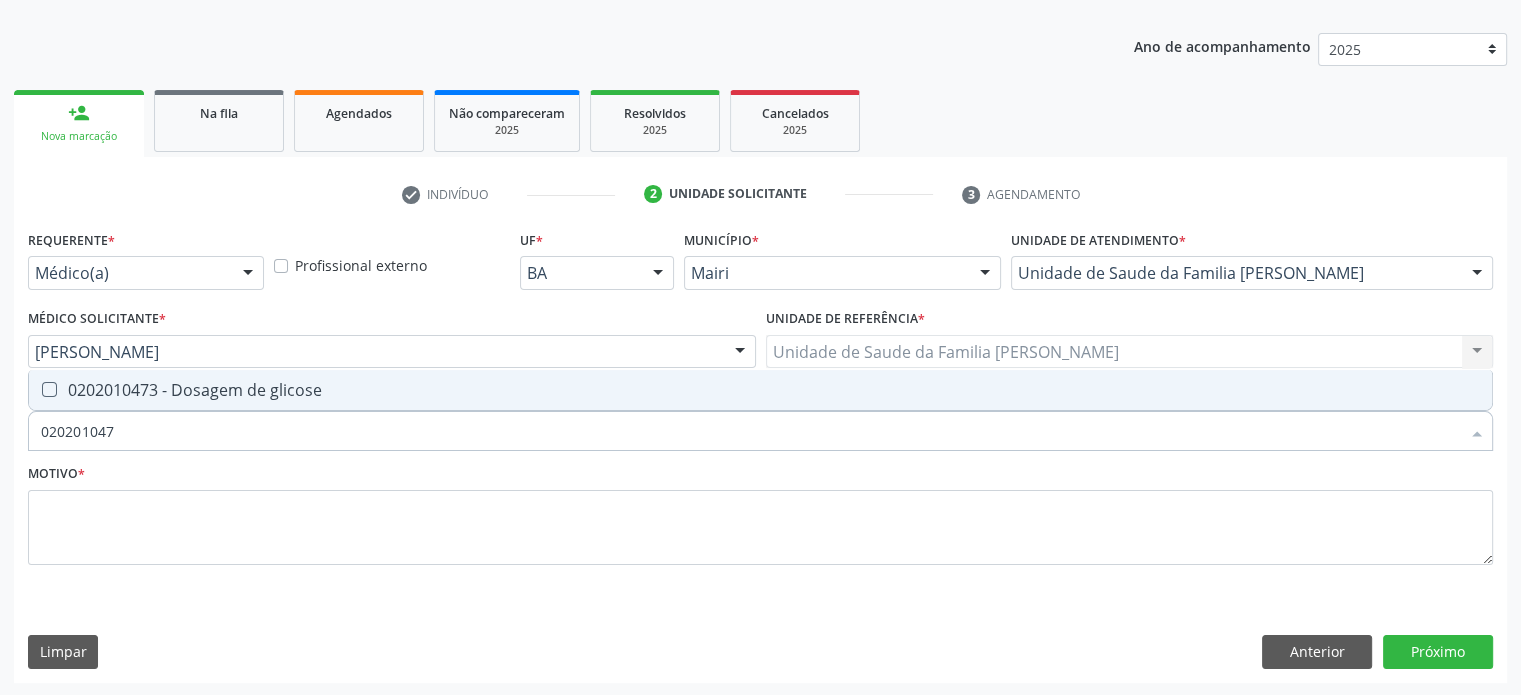 type on "0202010473" 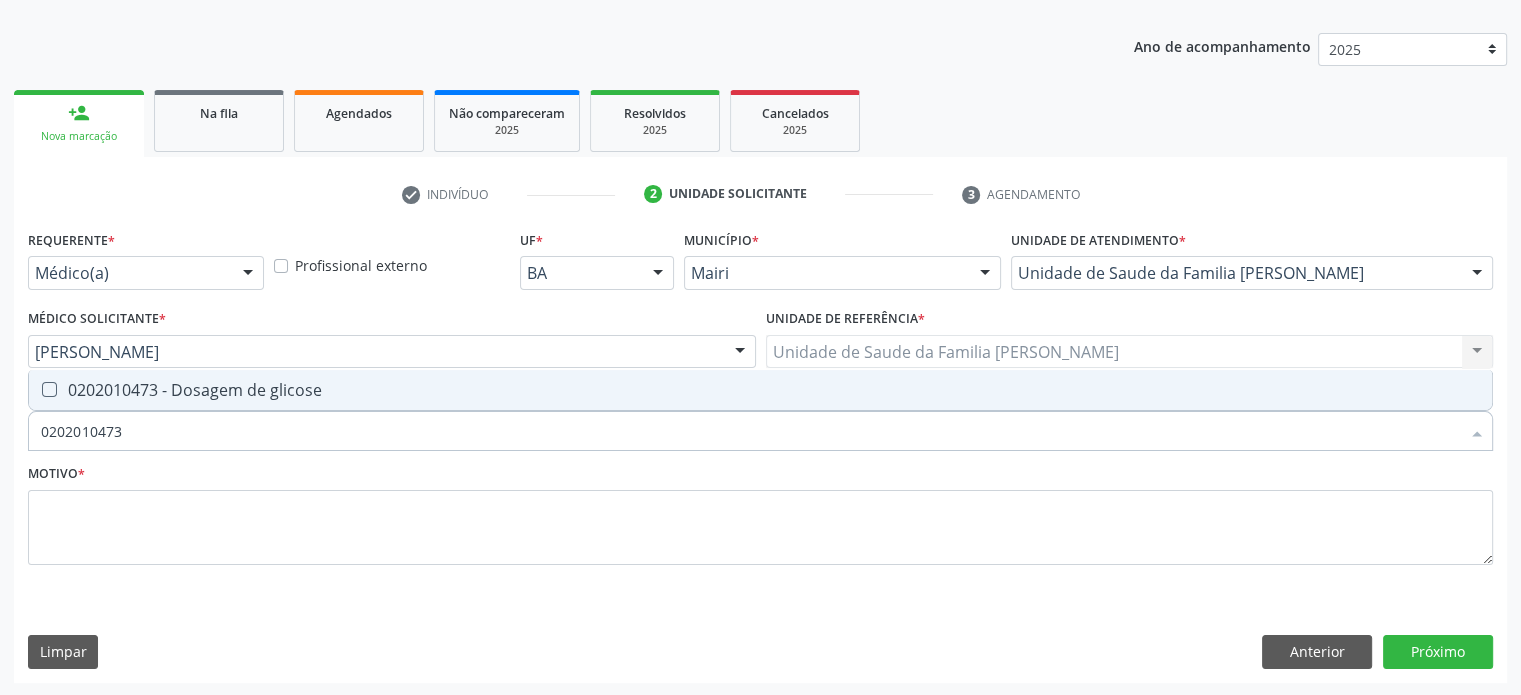 click on "0202010473 - Dosagem de glicose" at bounding box center (760, 390) 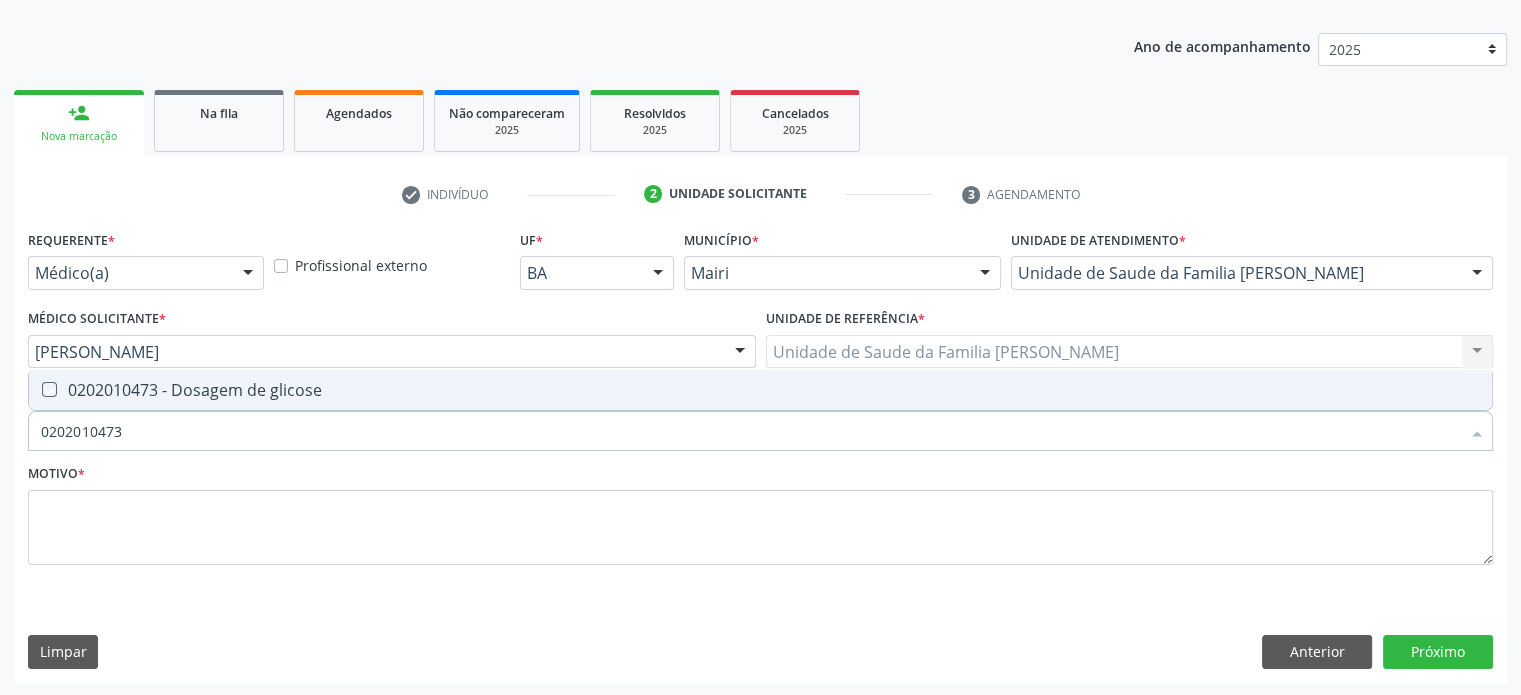 checkbox on "true" 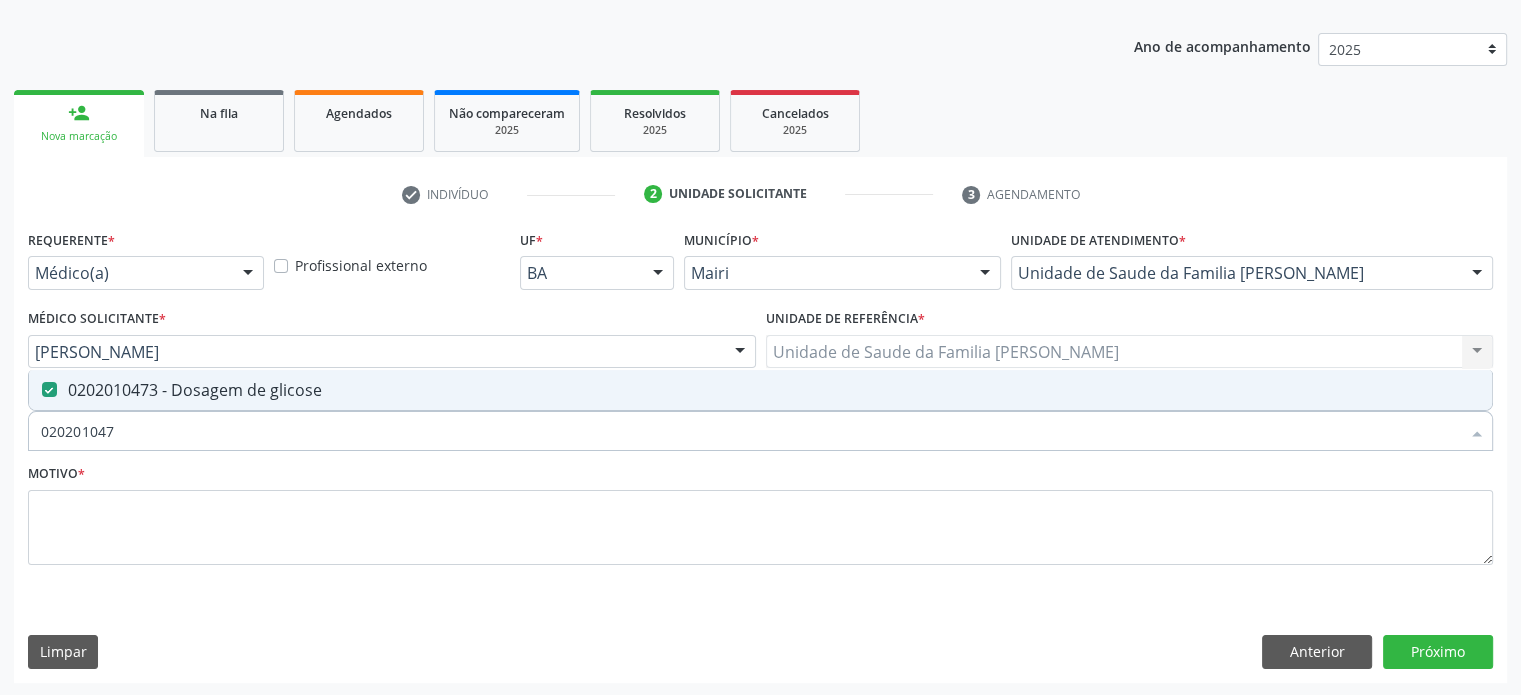 type on "02020104" 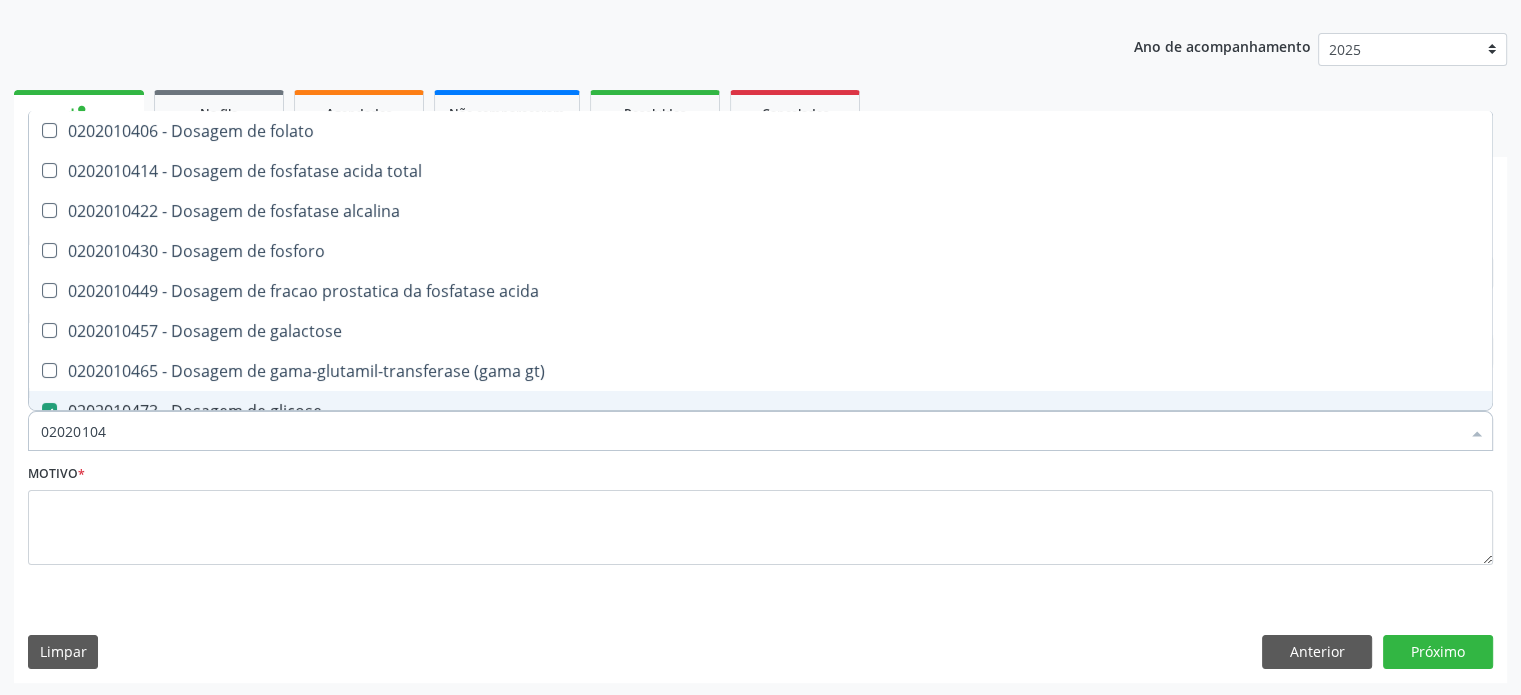 type on "0202010" 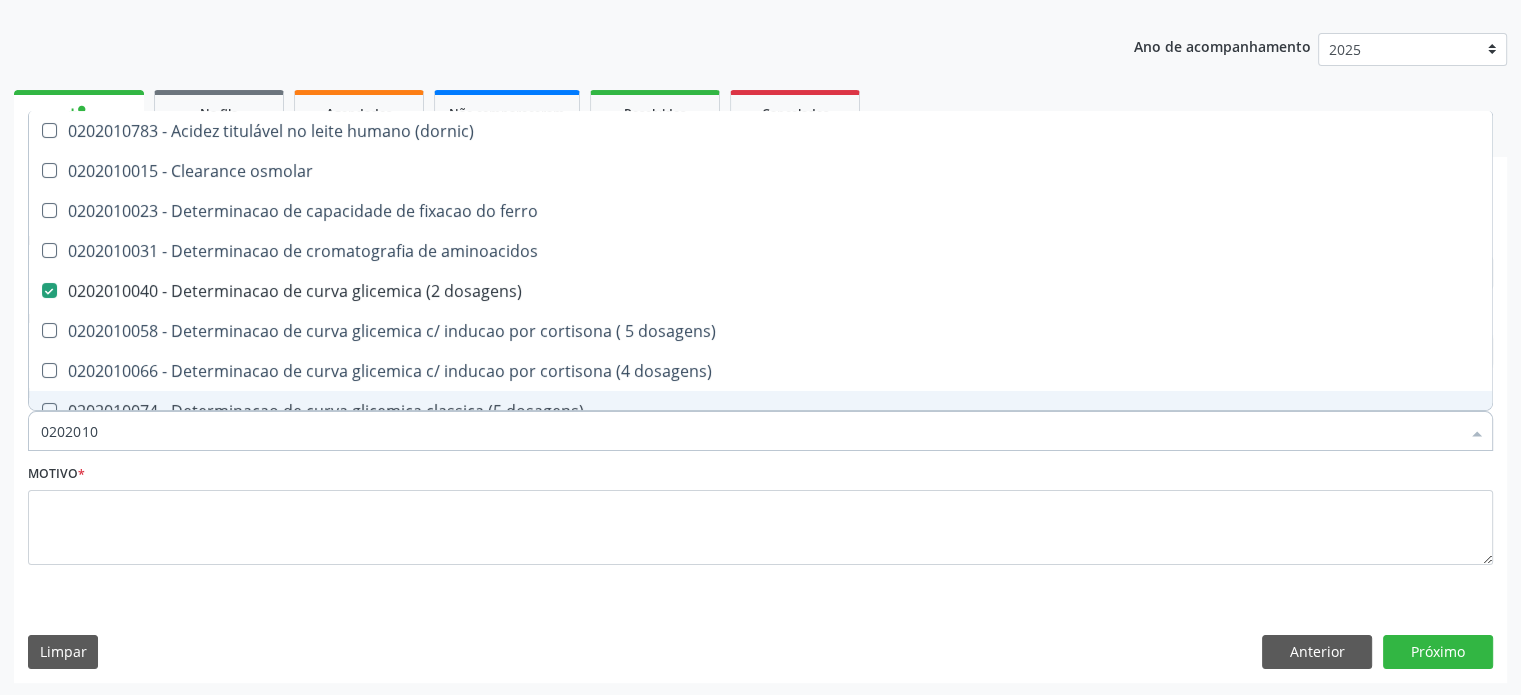 type on "02020102" 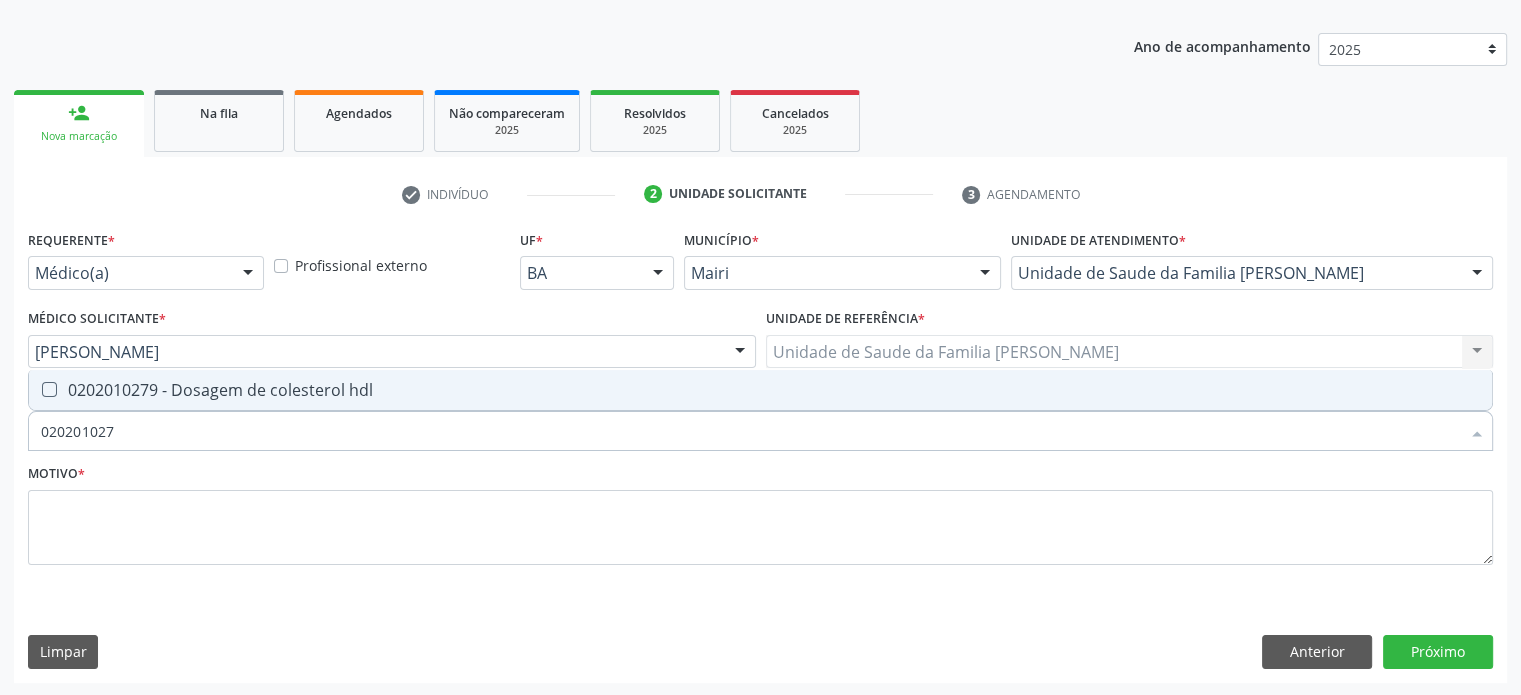 type on "0202010279" 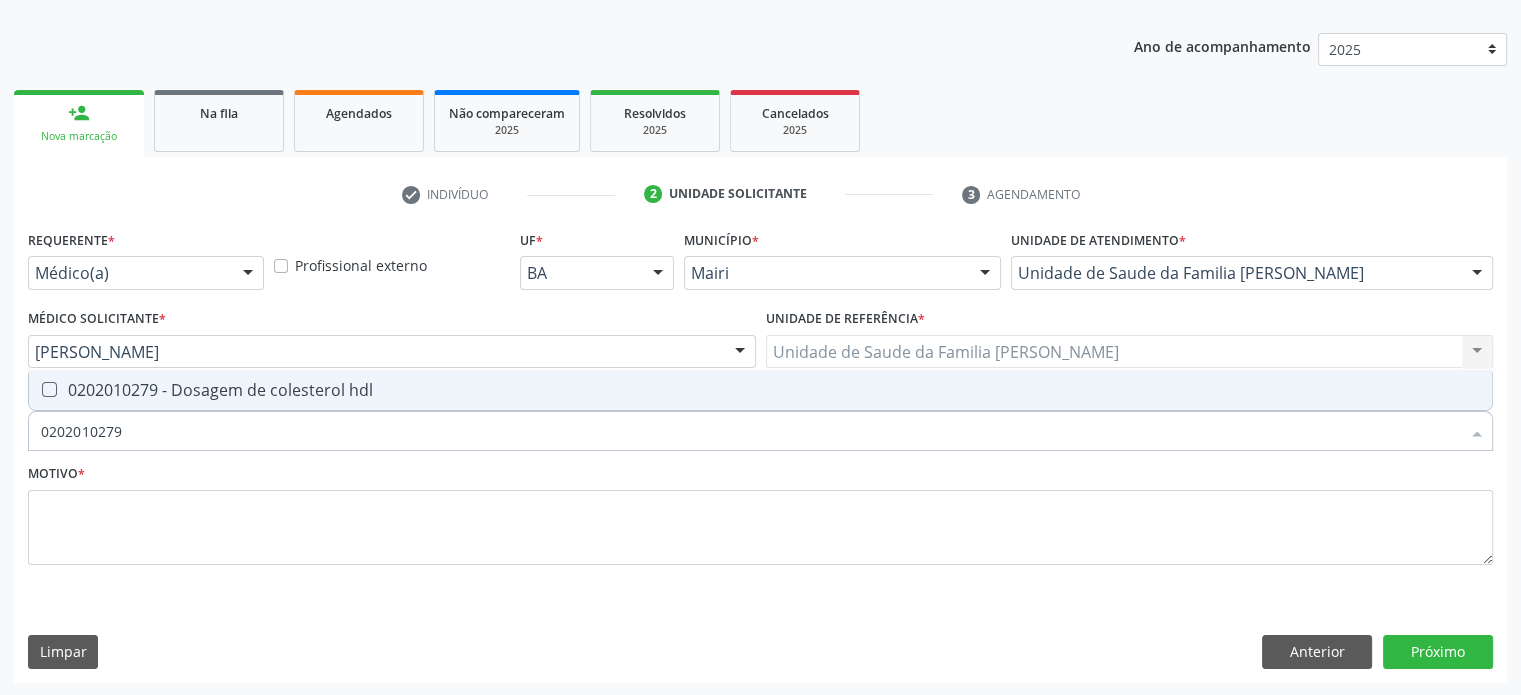 click on "0202010279 - Dosagem de colesterol hdl" at bounding box center [760, 390] 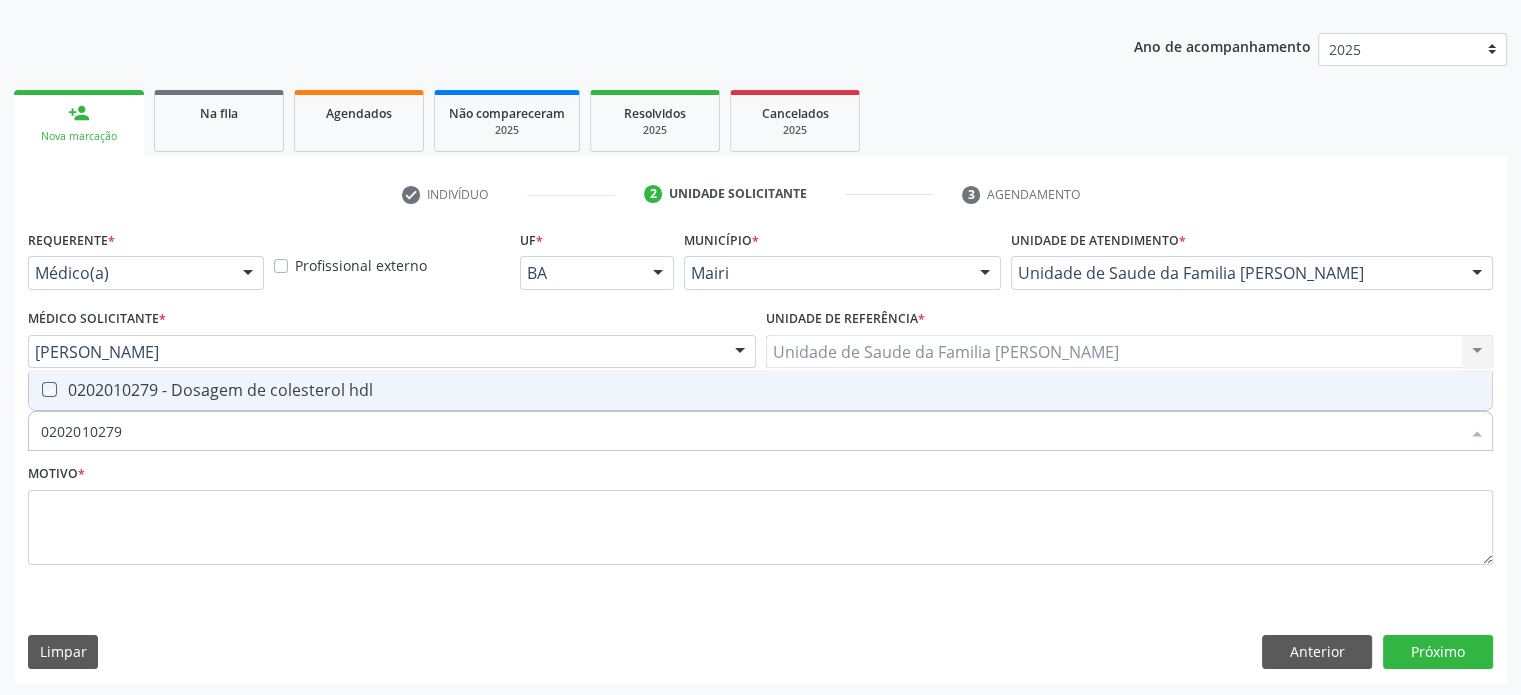checkbox on "true" 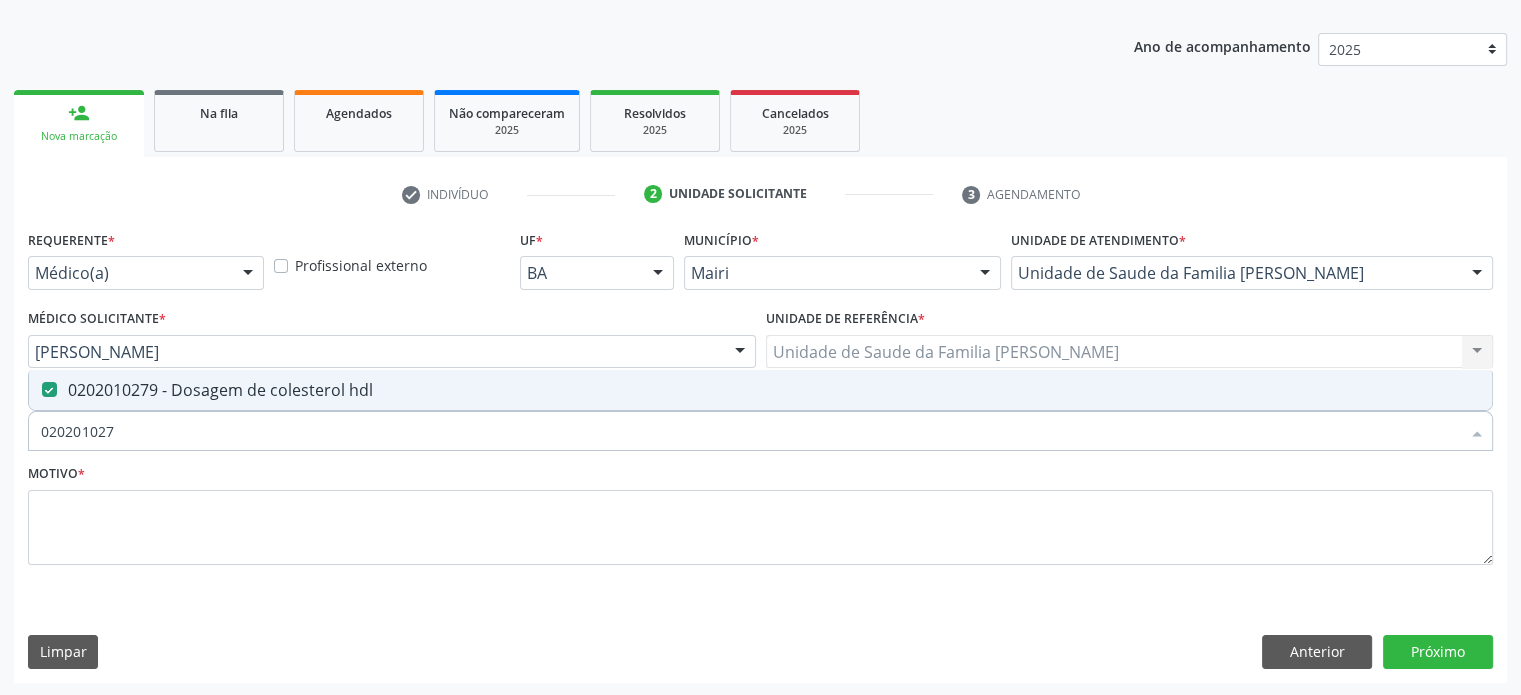 type on "02020102" 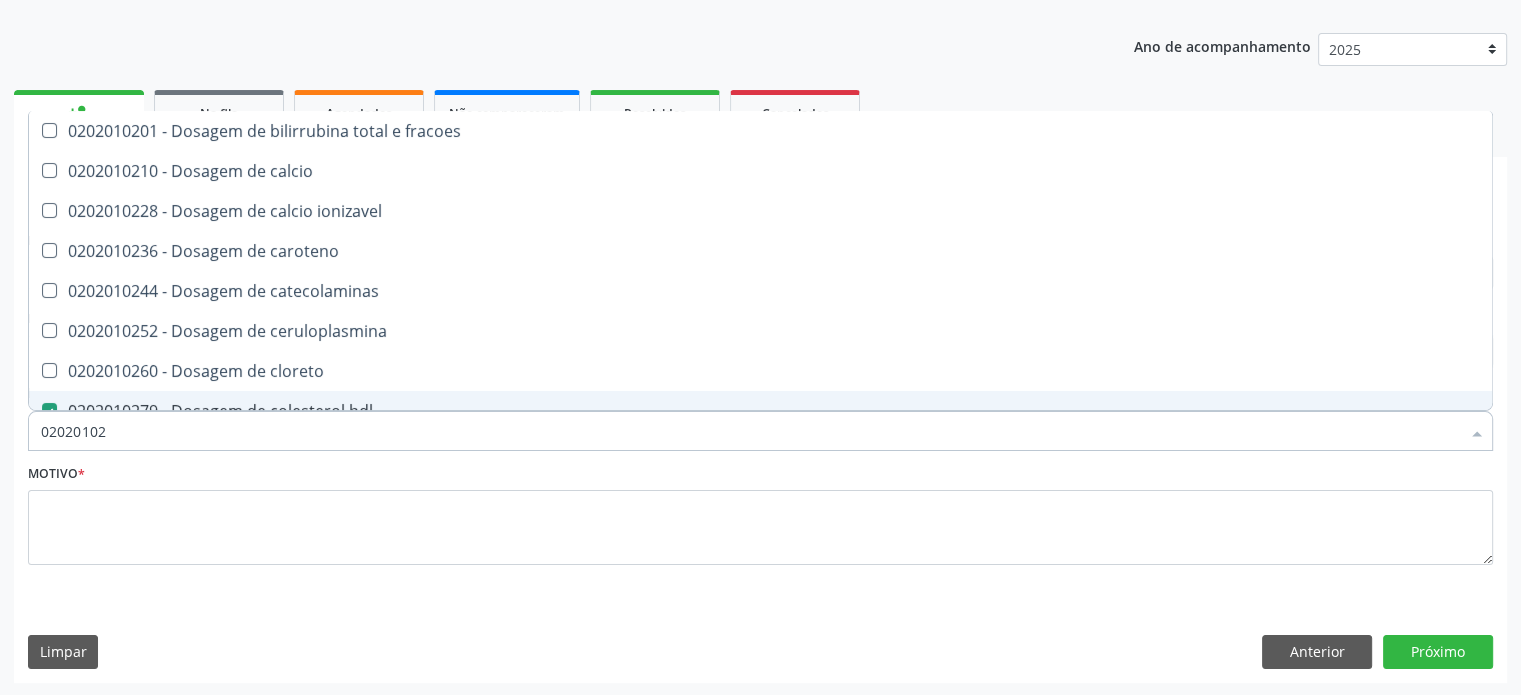 type on "0202010" 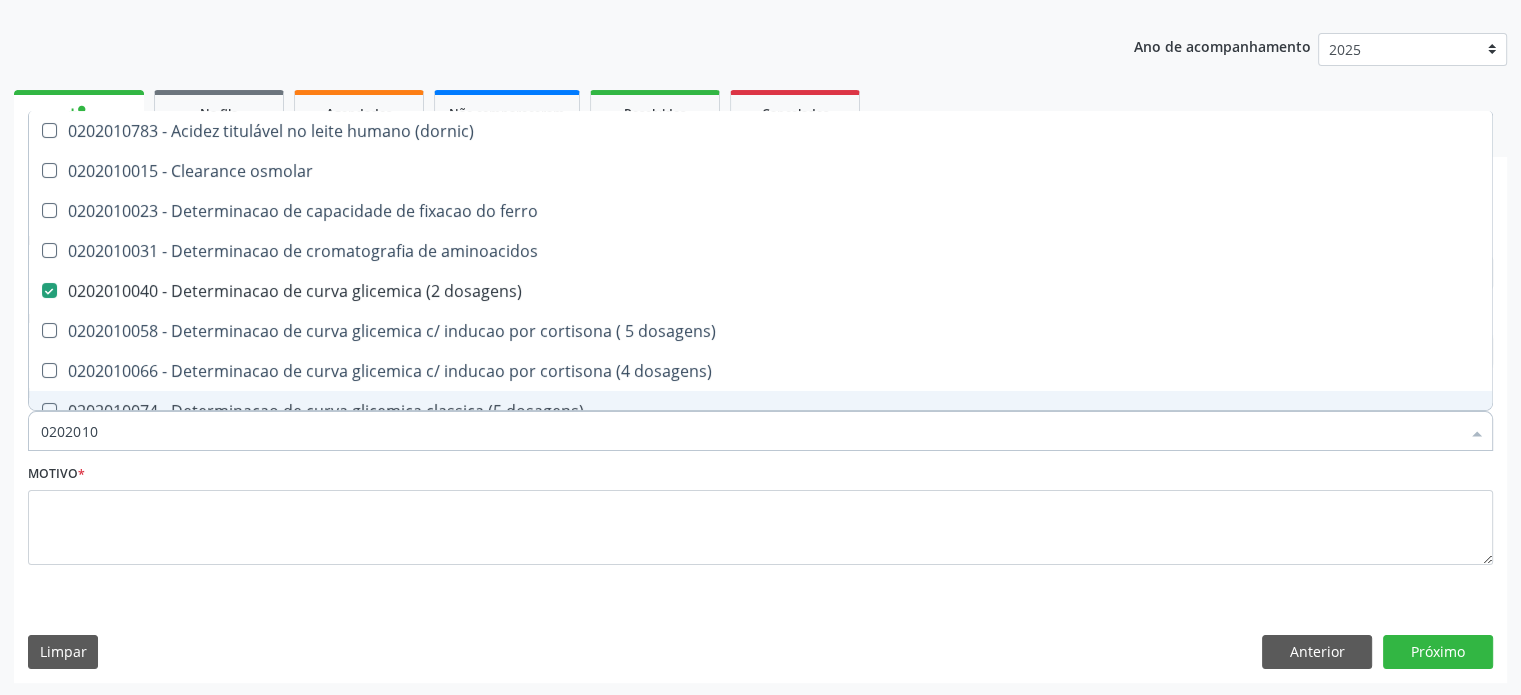 type on "02020105" 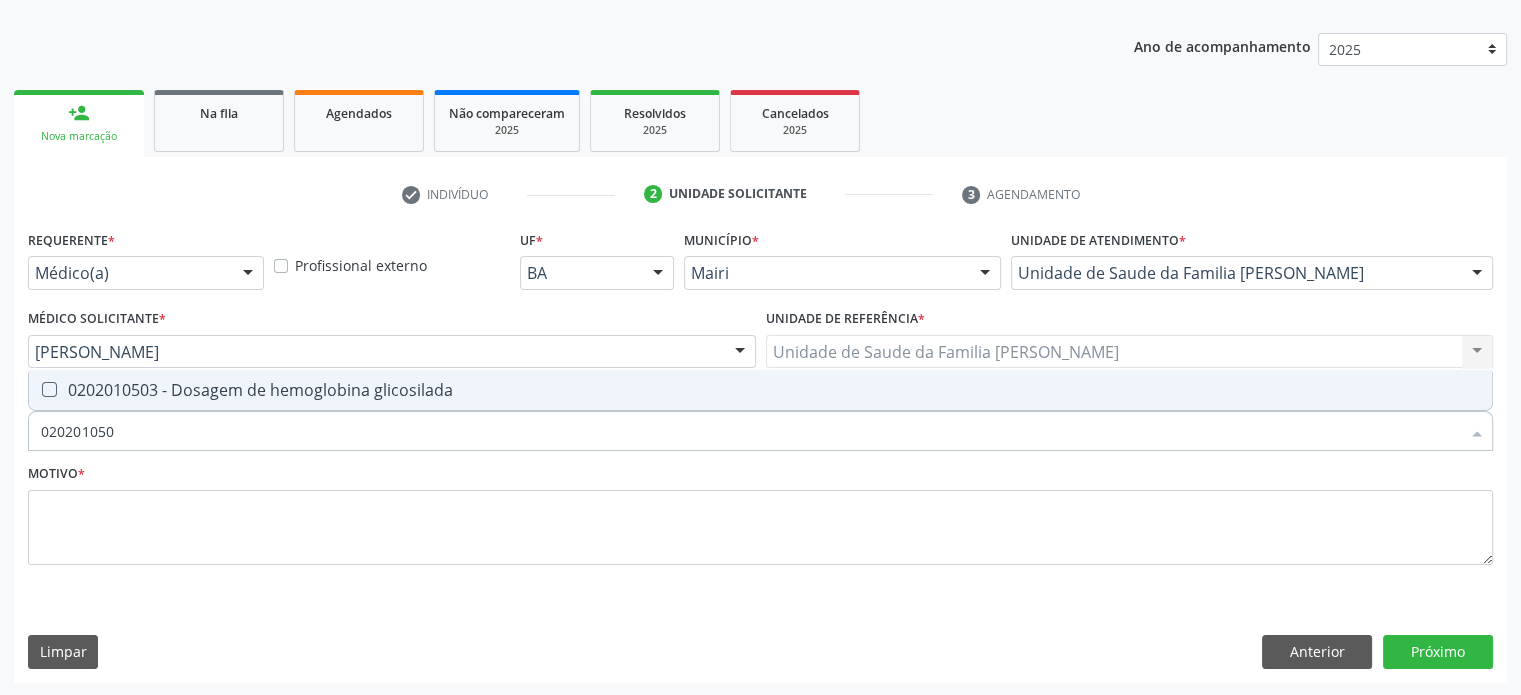 type on "0202010503" 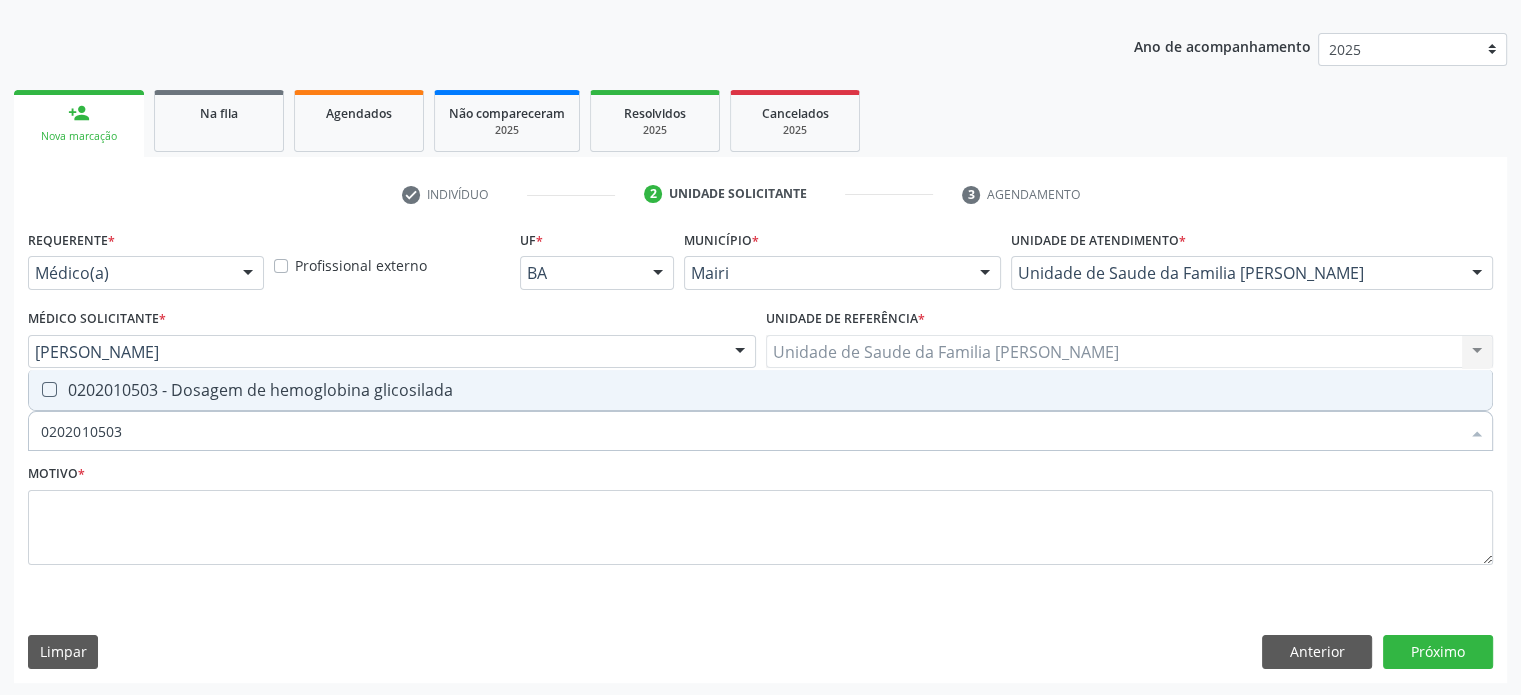 click on "0202010503 - Dosagem de hemoglobina glicosilada" at bounding box center [760, 390] 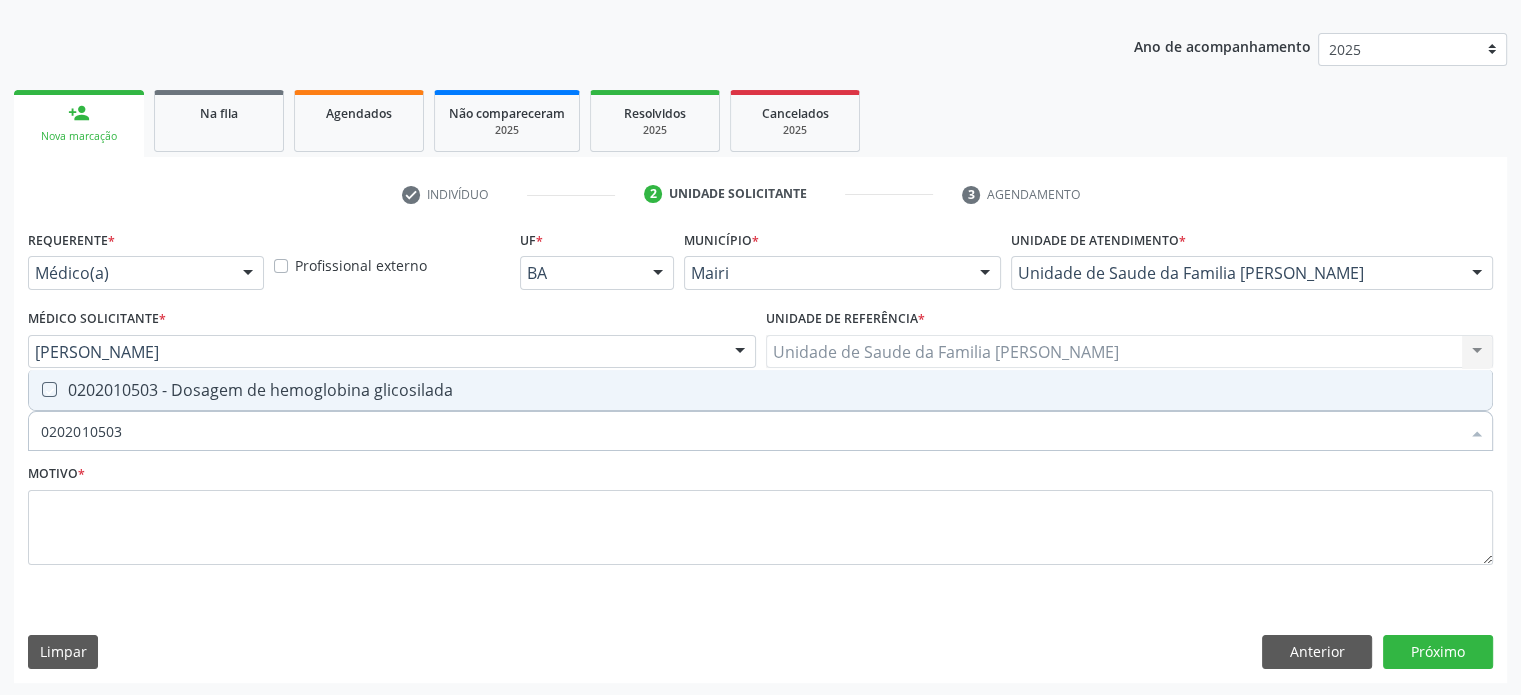 checkbox on "true" 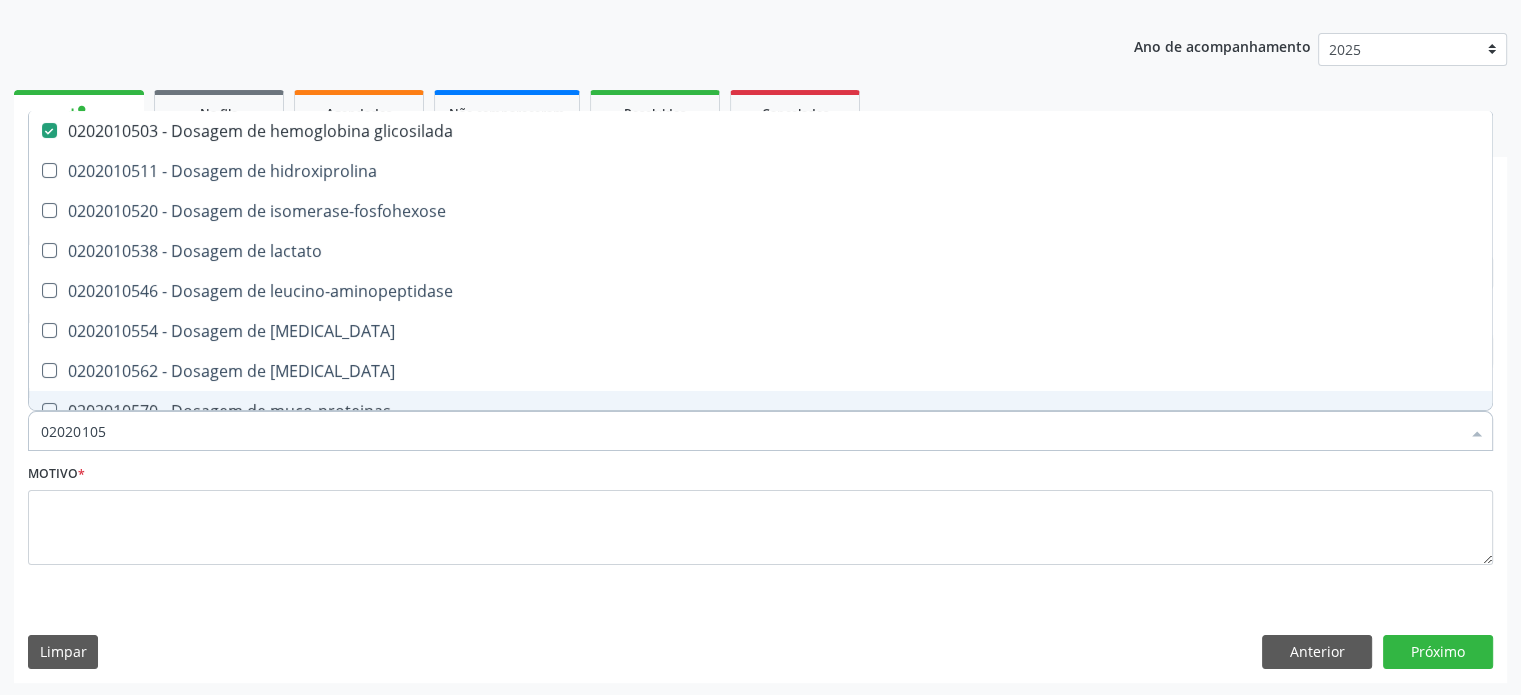 type on "0202010" 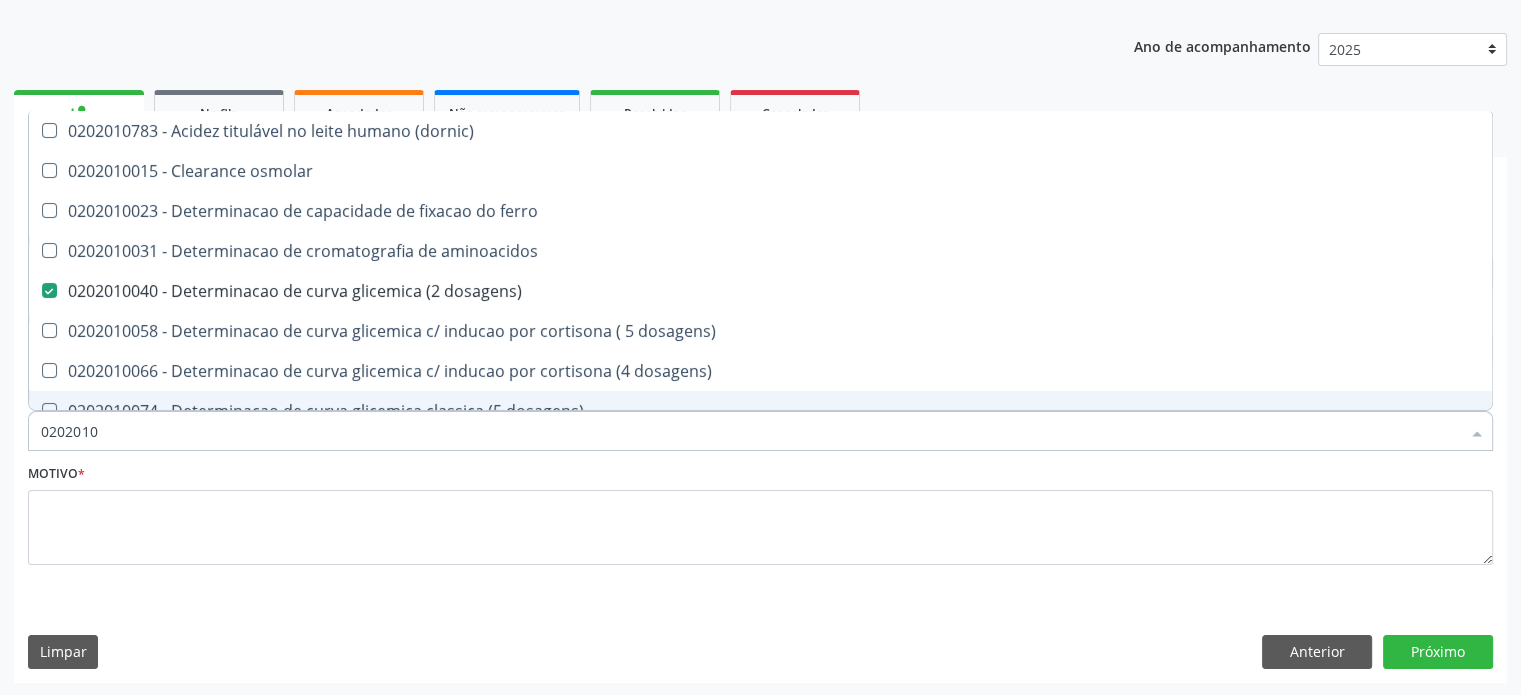 type on "02020102" 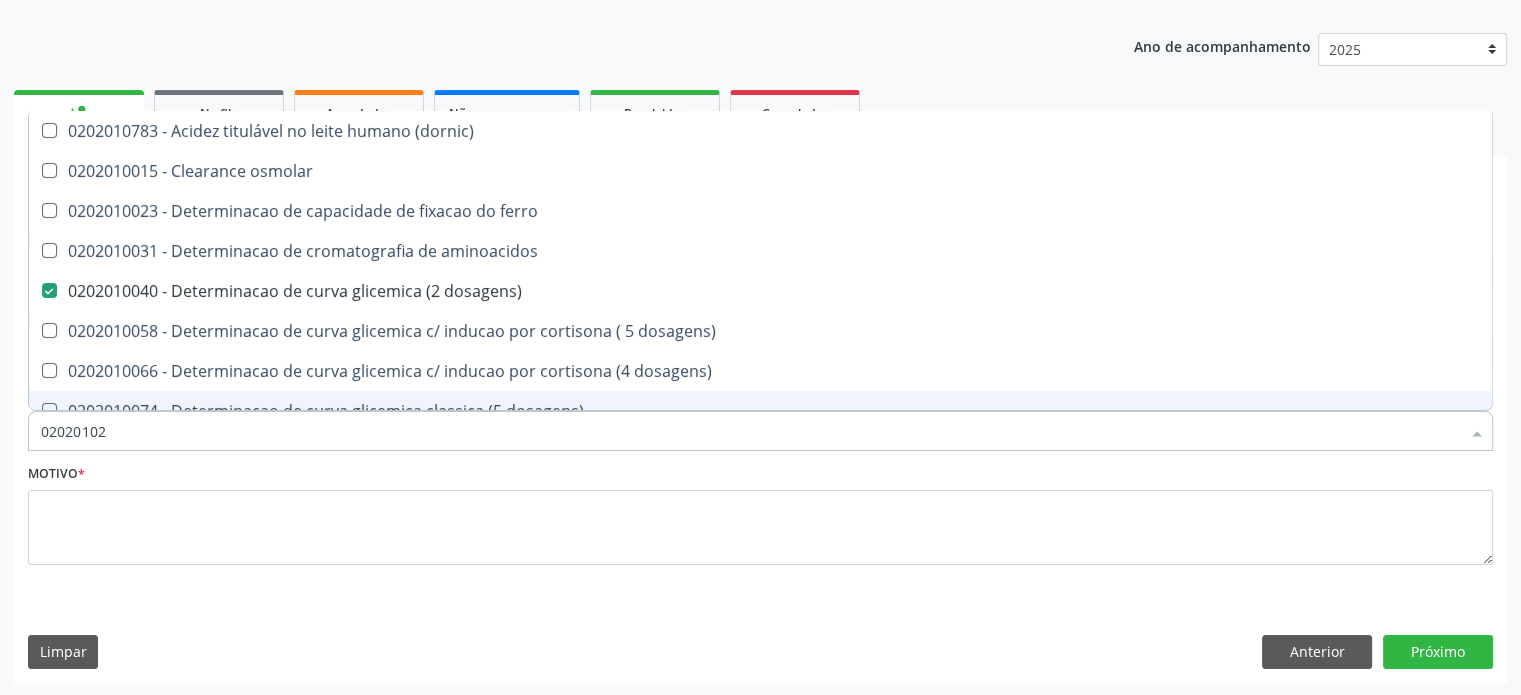 checkbox on "false" 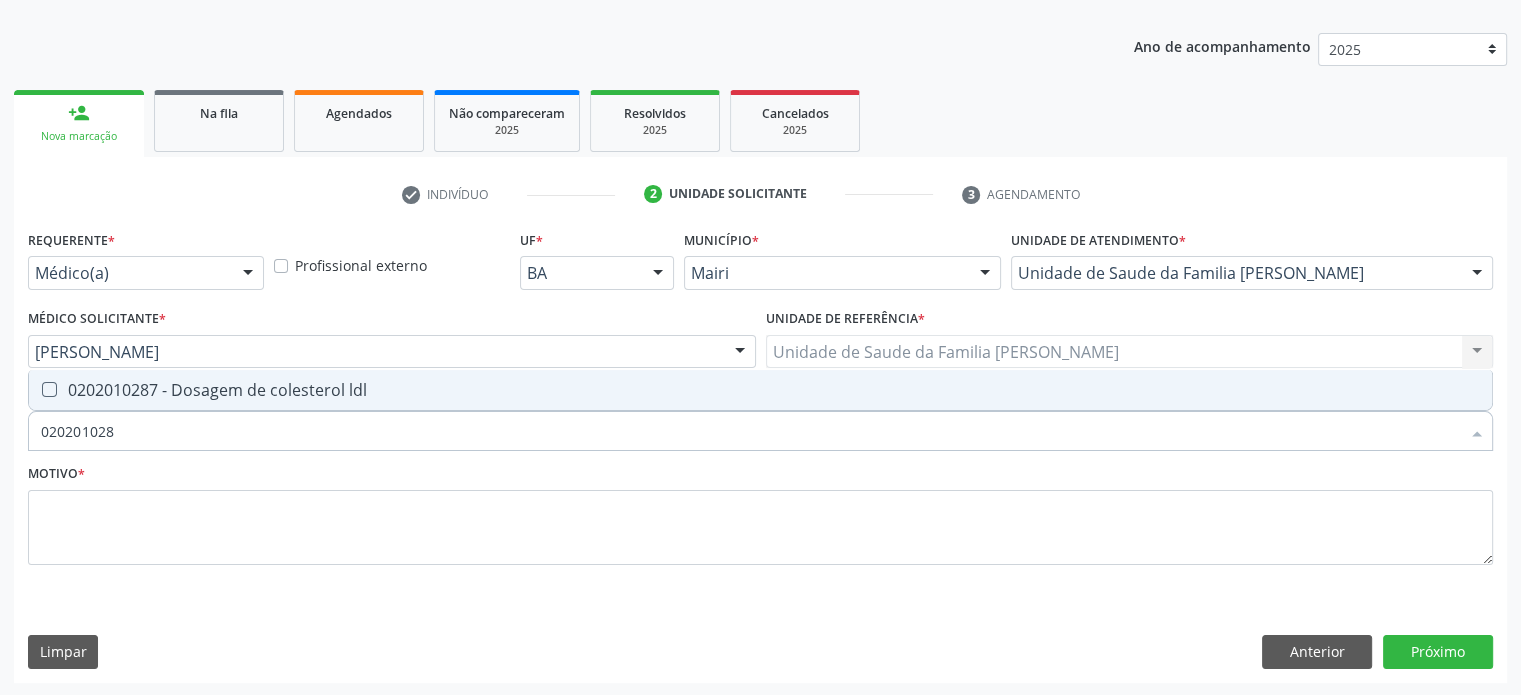 type on "0202010287" 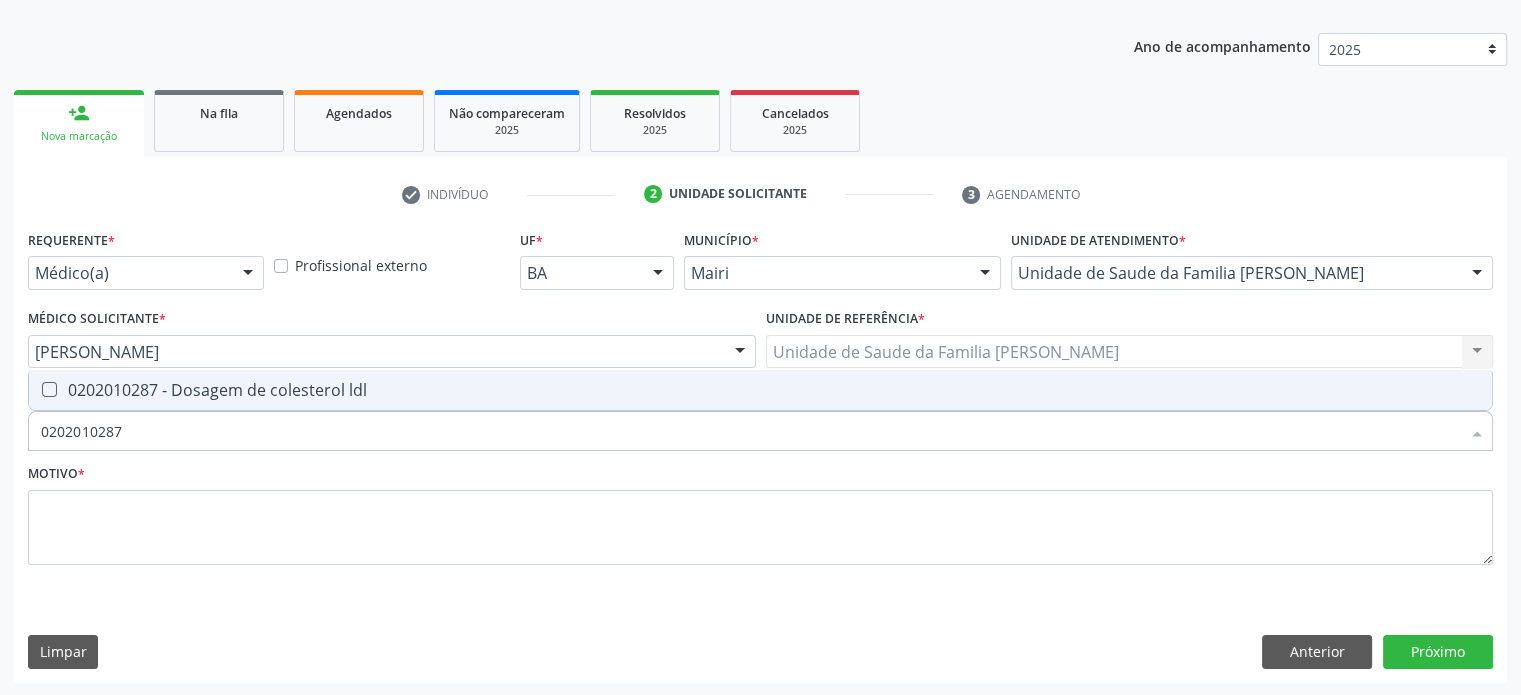 click on "0202010287 - Dosagem de colesterol ldl" at bounding box center (760, 390) 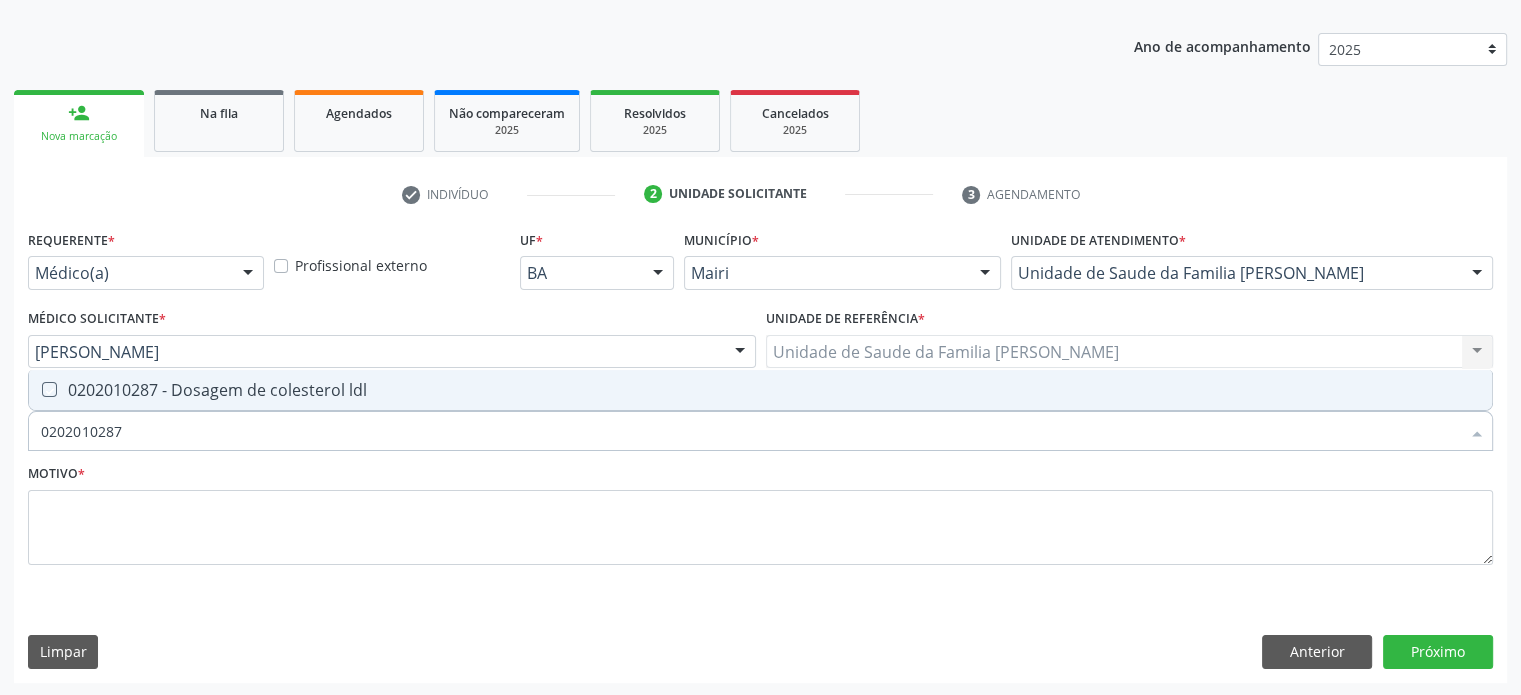 checkbox on "true" 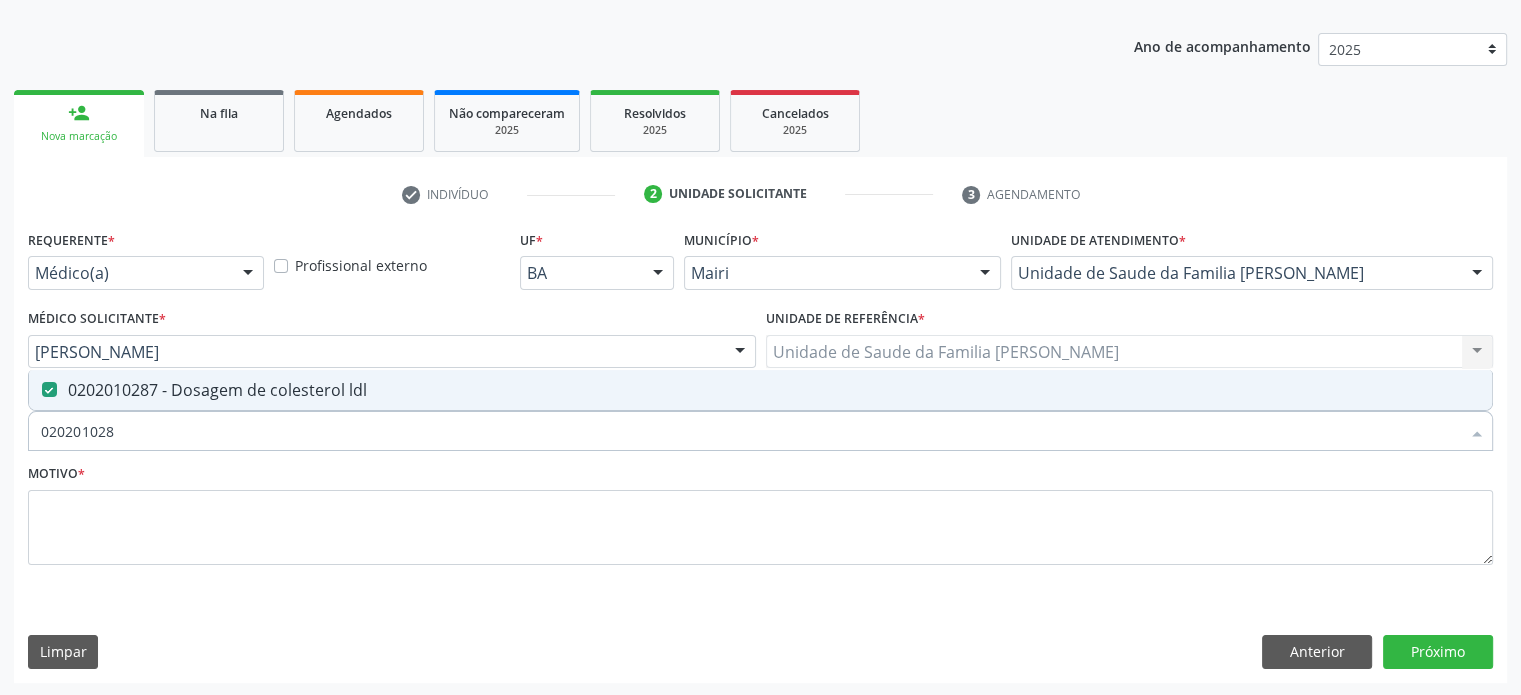 type on "02020102" 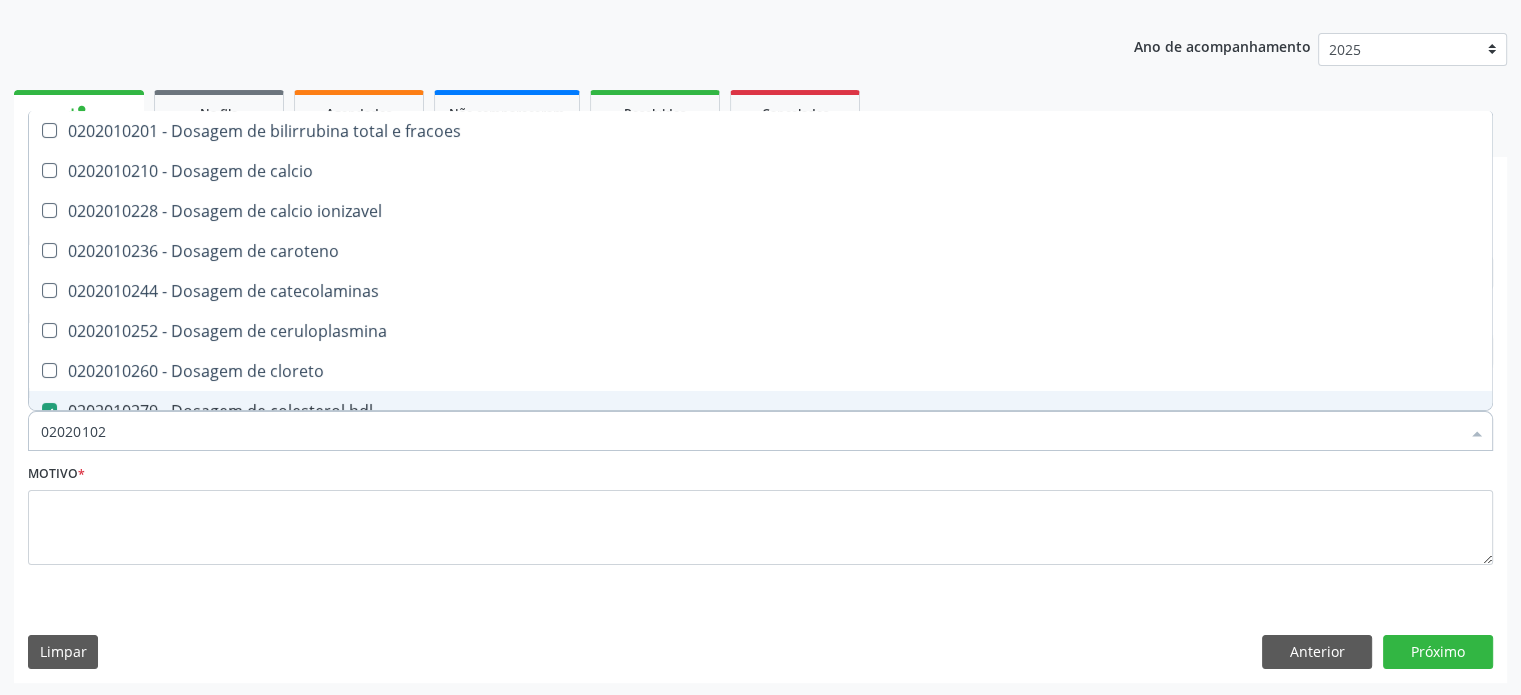 type on "0202010" 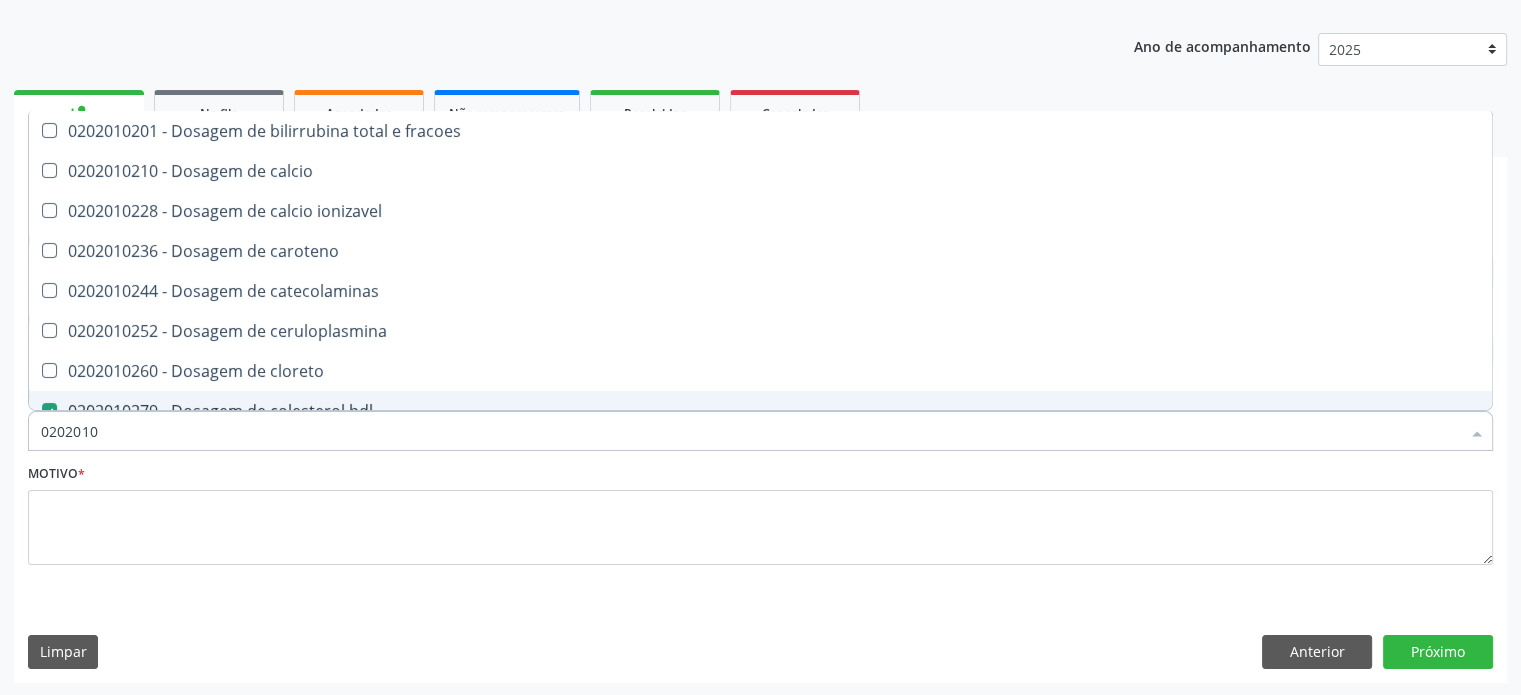 checkbox on "true" 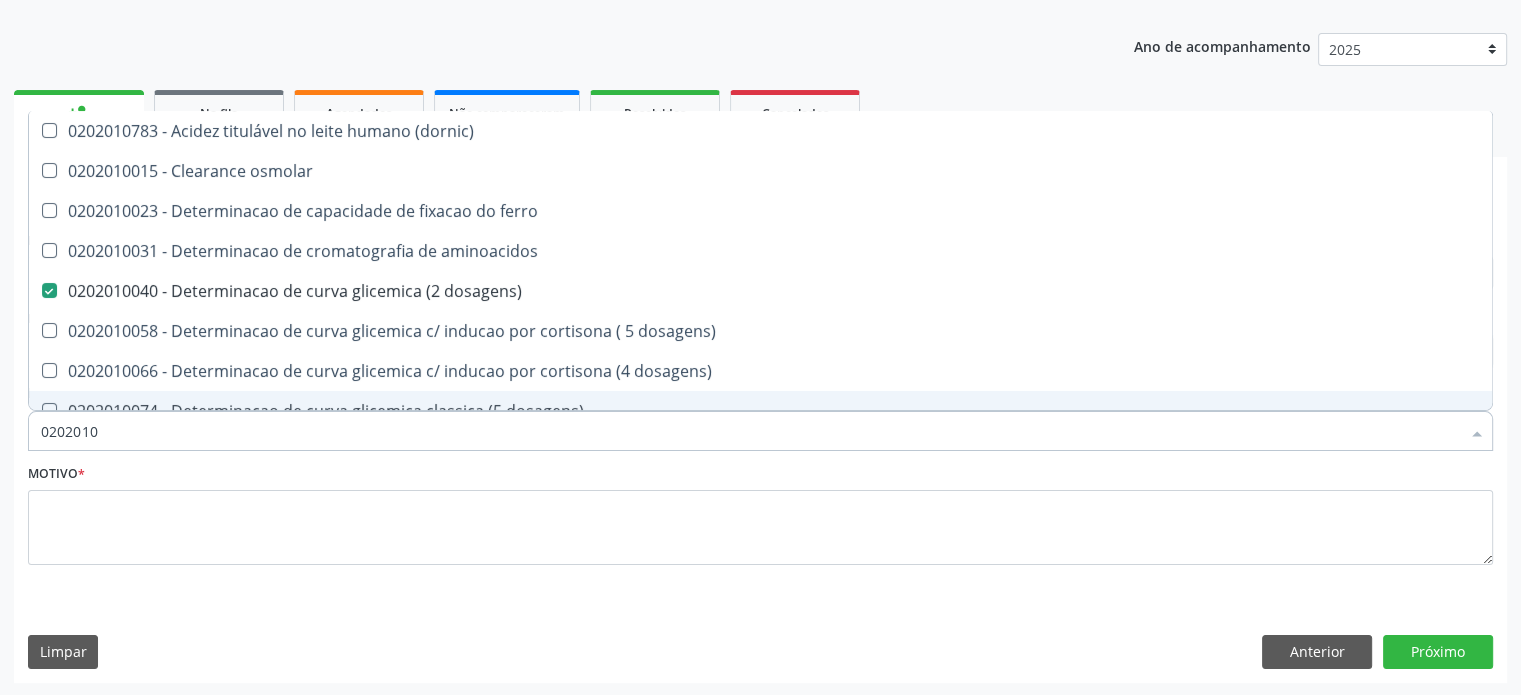 type on "020201" 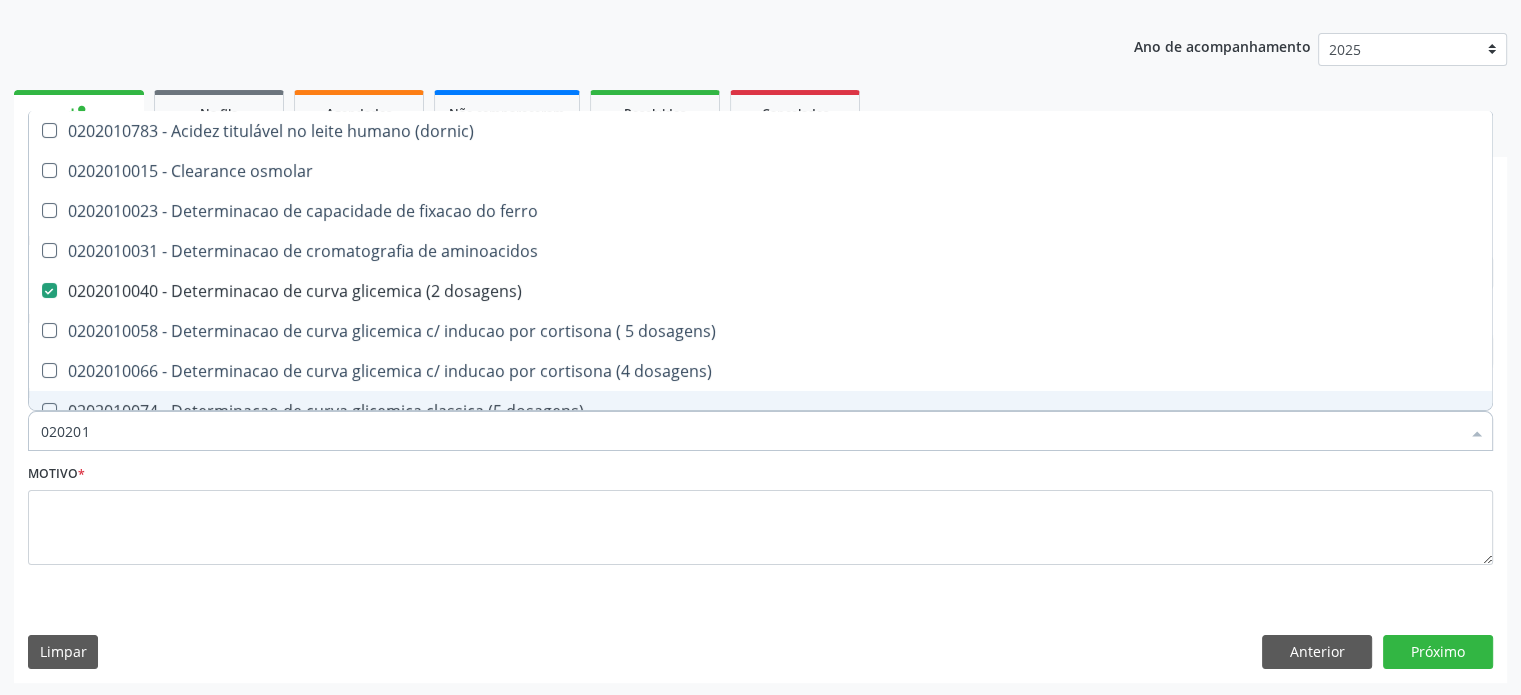 checkbox on "false" 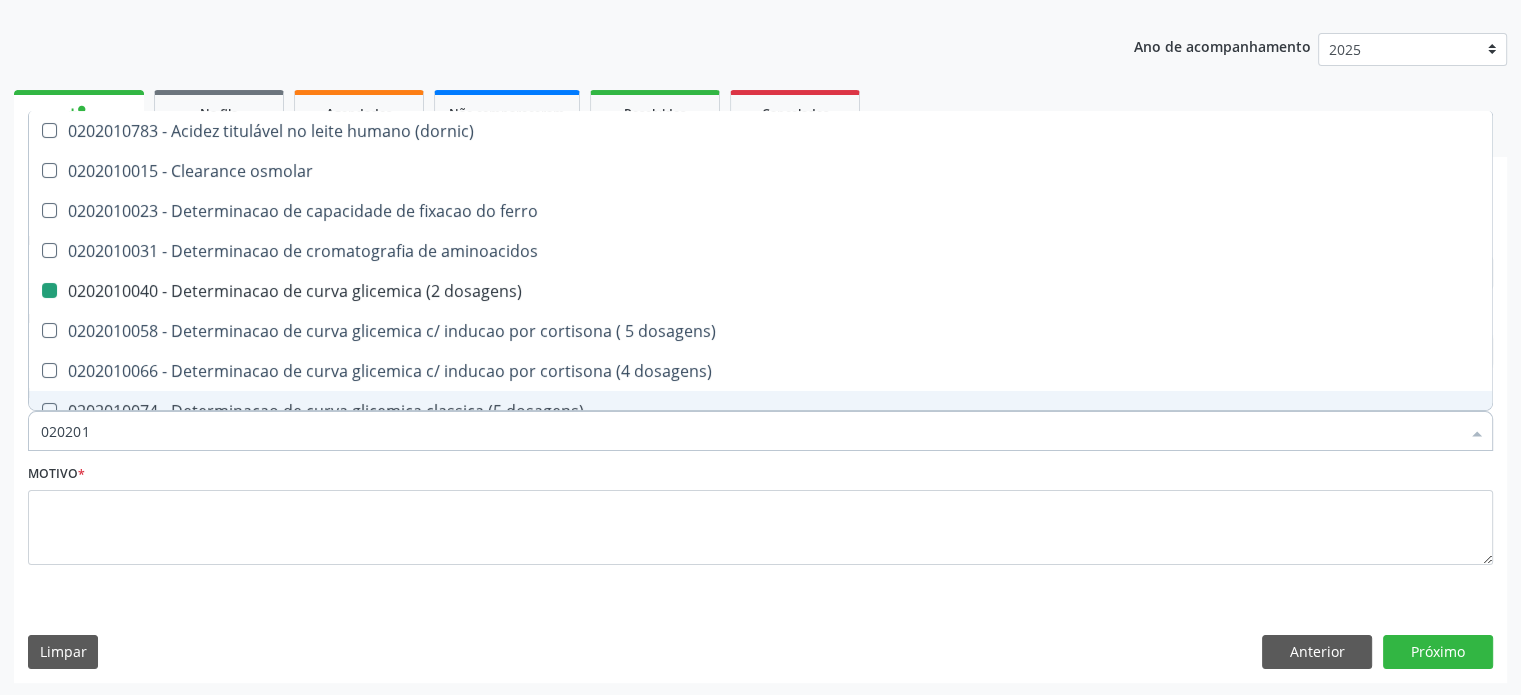 type on "02020" 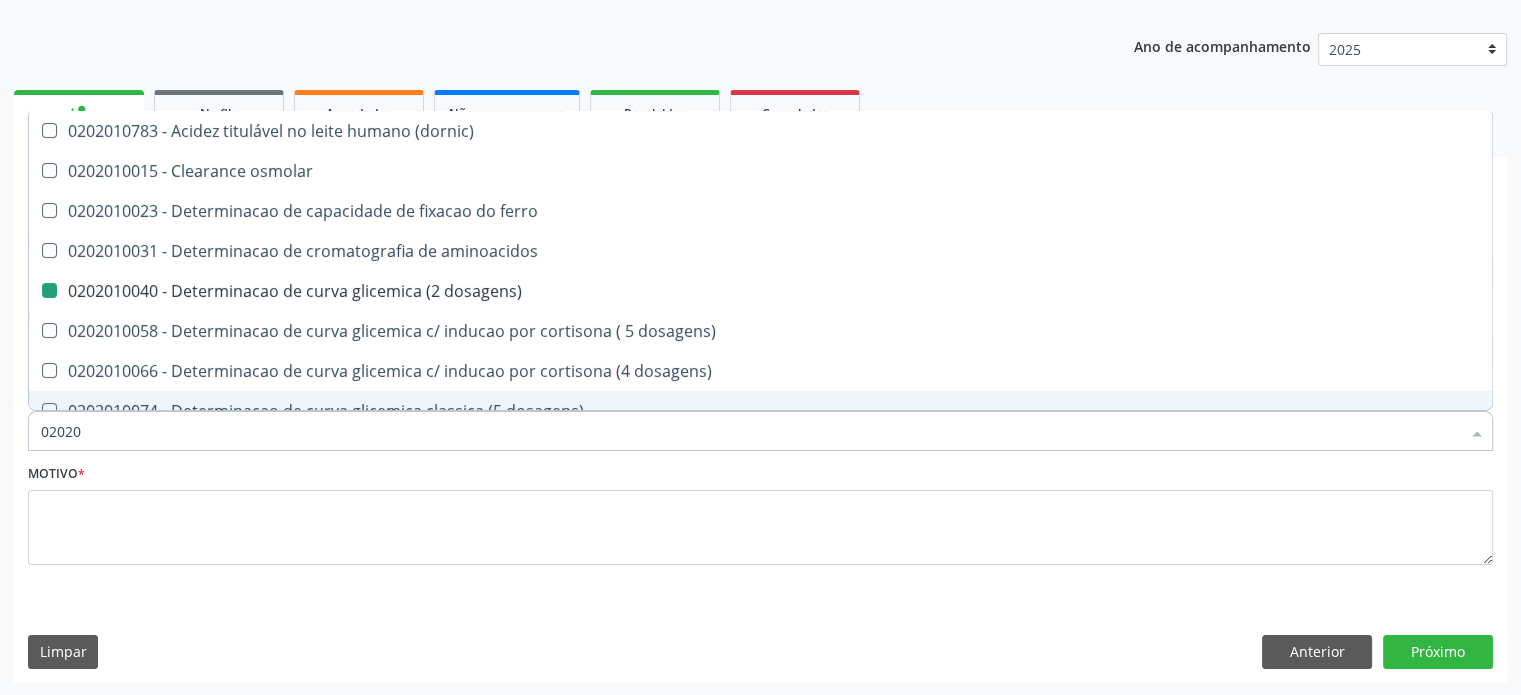 checkbox on "true" 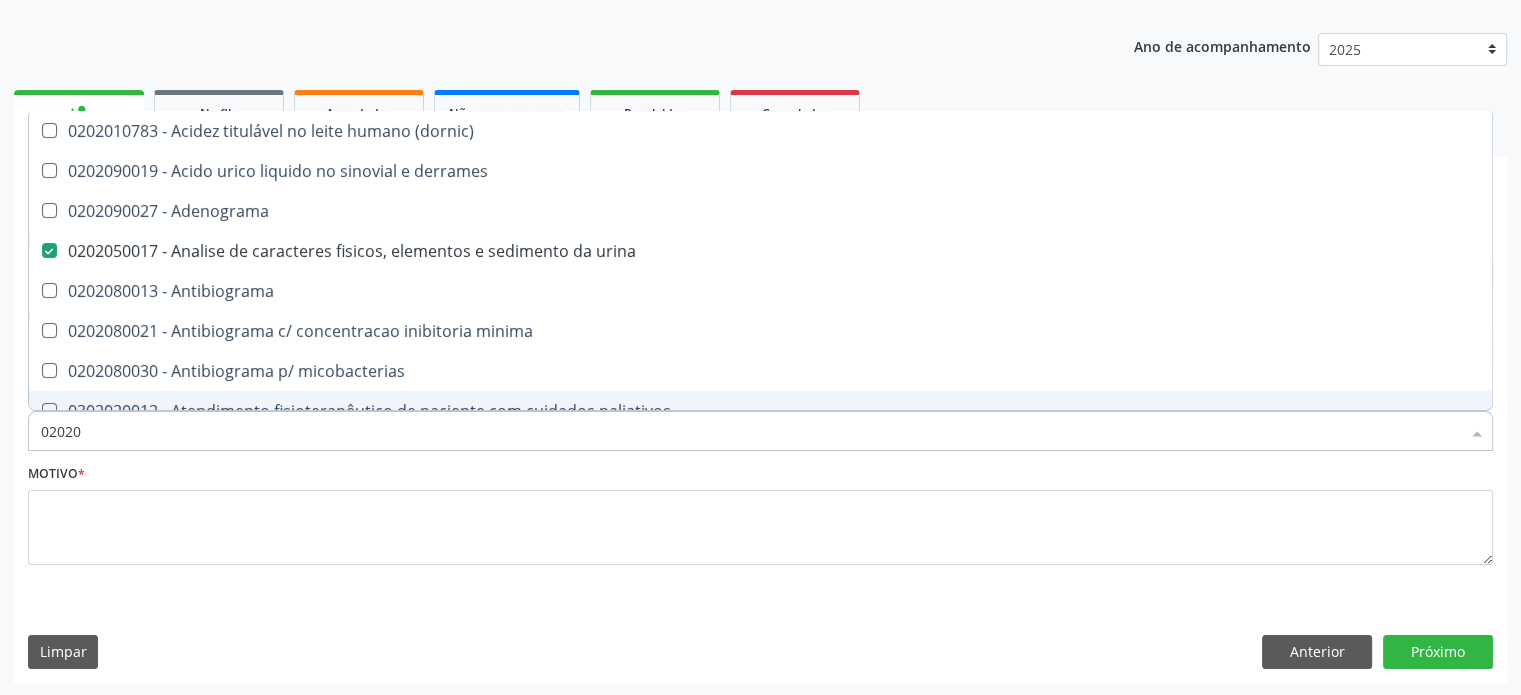 type on "020202" 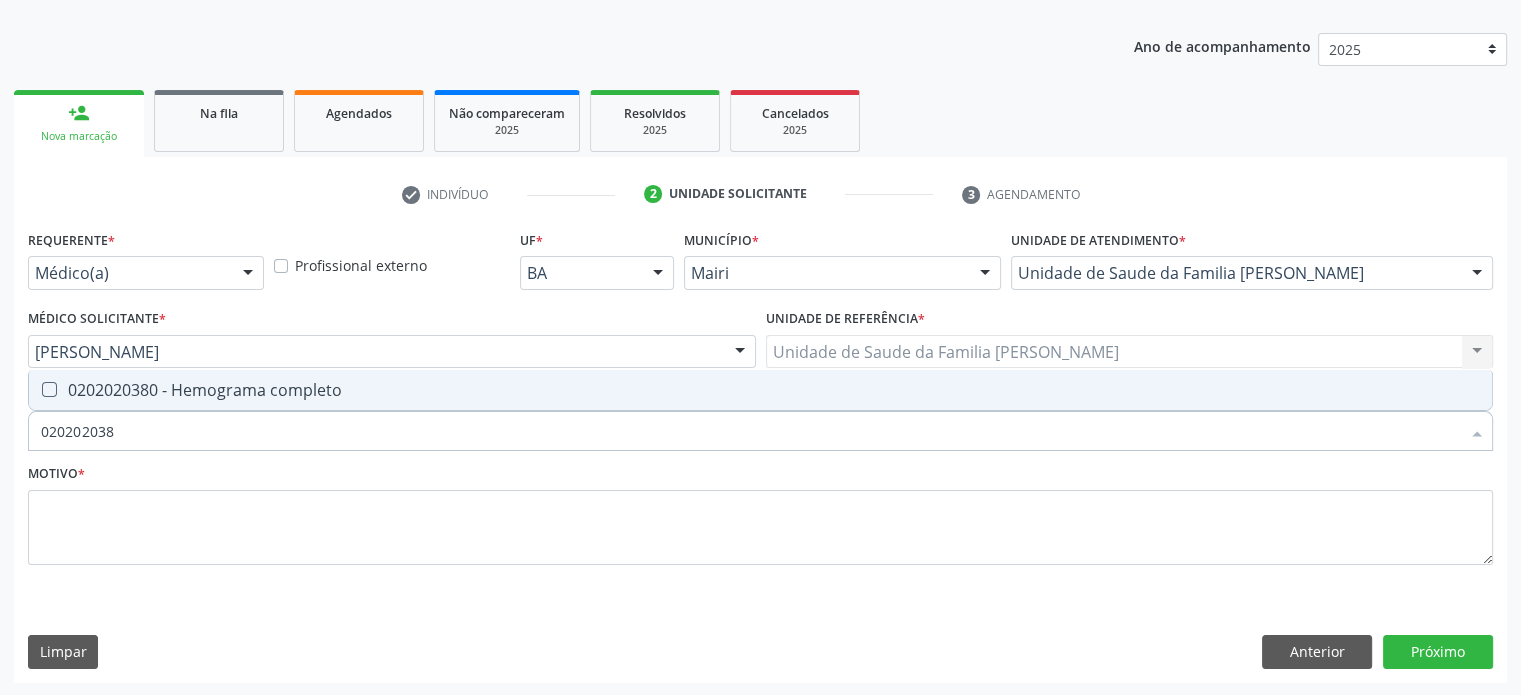 type on "0202020380" 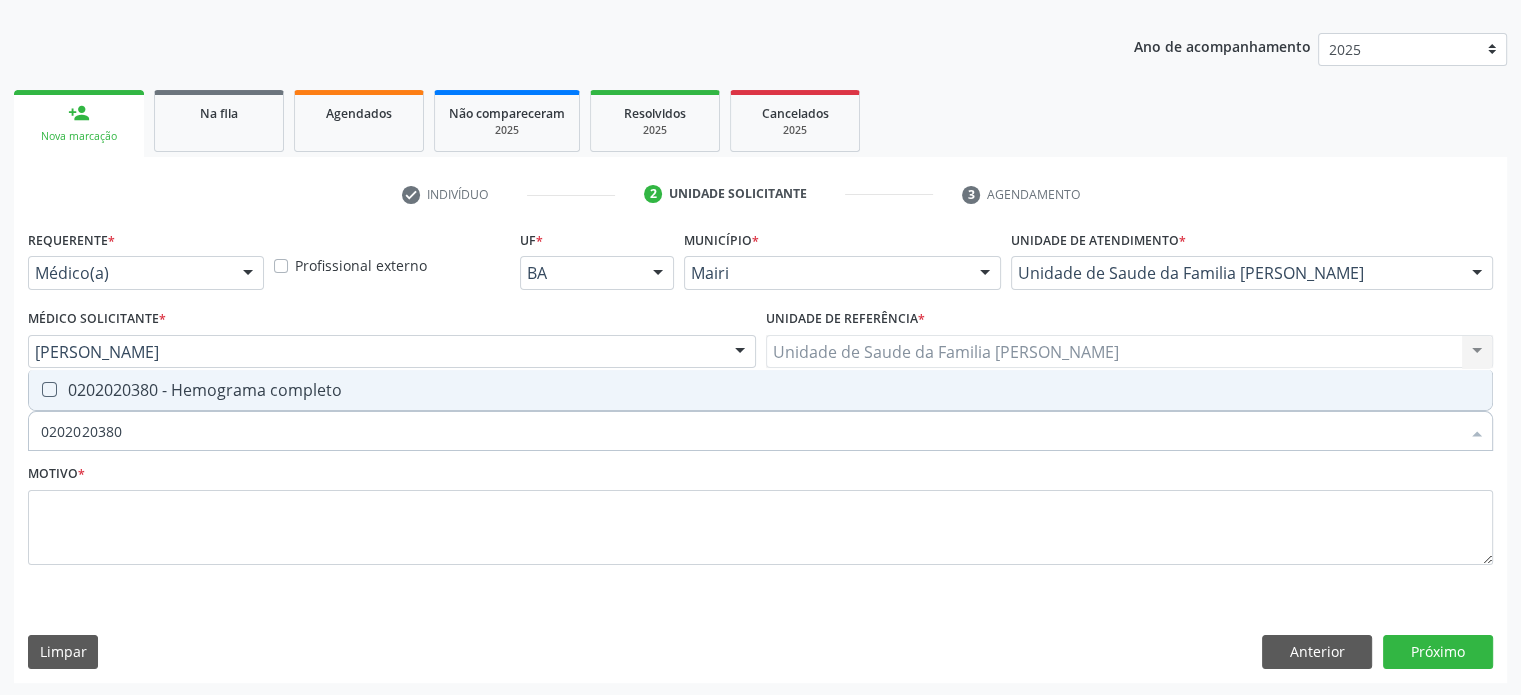 click on "0202020380 - Hemograma completo" at bounding box center [760, 390] 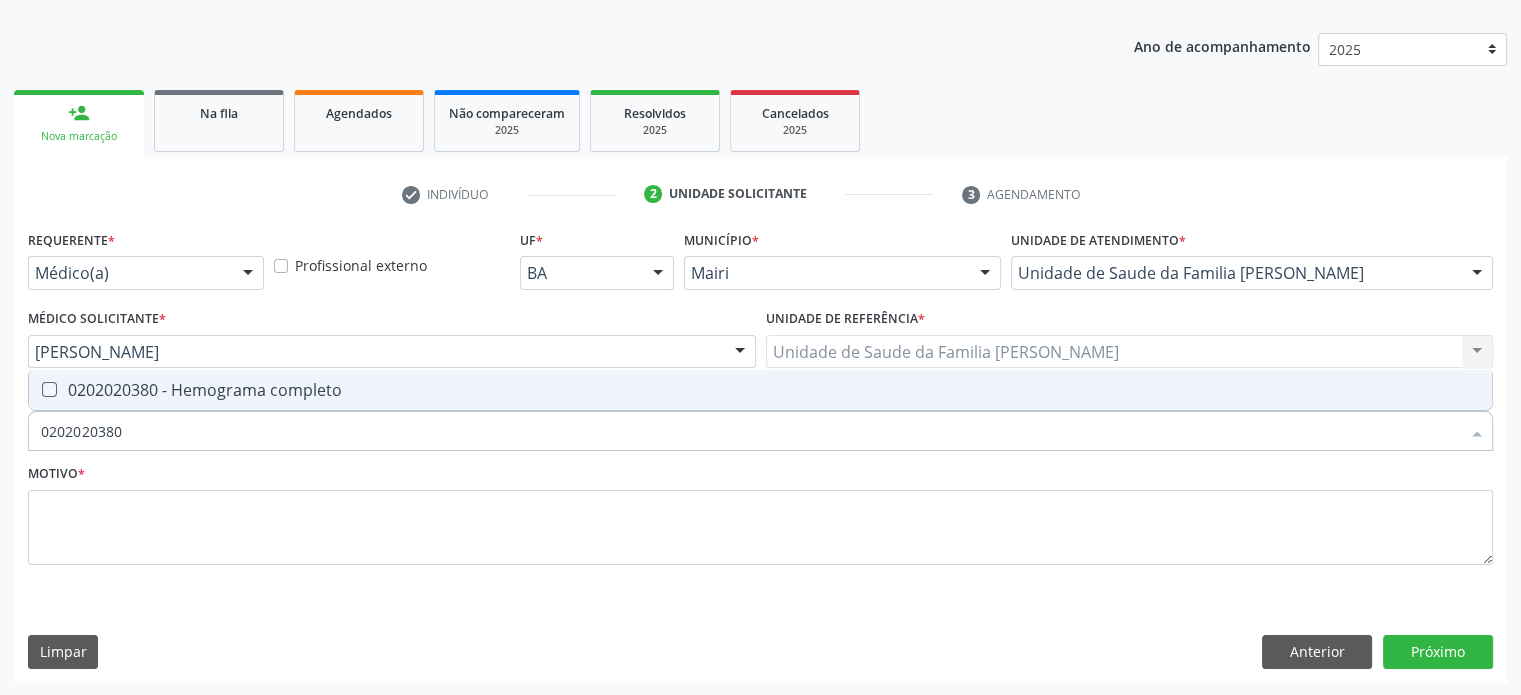 checkbox on "true" 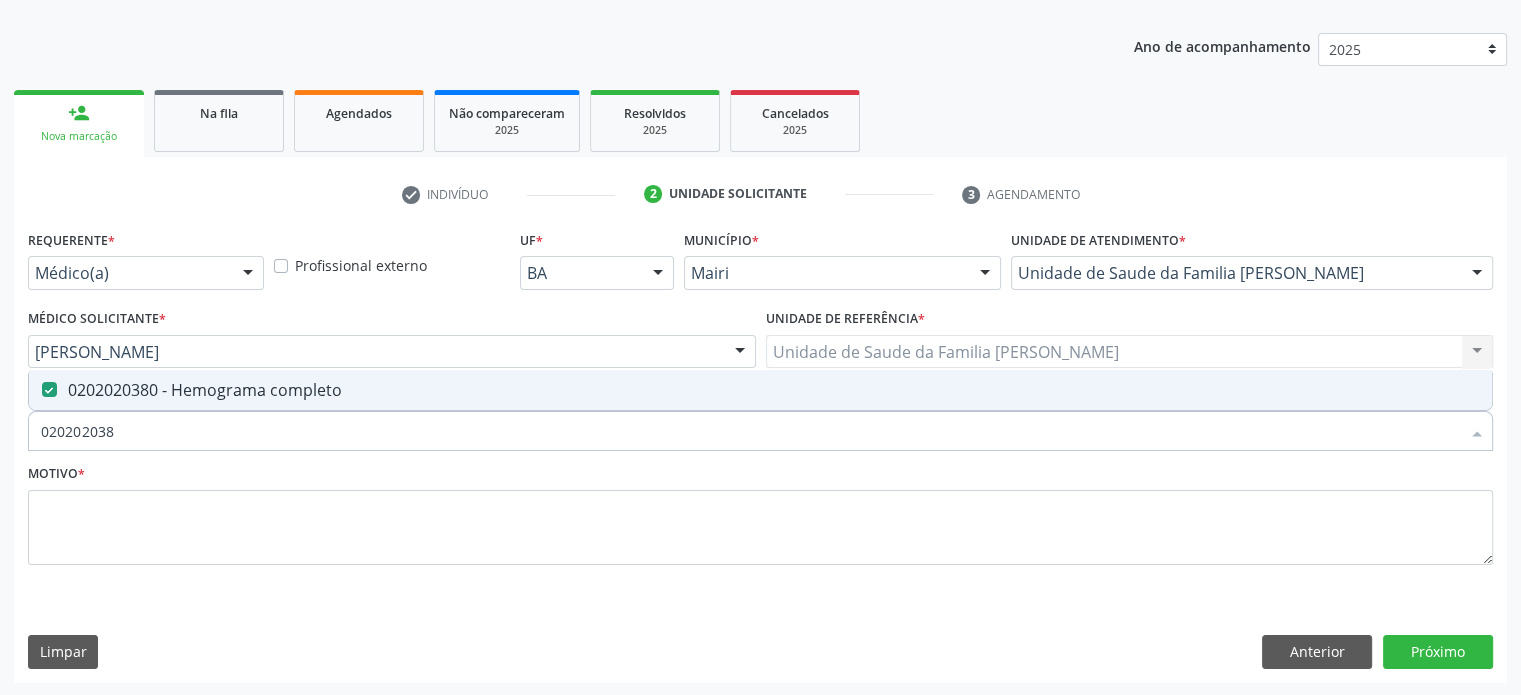 type on "02020203" 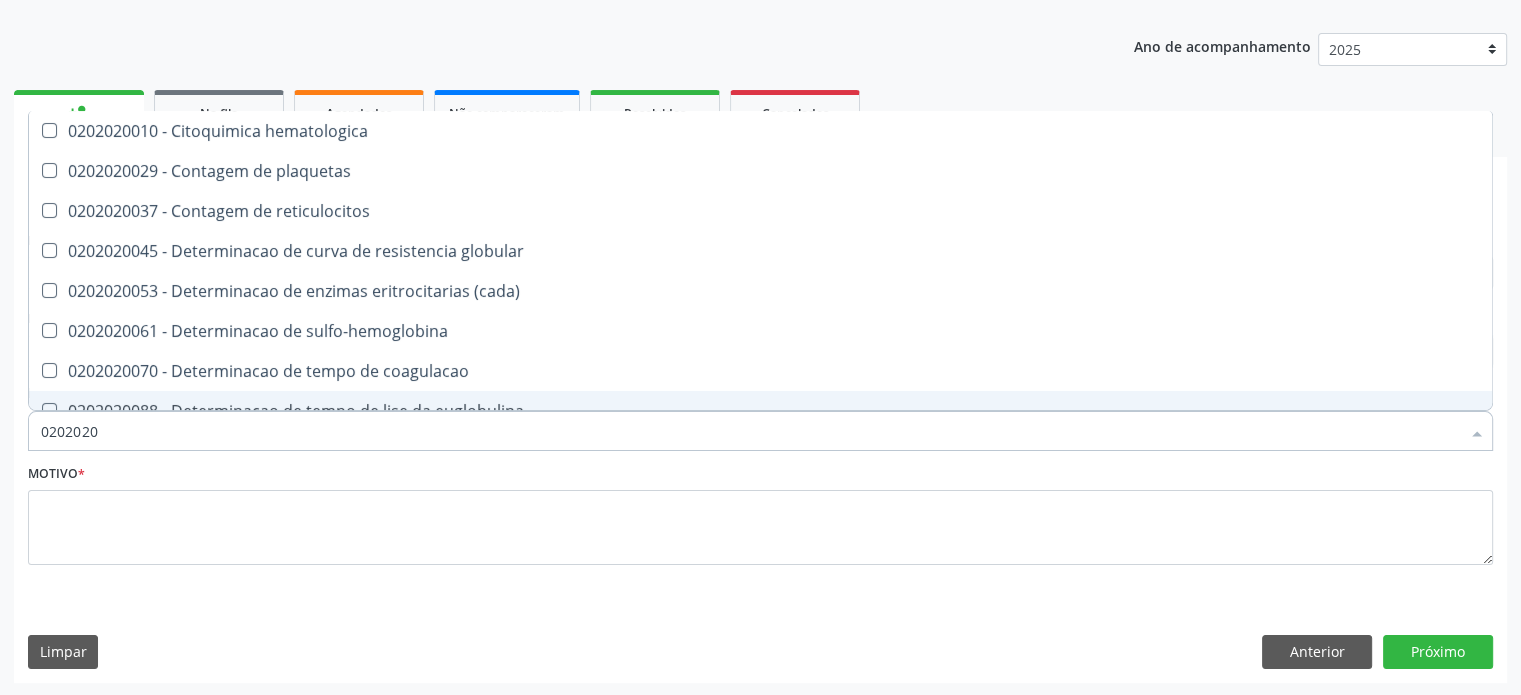 type on "020202" 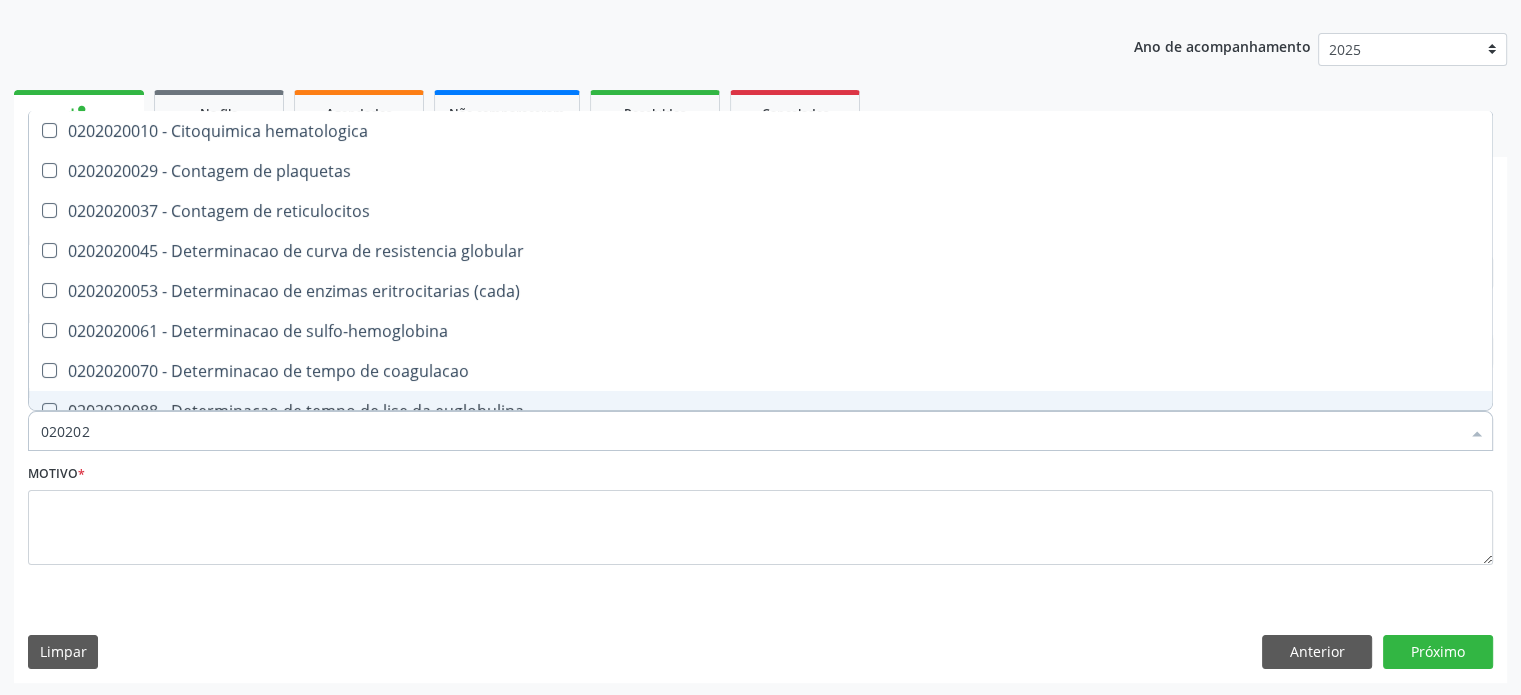 type on "02020" 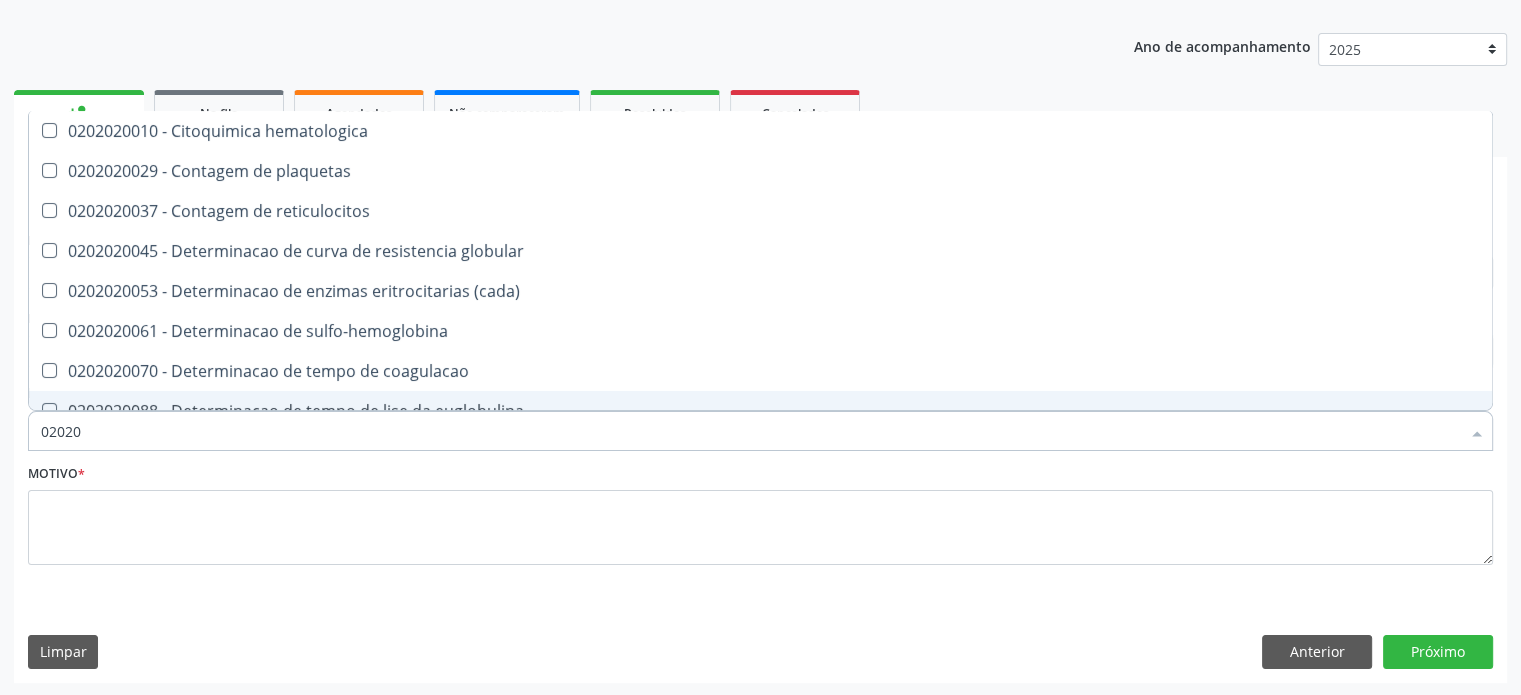 checkbox on "true" 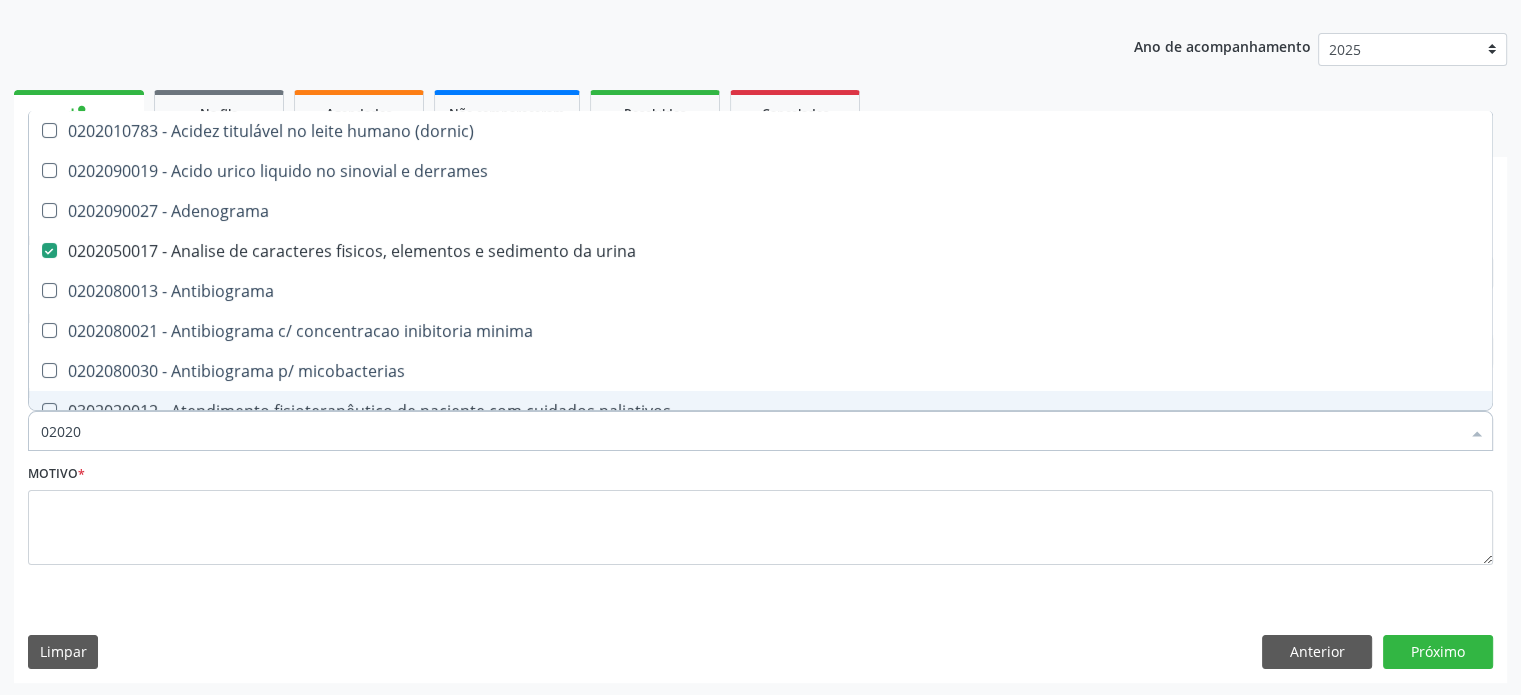 type on "020201" 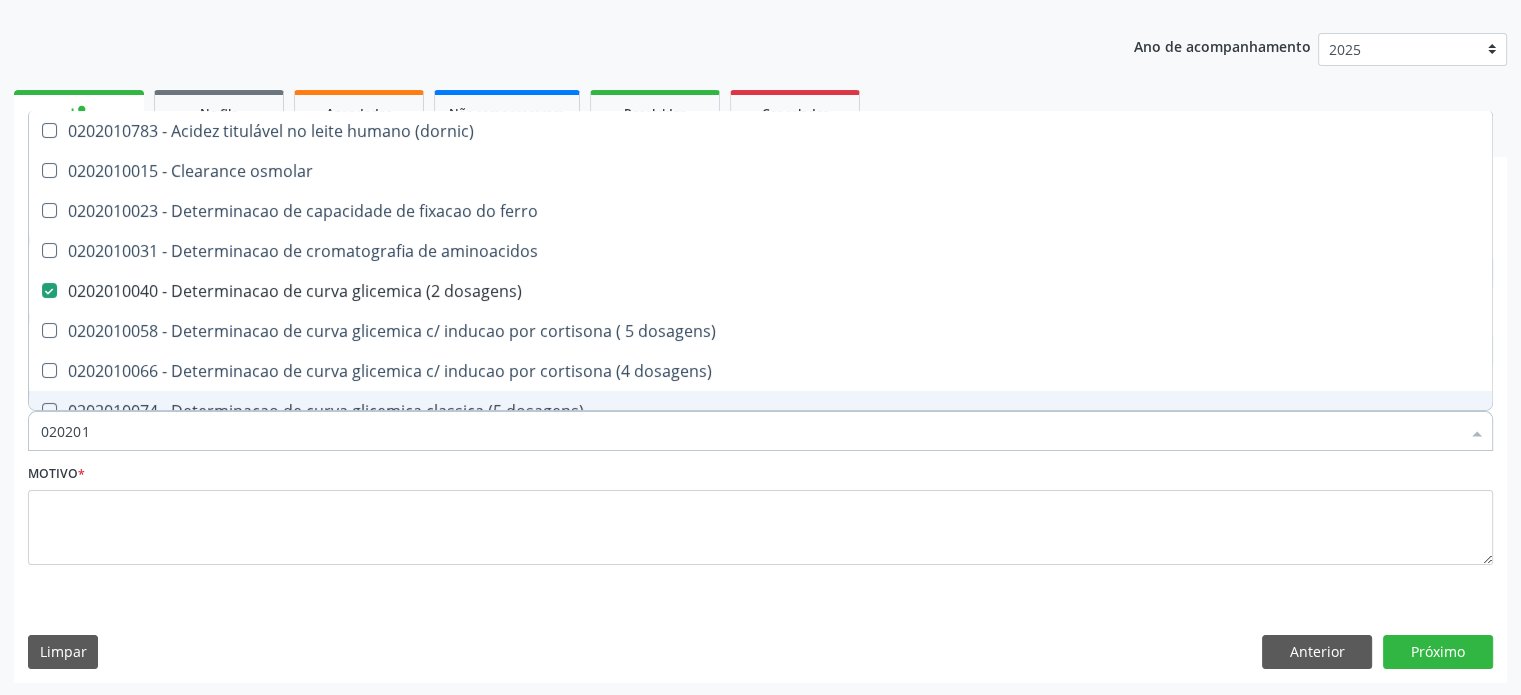 type on "0202010" 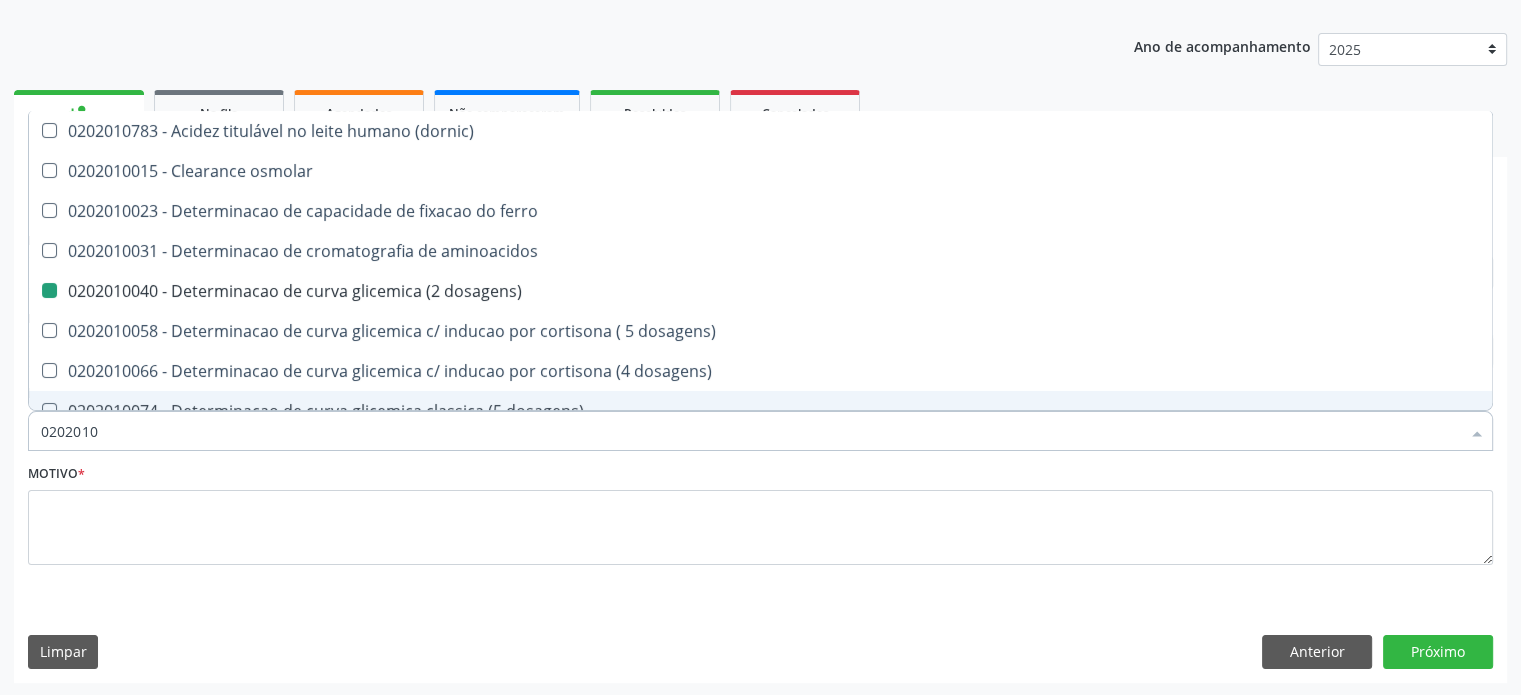 type on "02020106" 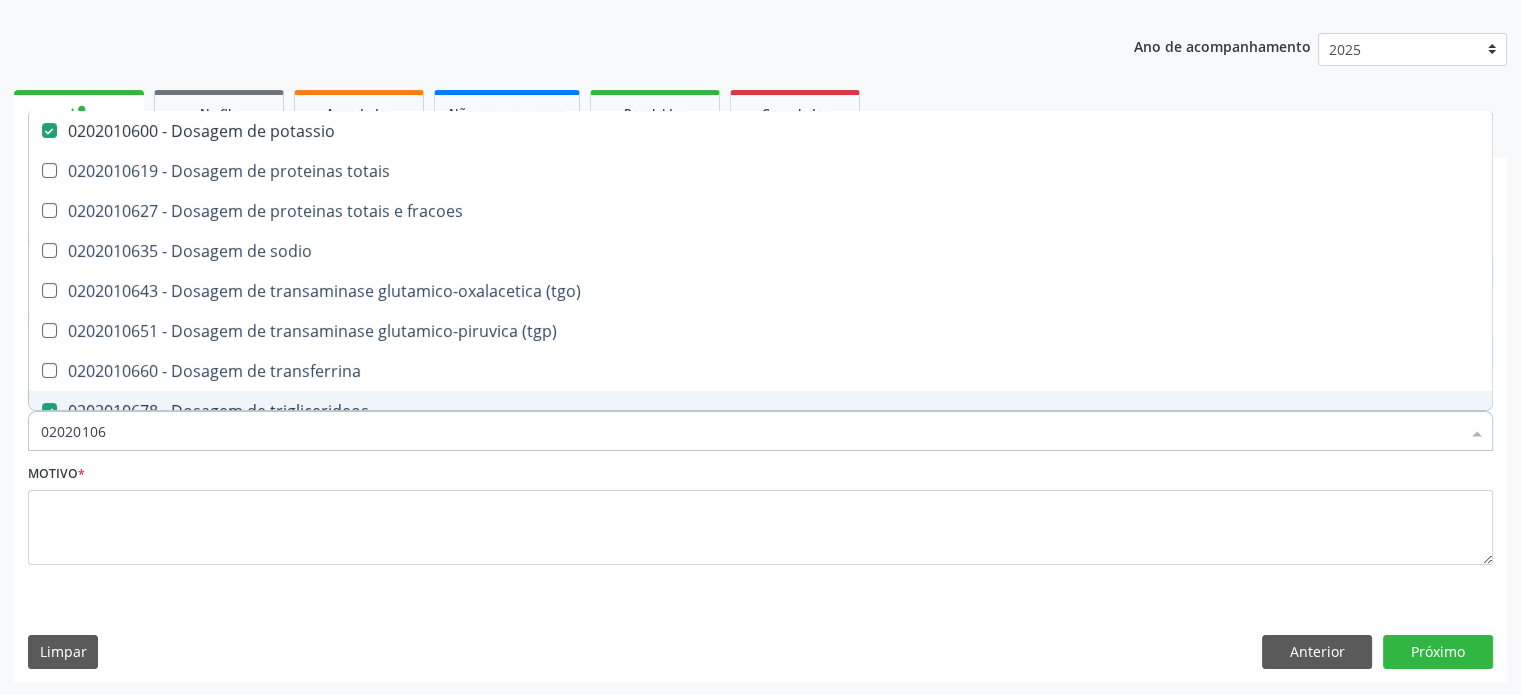 type on "020201065" 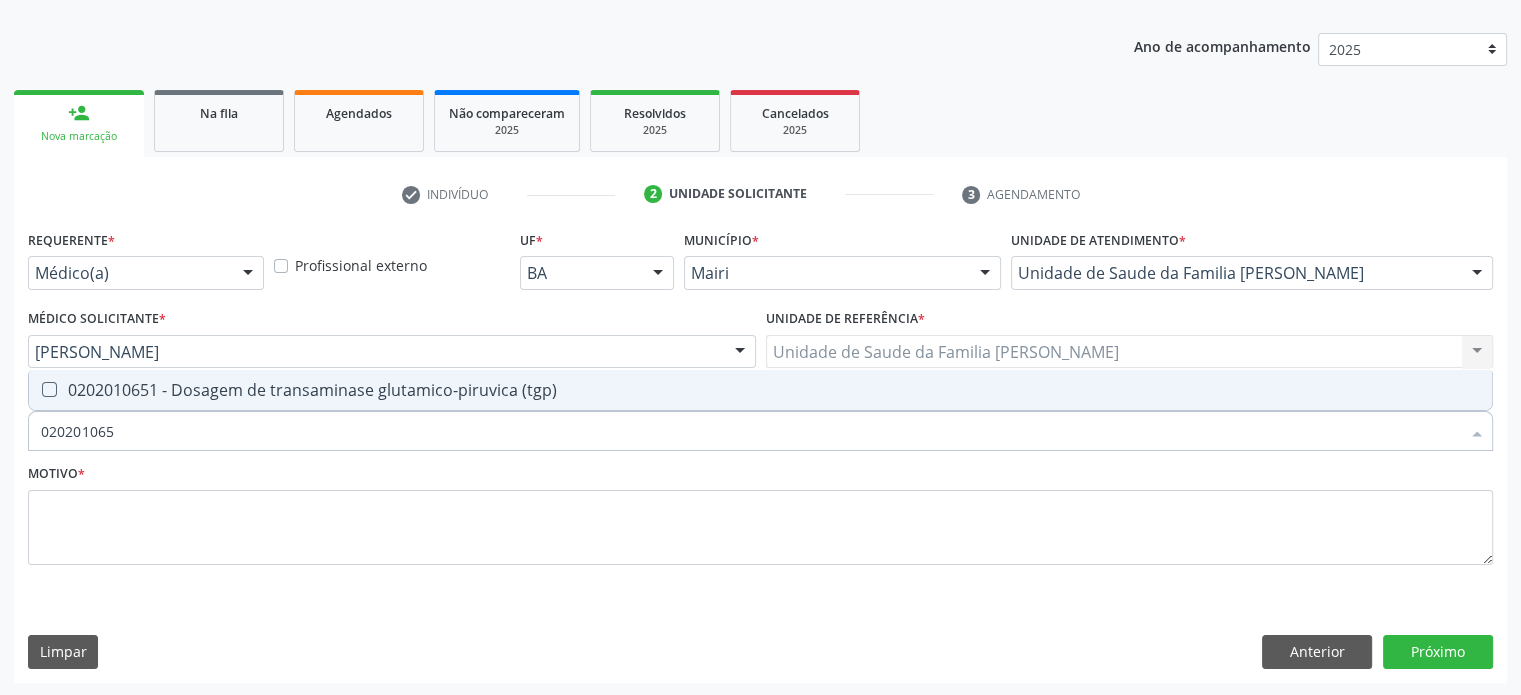 type on "0202010651" 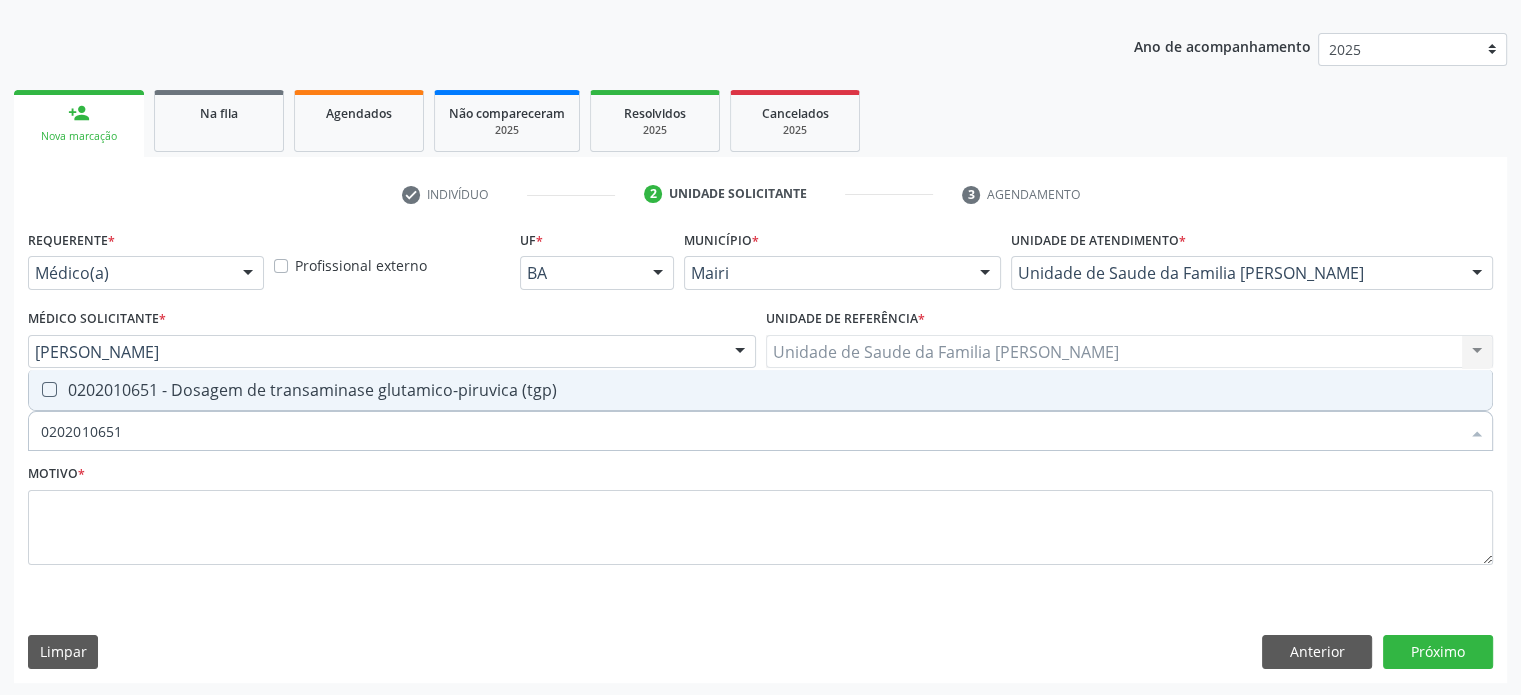 click on "0202010651 - Dosagem de transaminase glutamico-piruvica (tgp)" at bounding box center (760, 390) 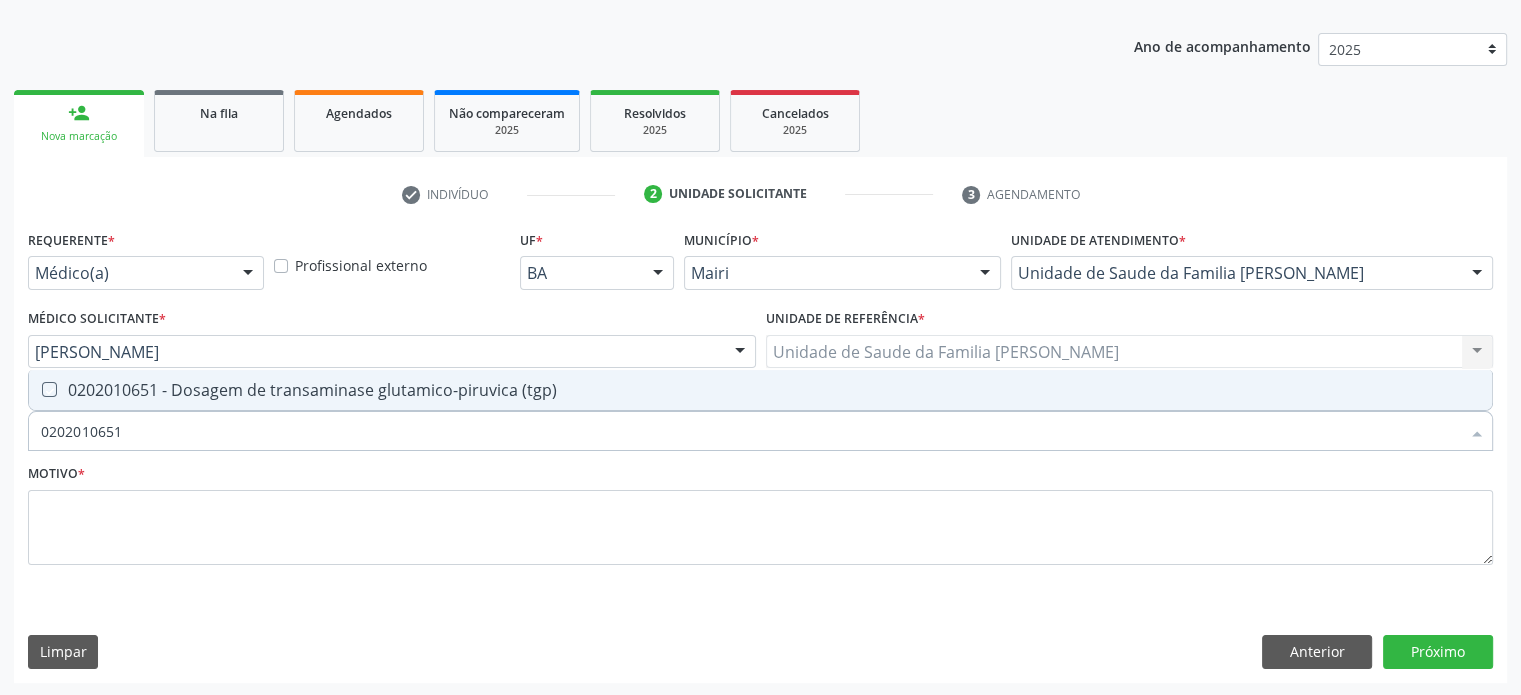checkbox on "true" 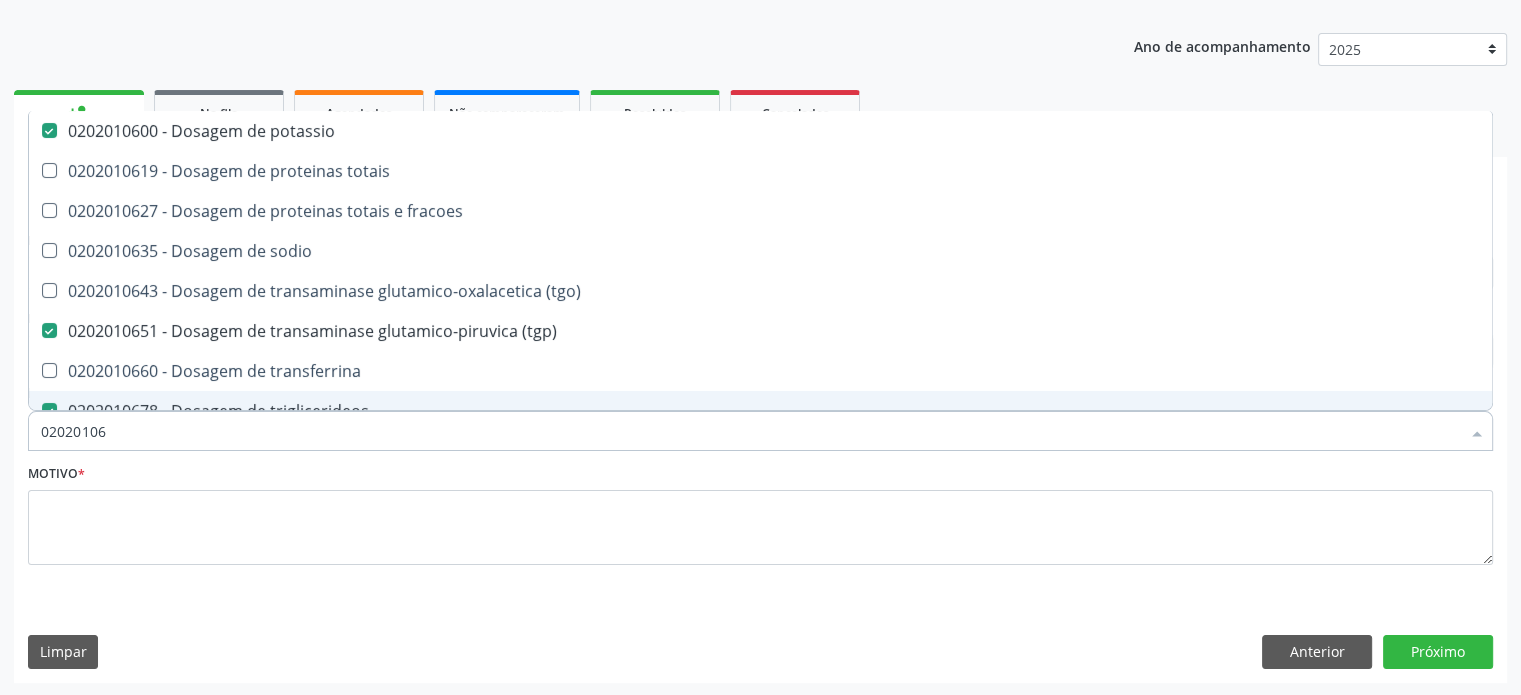 type on "0202010" 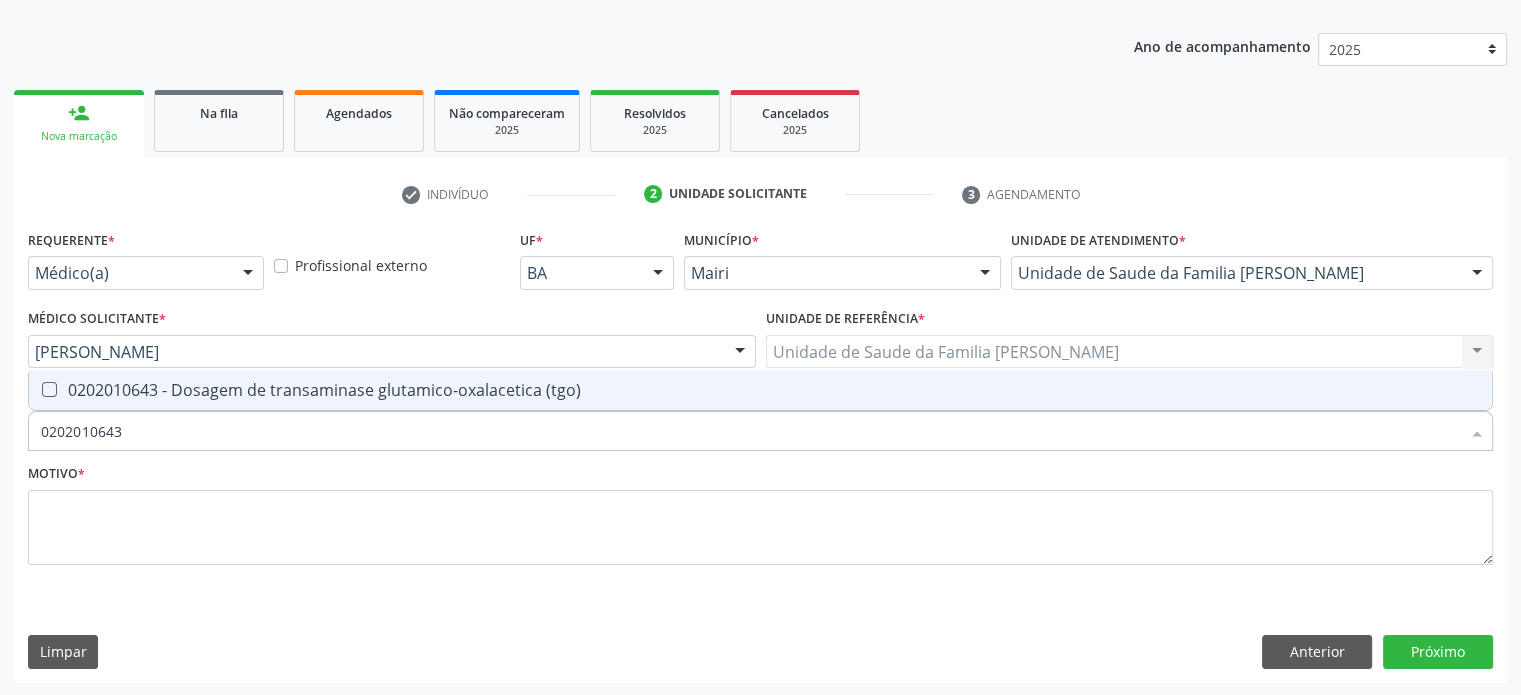 click on "0202010643 - Dosagem de transaminase glutamico-oxalacetica (tgo)" at bounding box center [760, 390] 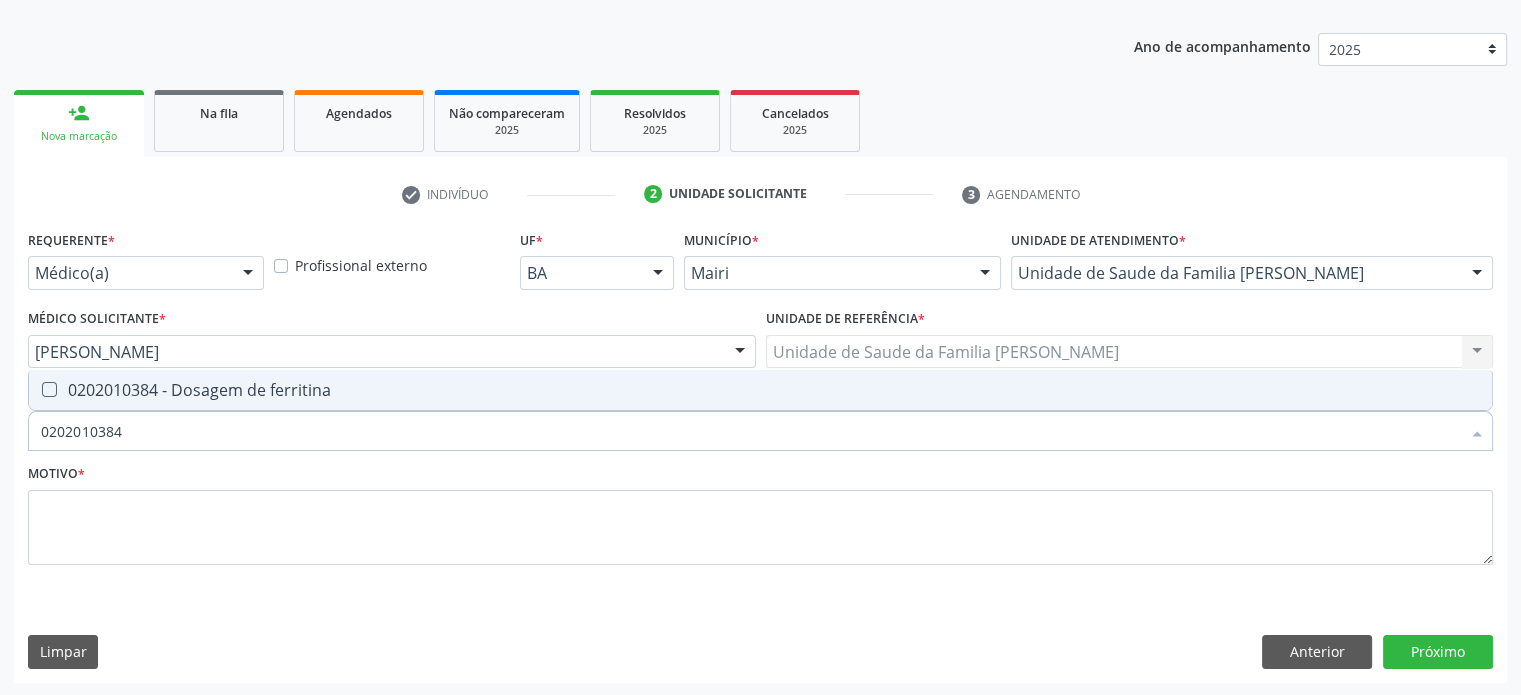 click on "0202010384 - Dosagem de ferritina" at bounding box center (760, 390) 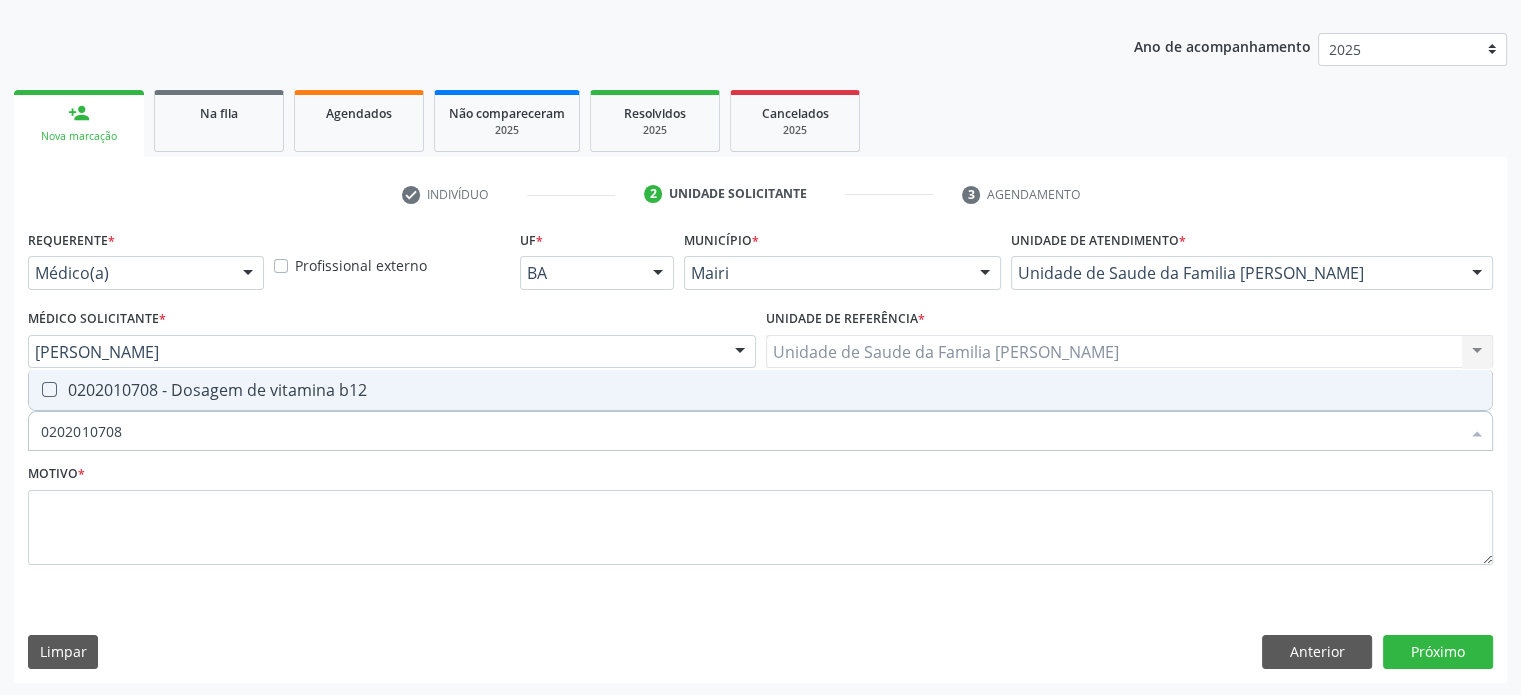 click on "0202010708 - Dosagem de vitamina b12" at bounding box center (760, 390) 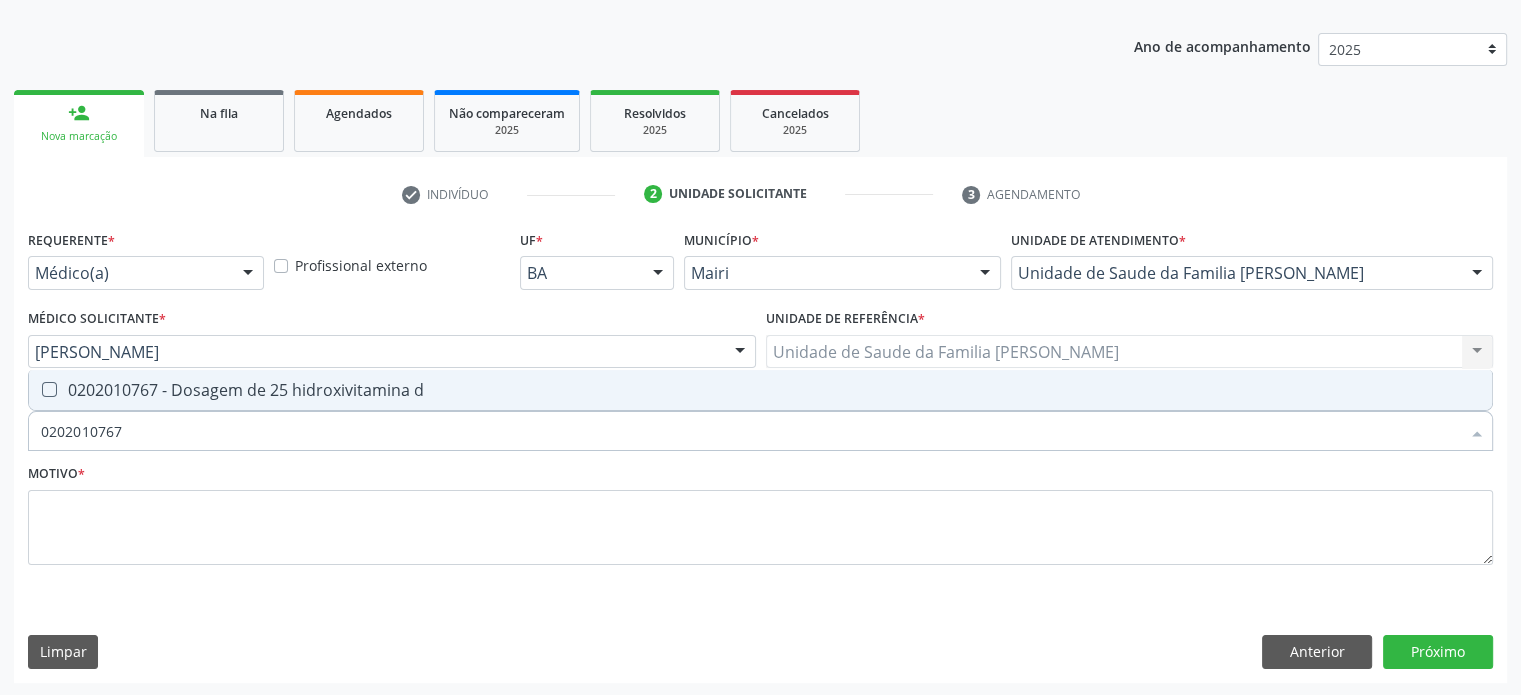 click on "0202010767 - Dosagem de 25 hidroxivitamina d" at bounding box center (760, 390) 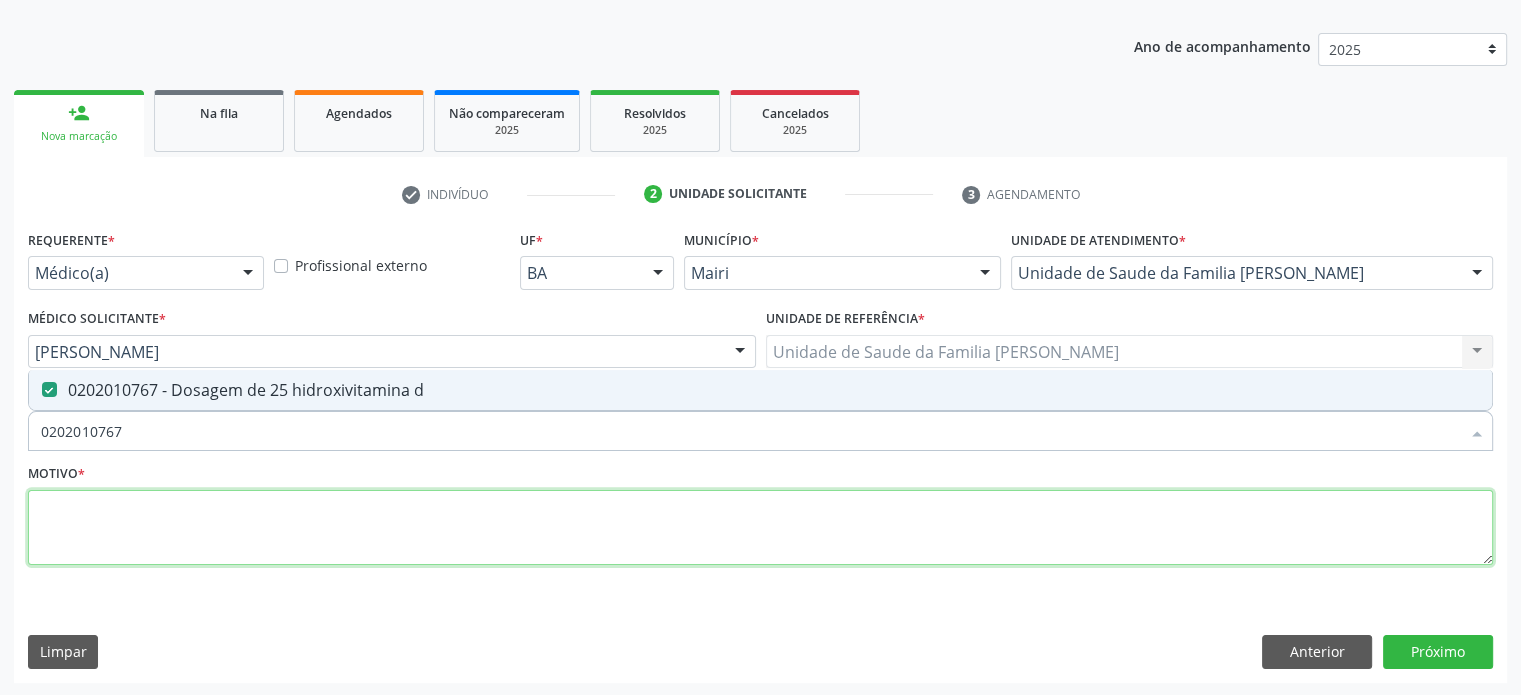 click at bounding box center [760, 528] 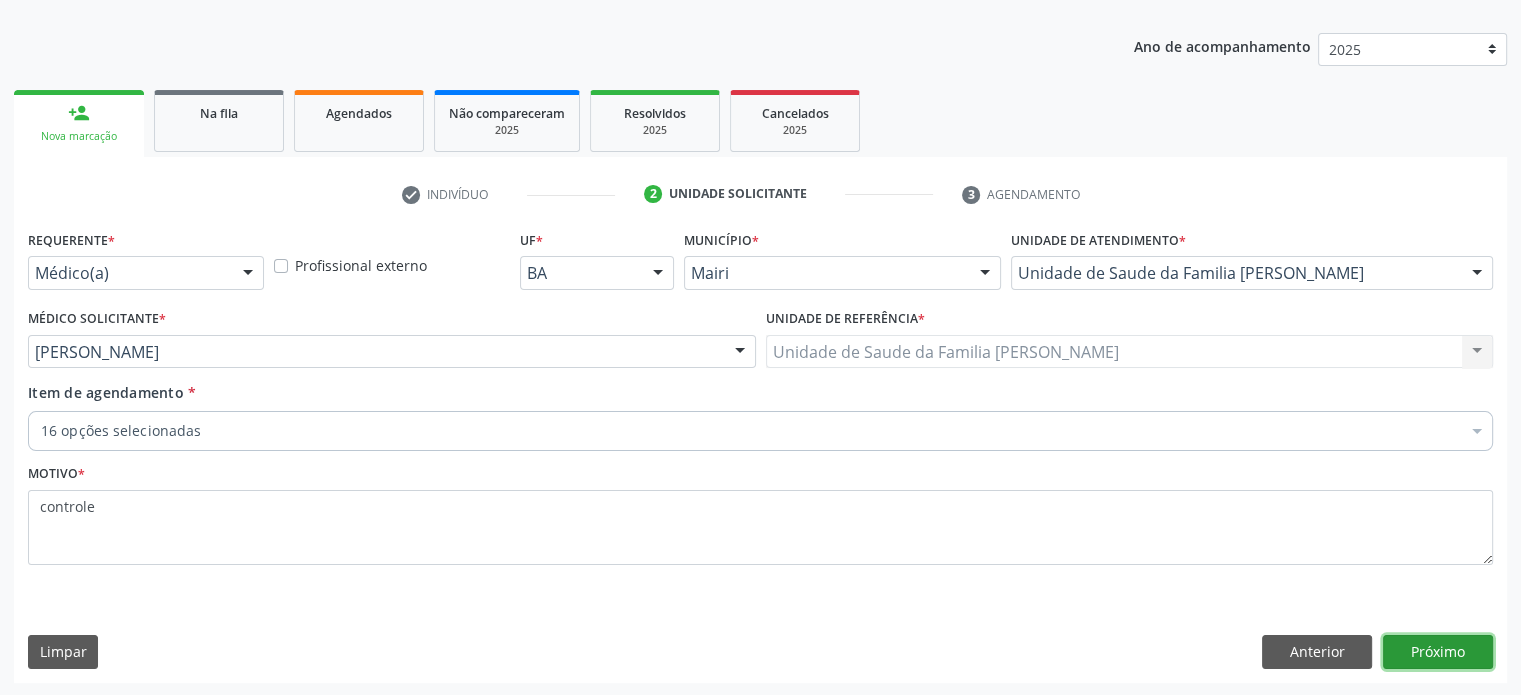 click on "Próximo" at bounding box center [1438, 652] 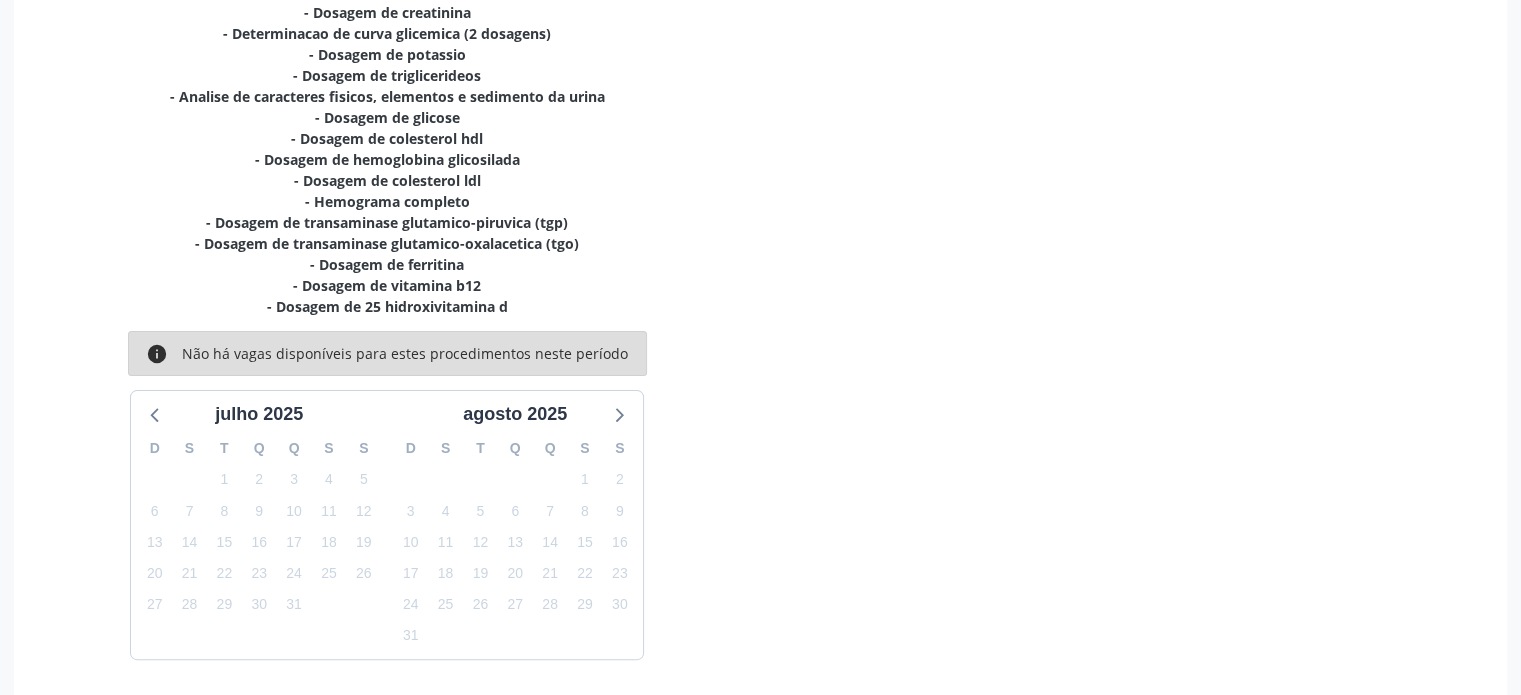 scroll, scrollTop: 548, scrollLeft: 0, axis: vertical 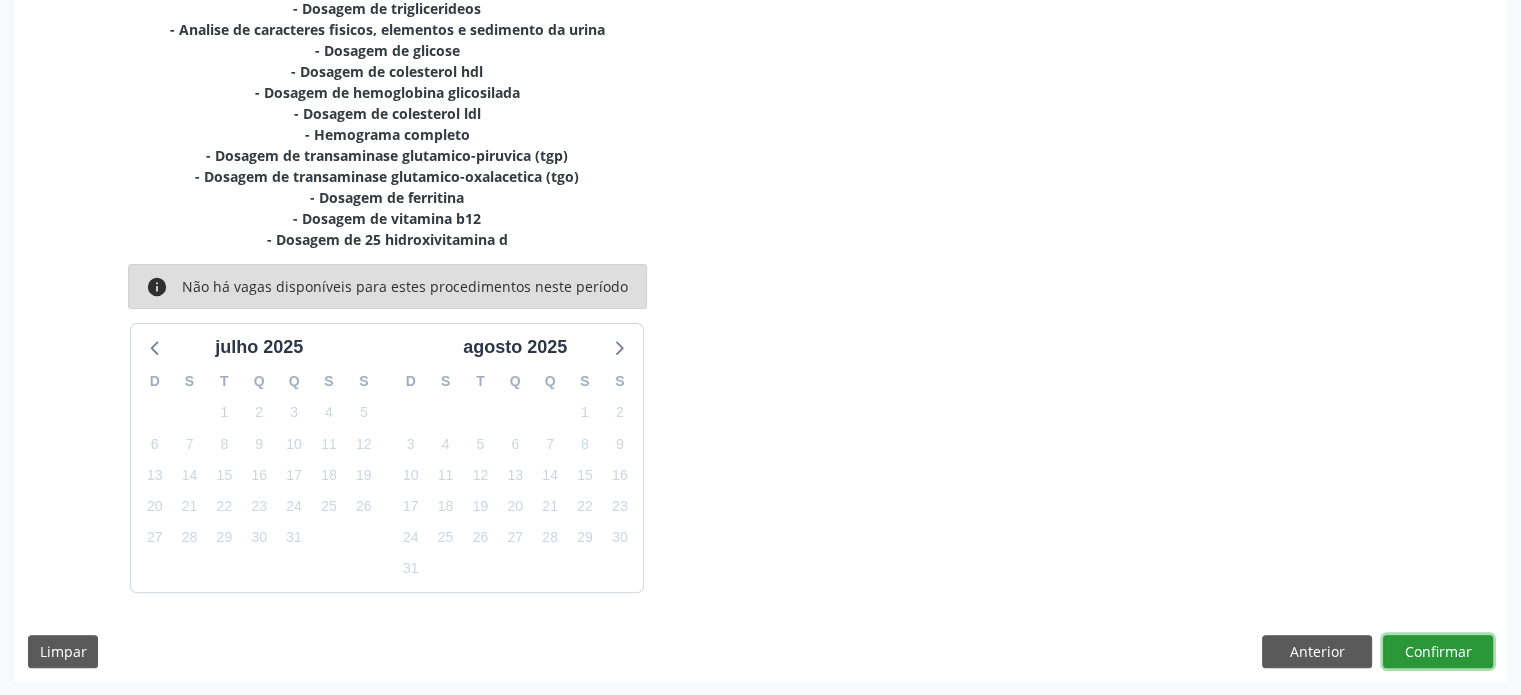click on "Confirmar" at bounding box center [1438, 652] 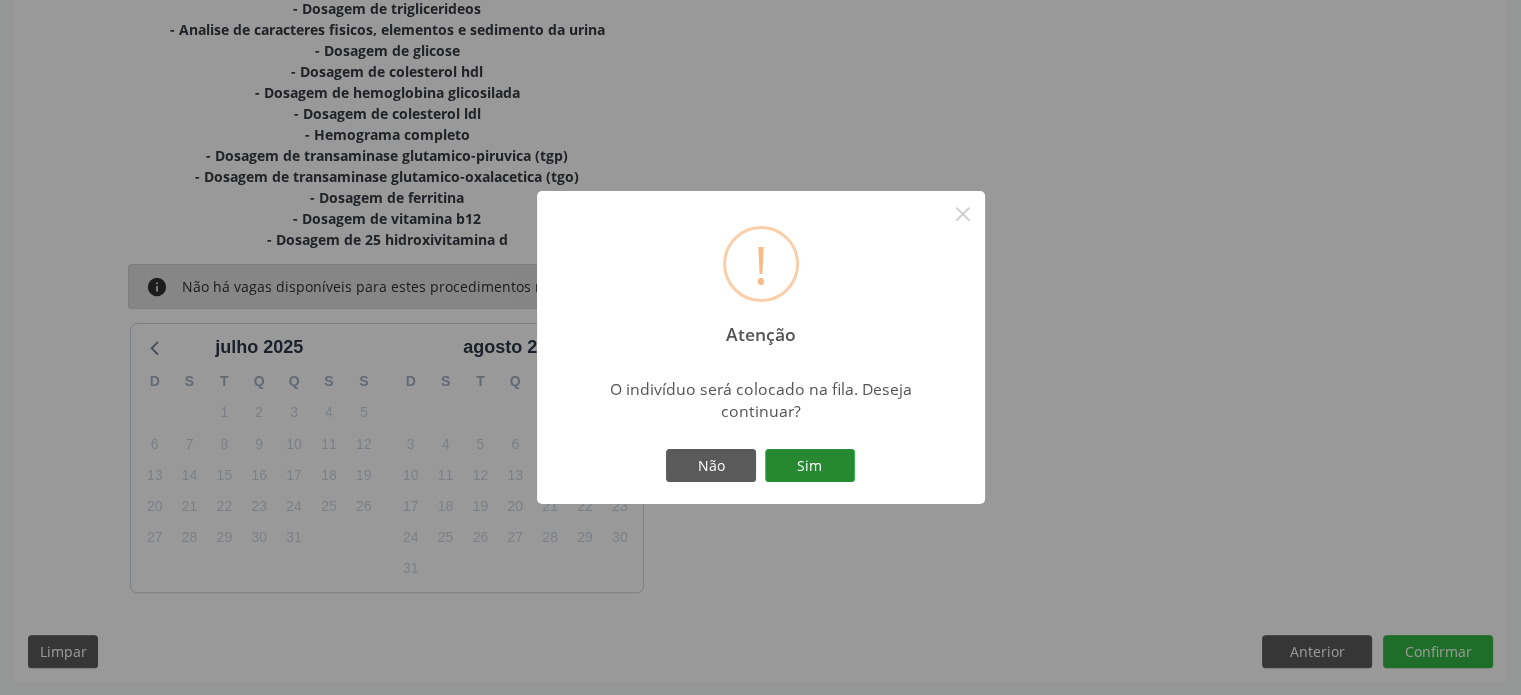 click on "Sim" at bounding box center [810, 466] 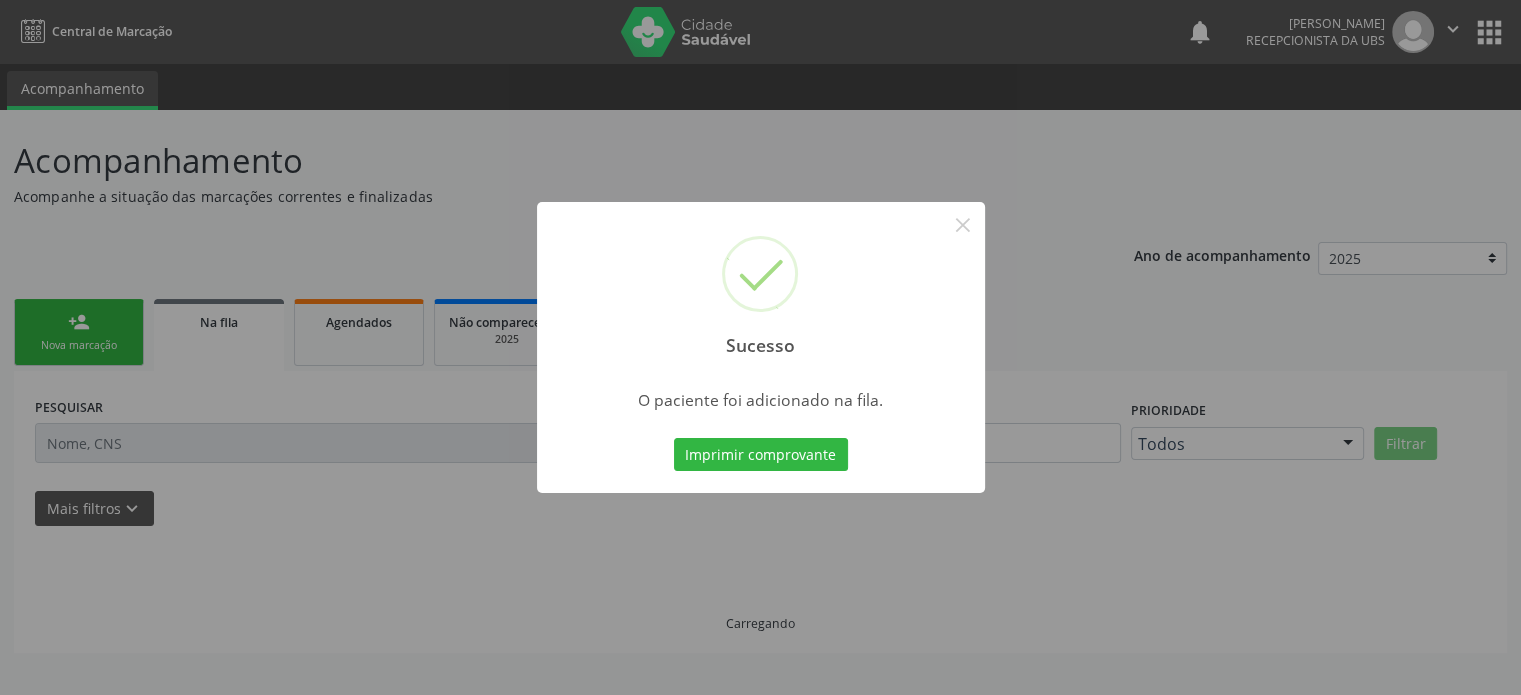 scroll, scrollTop: 0, scrollLeft: 0, axis: both 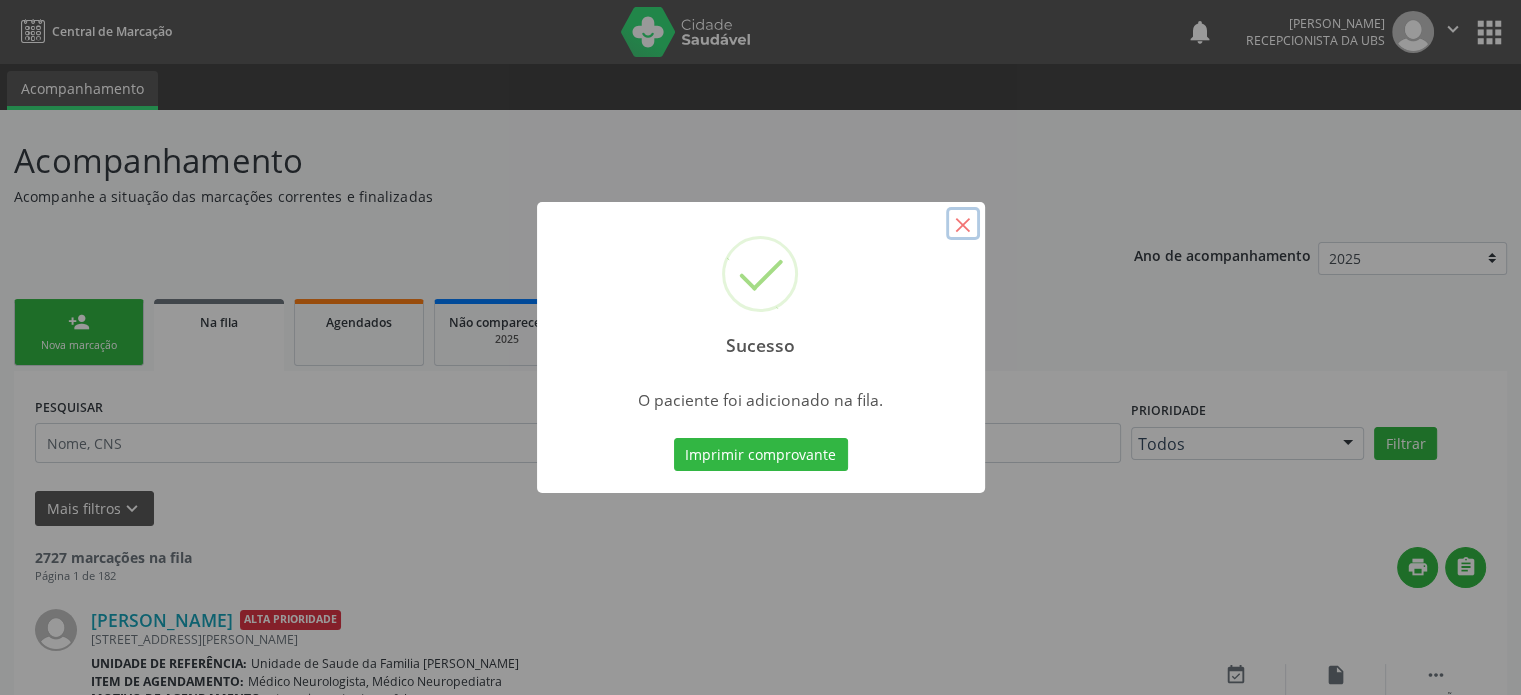 click on "×" at bounding box center [963, 224] 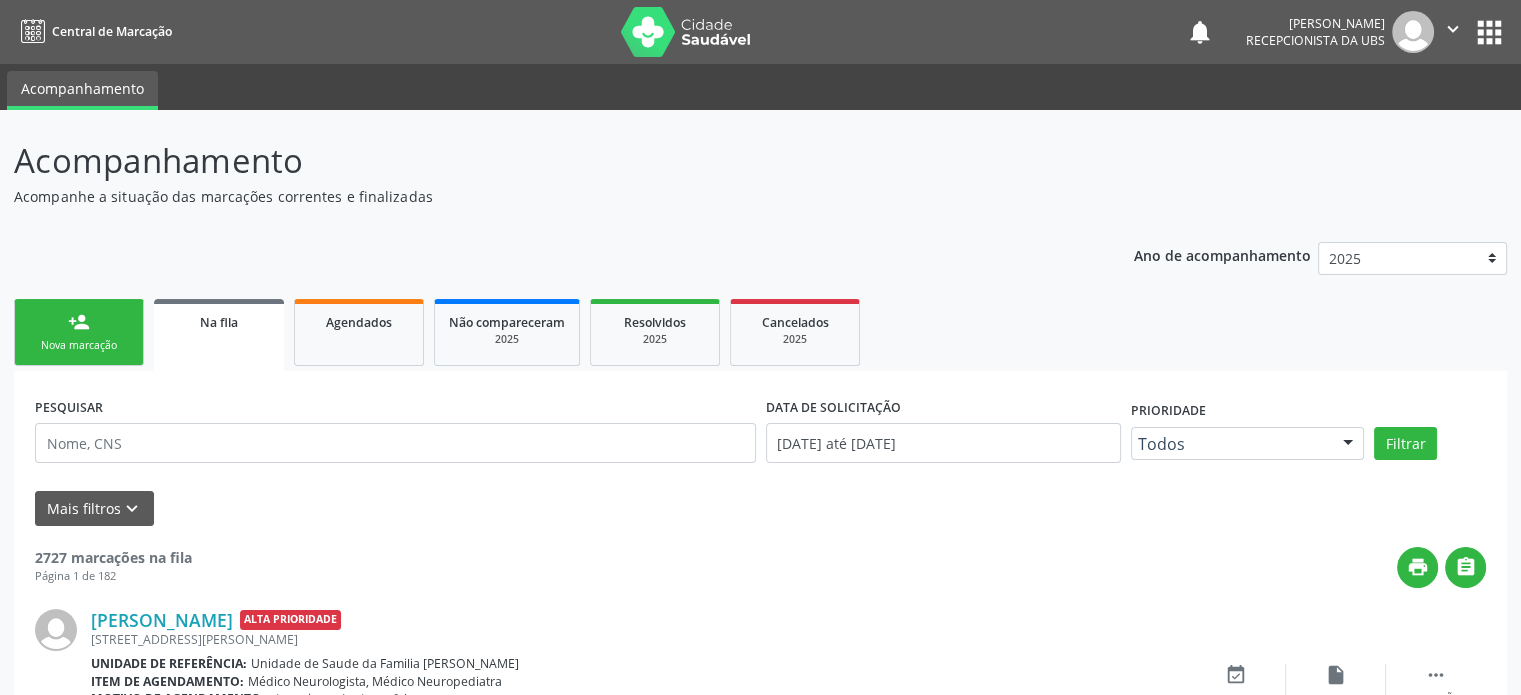 click on "Nova marcação" at bounding box center [79, 345] 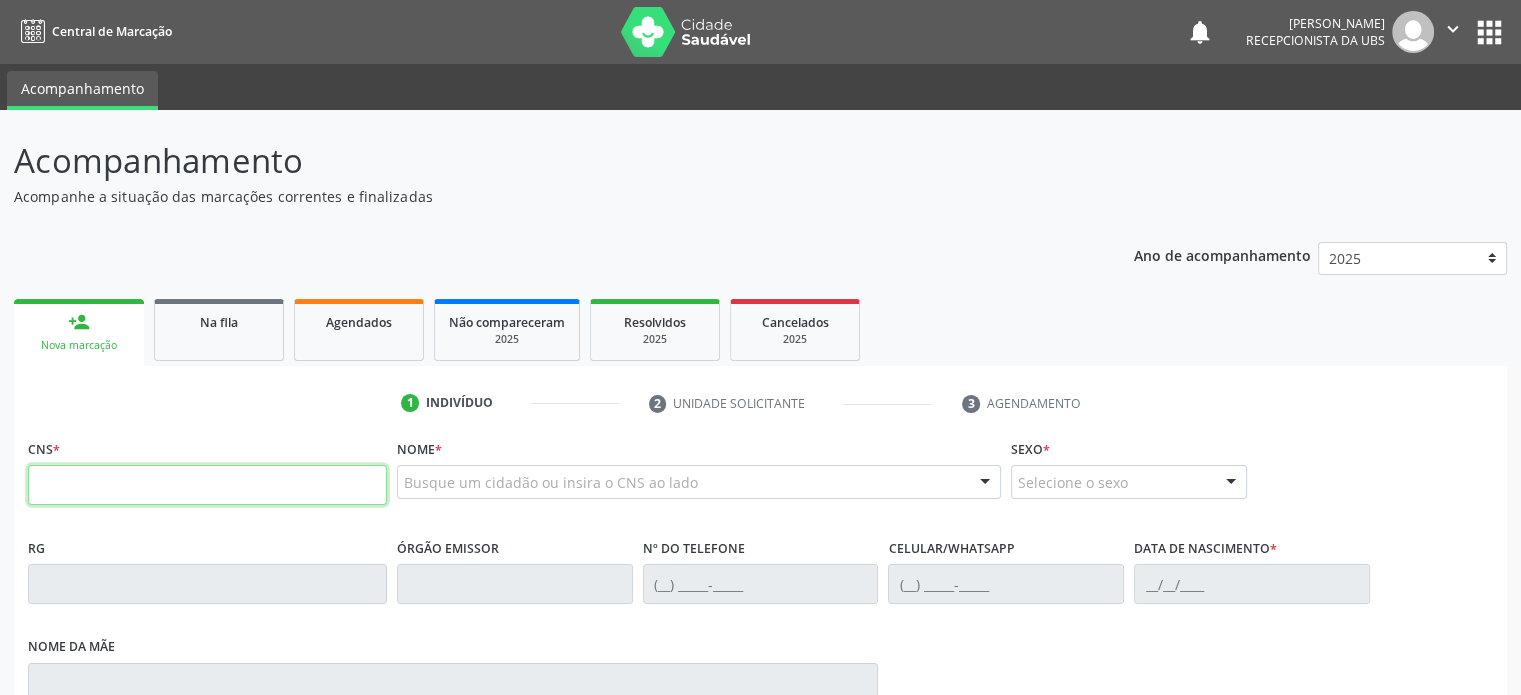 click at bounding box center [207, 485] 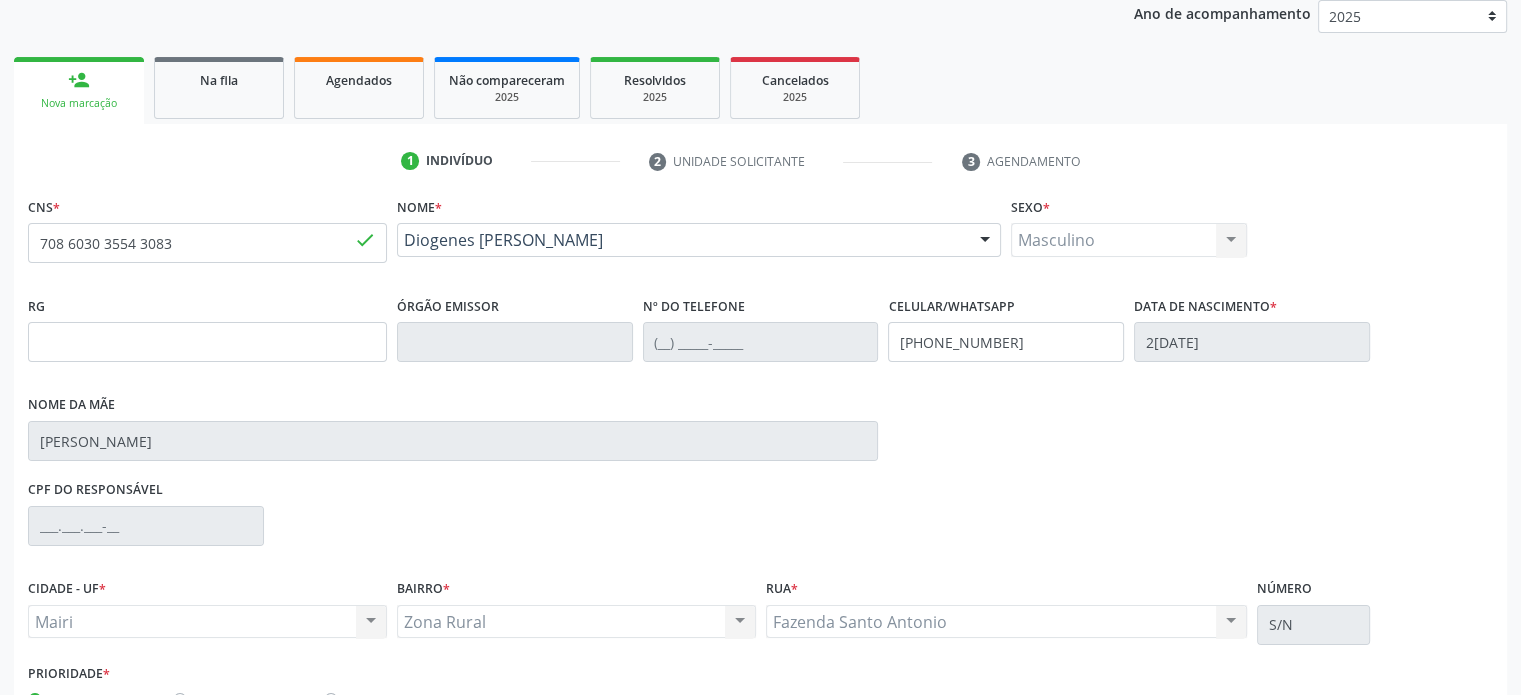 scroll, scrollTop: 300, scrollLeft: 0, axis: vertical 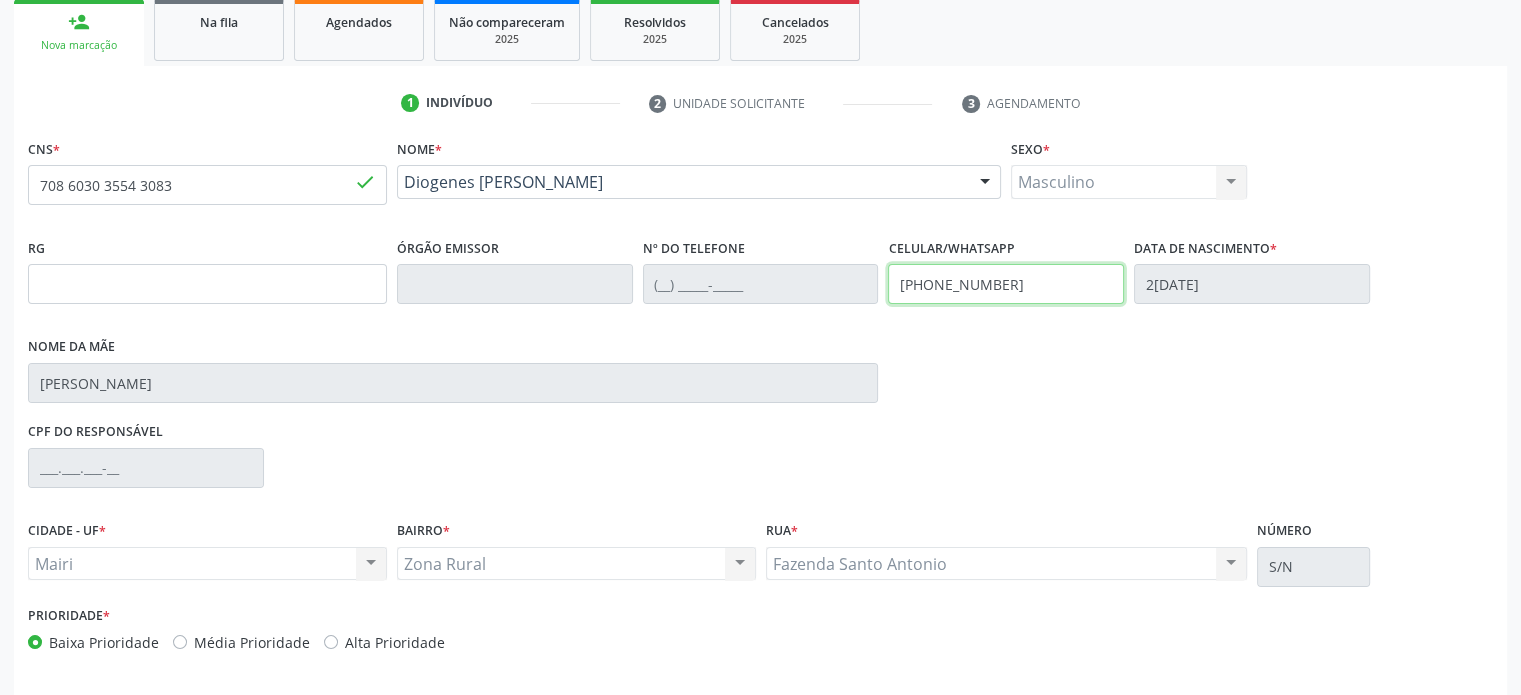 drag, startPoint x: 1010, startPoint y: 279, endPoint x: 897, endPoint y: 289, distance: 113.44161 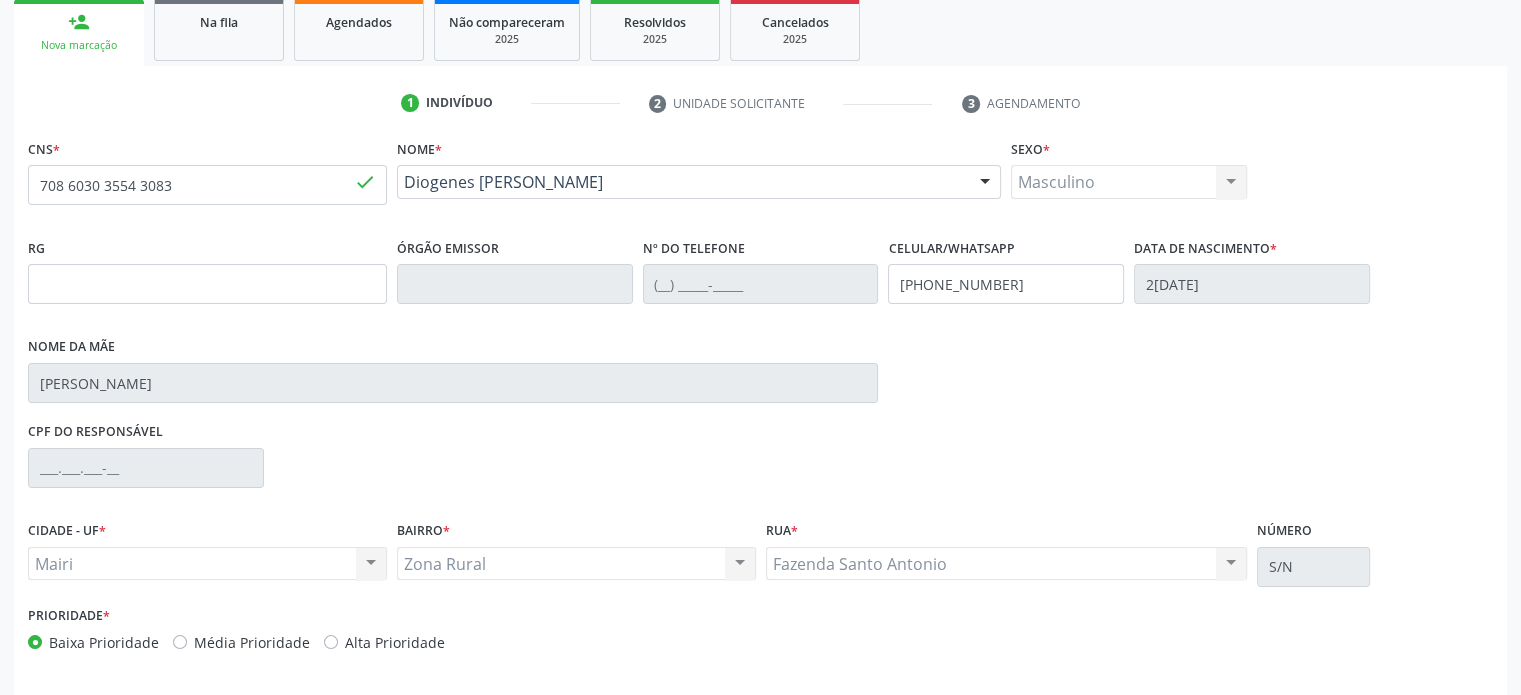 click on "CPF do responsável" at bounding box center [760, 466] 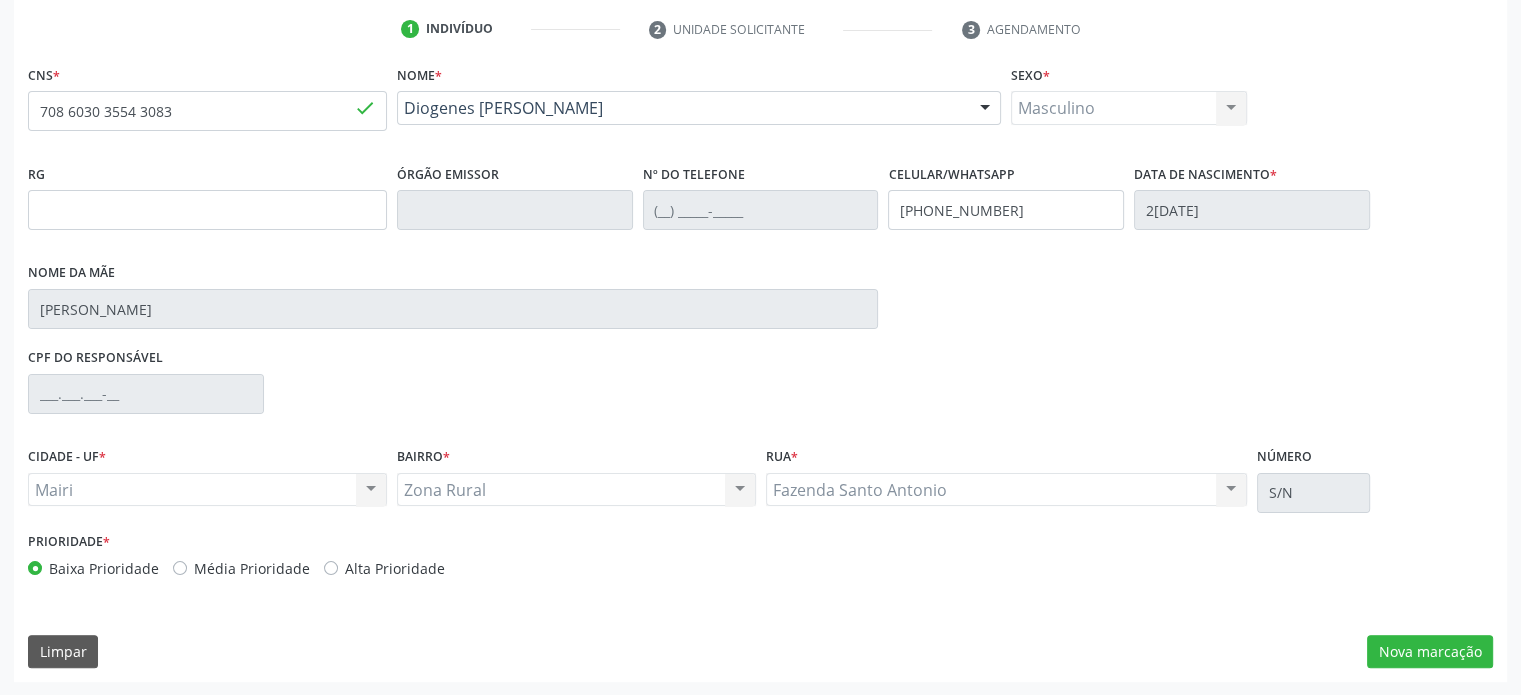 click on "Prioridade
*
Baixa Prioridade
Média Prioridade
Alta Prioridade" at bounding box center [392, 553] 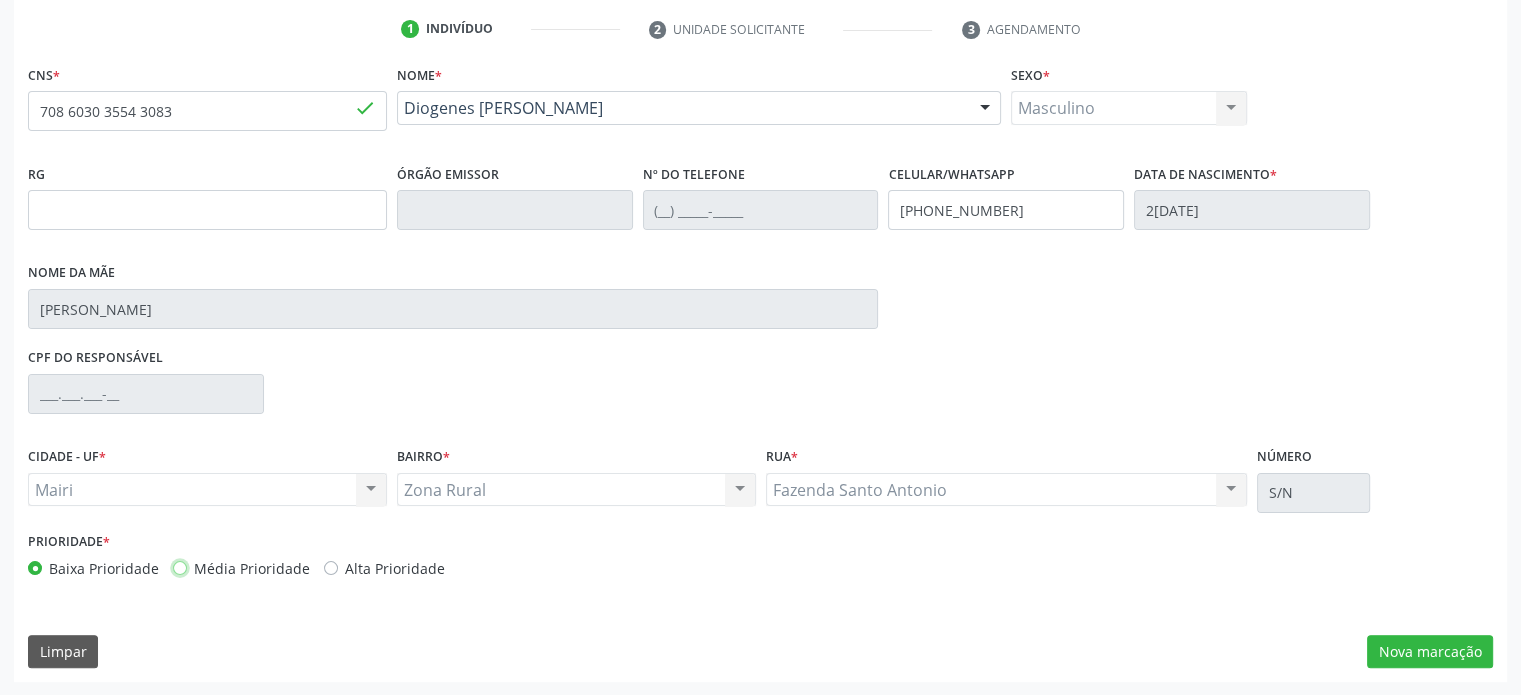 click on "Média Prioridade" at bounding box center (180, 567) 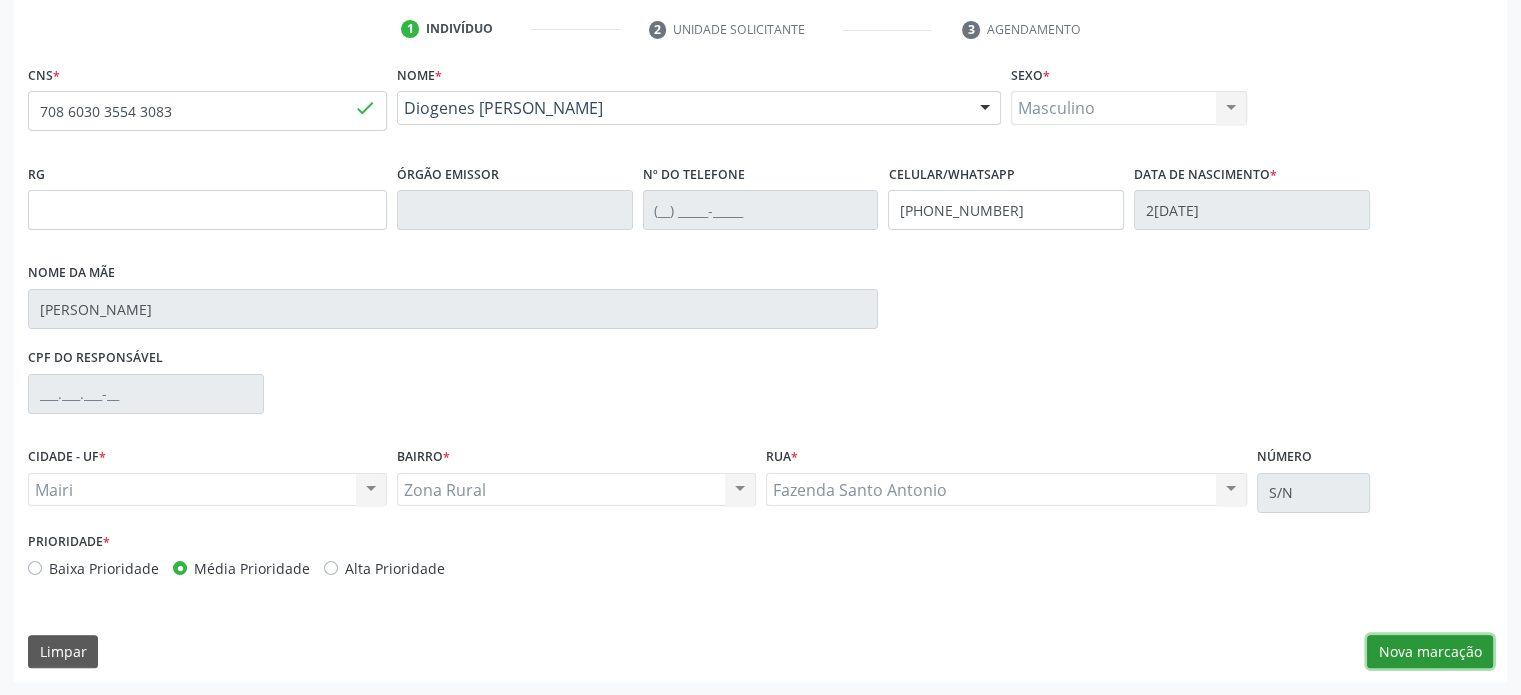 click on "Nova marcação" at bounding box center (1430, 652) 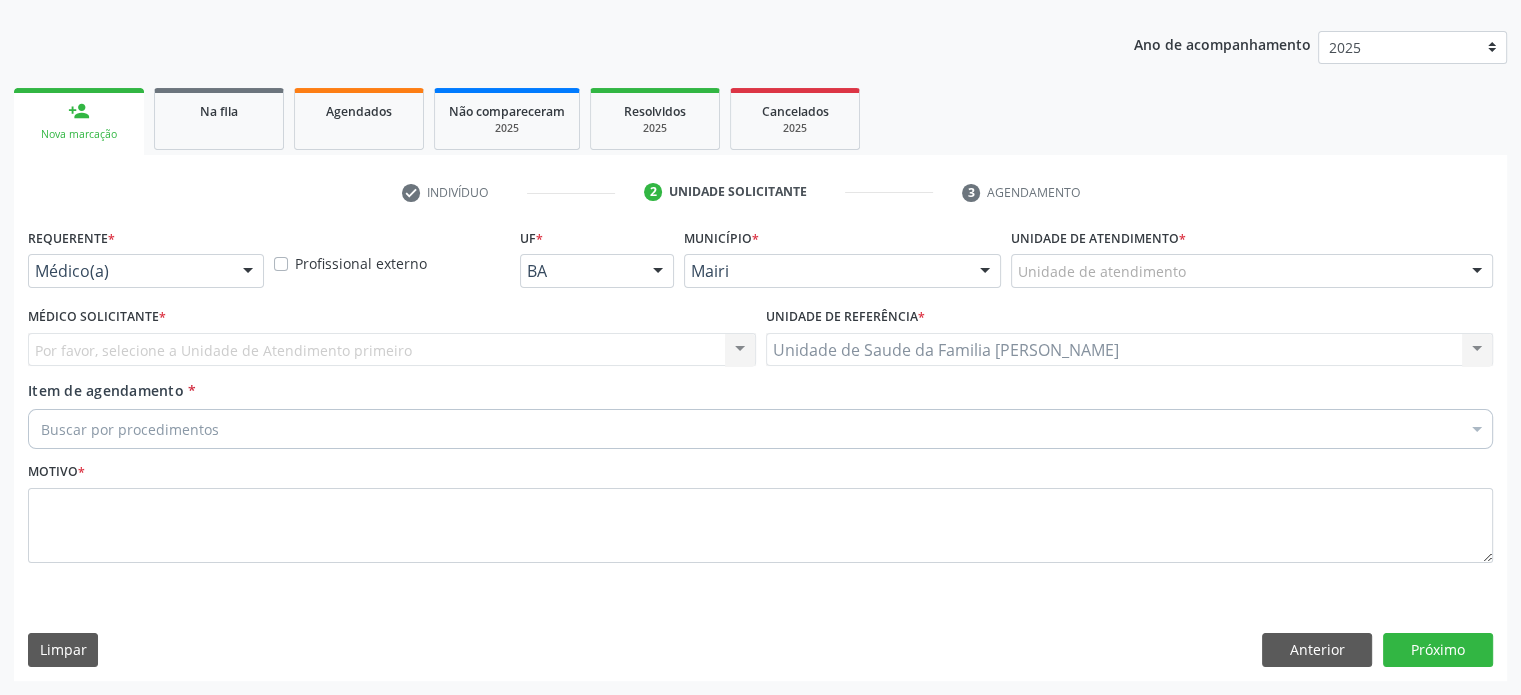 scroll, scrollTop: 209, scrollLeft: 0, axis: vertical 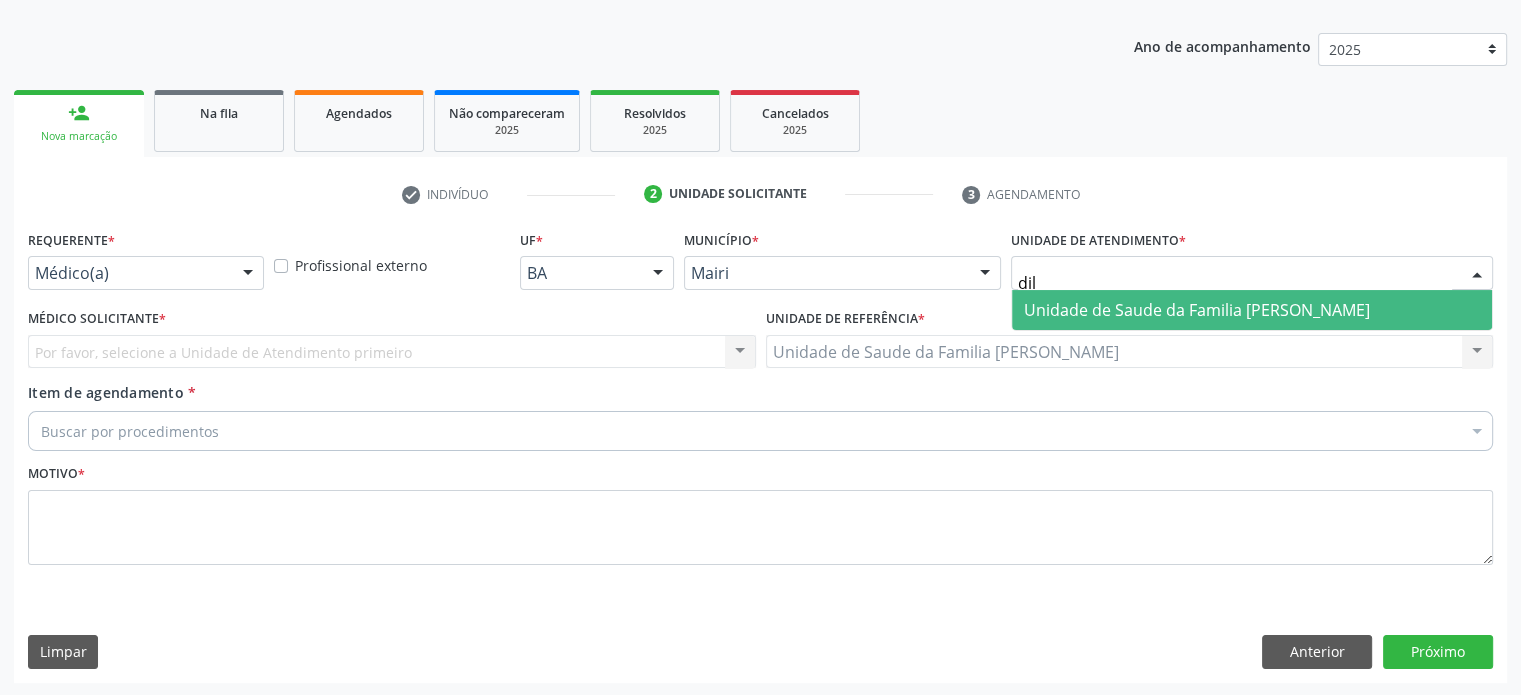 click on "Unidade de Saude da Familia [PERSON_NAME]" at bounding box center [1197, 310] 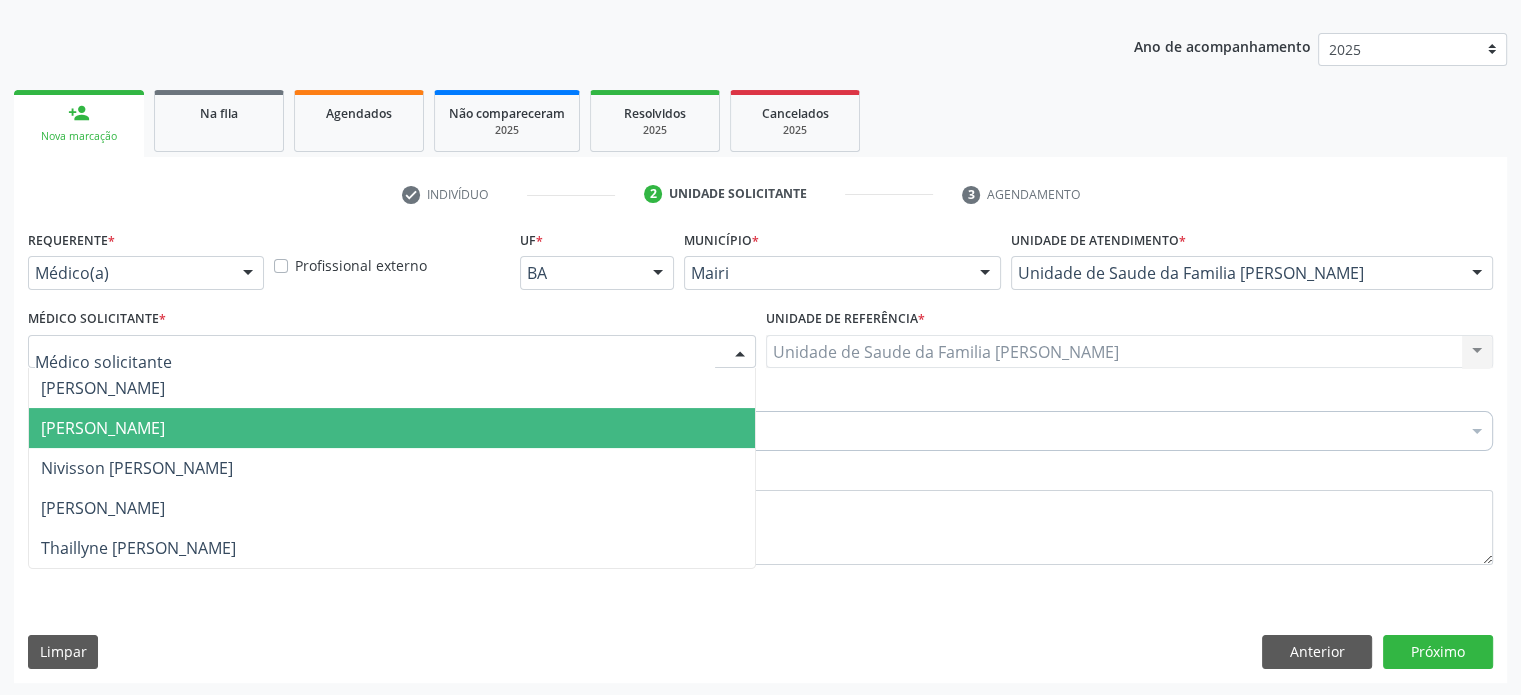 click on "[PERSON_NAME]" at bounding box center [103, 428] 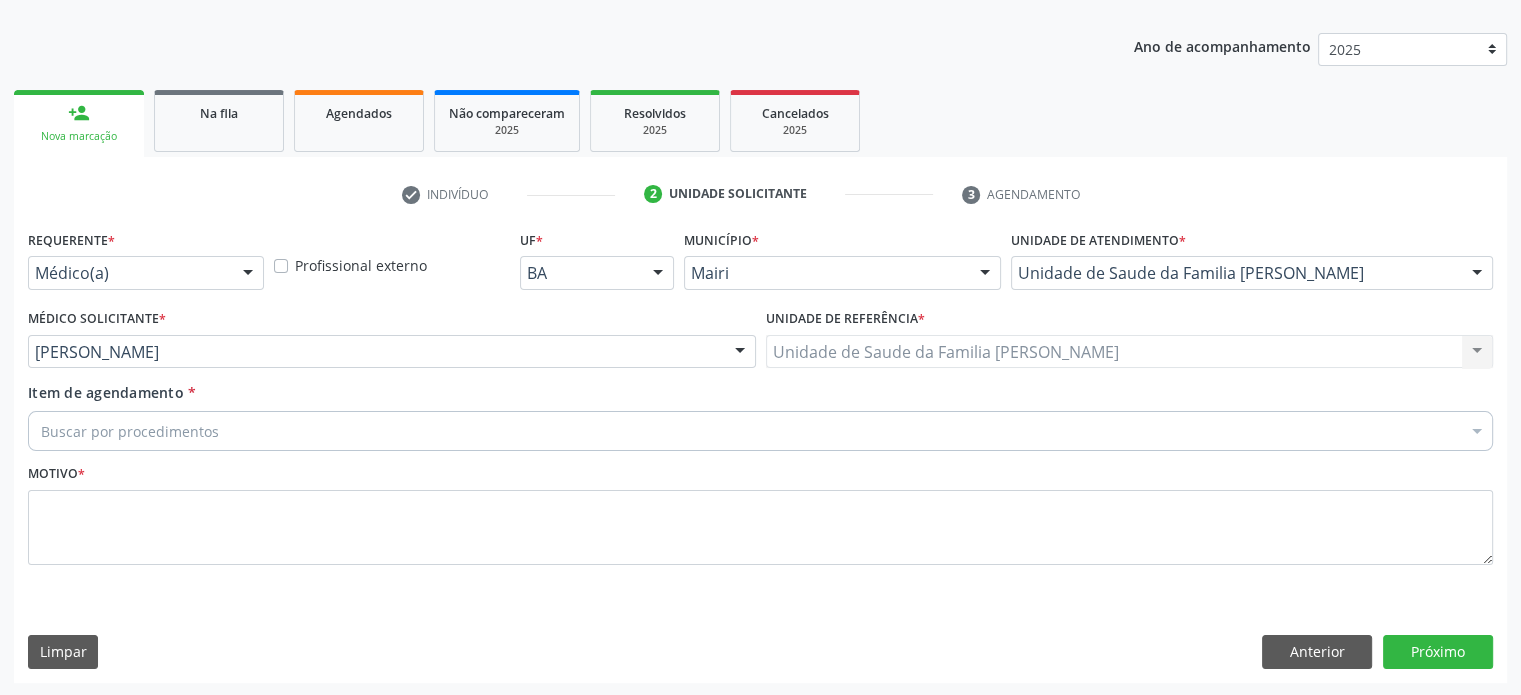 click on "Buscar por procedimentos" at bounding box center (760, 431) 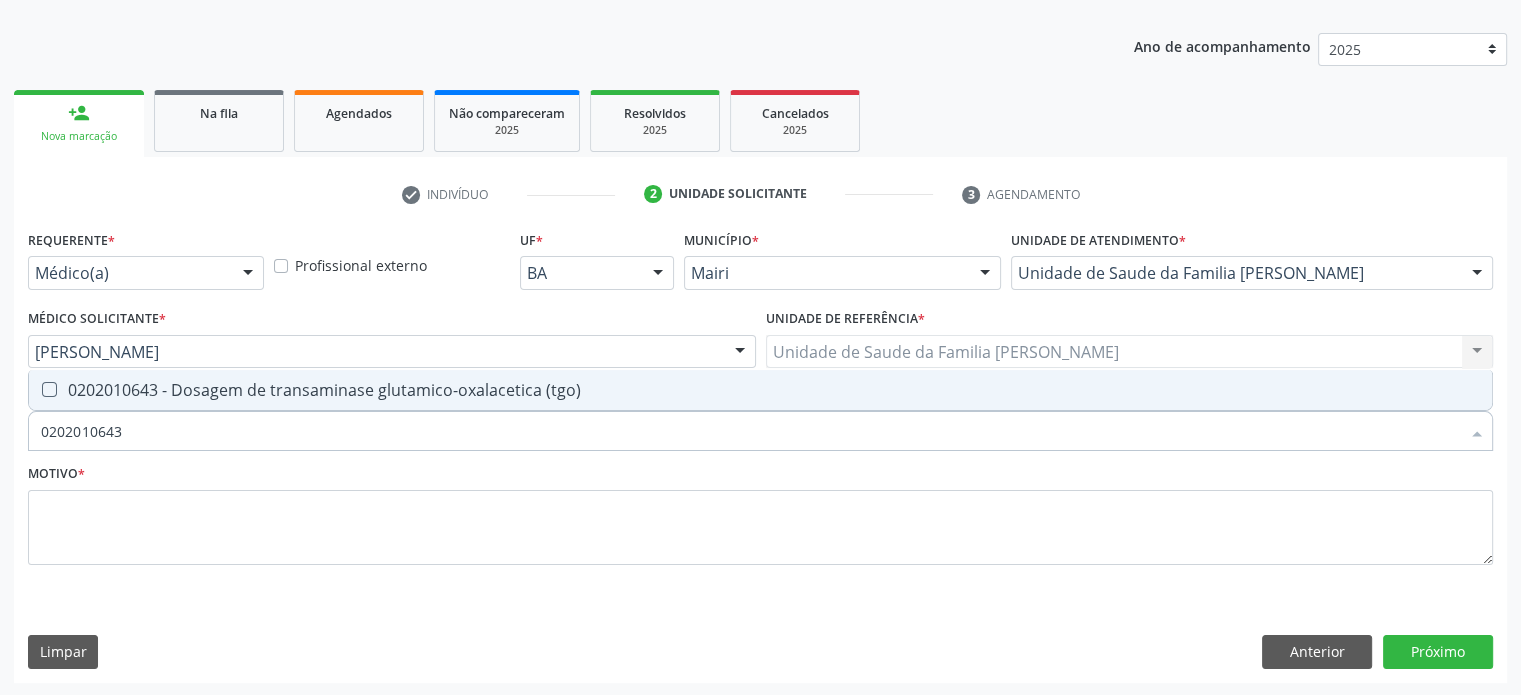 click on "0202010643 - Dosagem de transaminase glutamico-oxalacetica (tgo)" at bounding box center [760, 390] 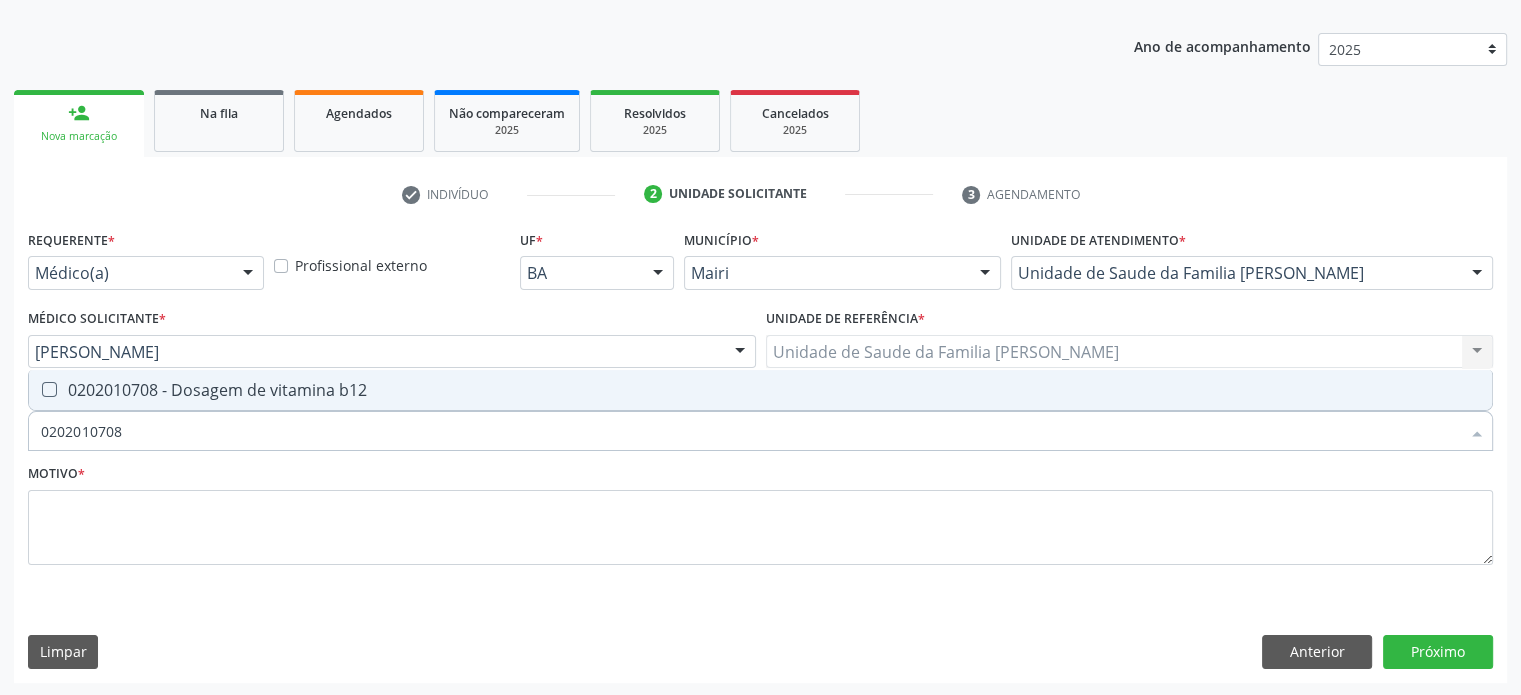 click on "0202010708 - Dosagem de vitamina b12" at bounding box center [760, 390] 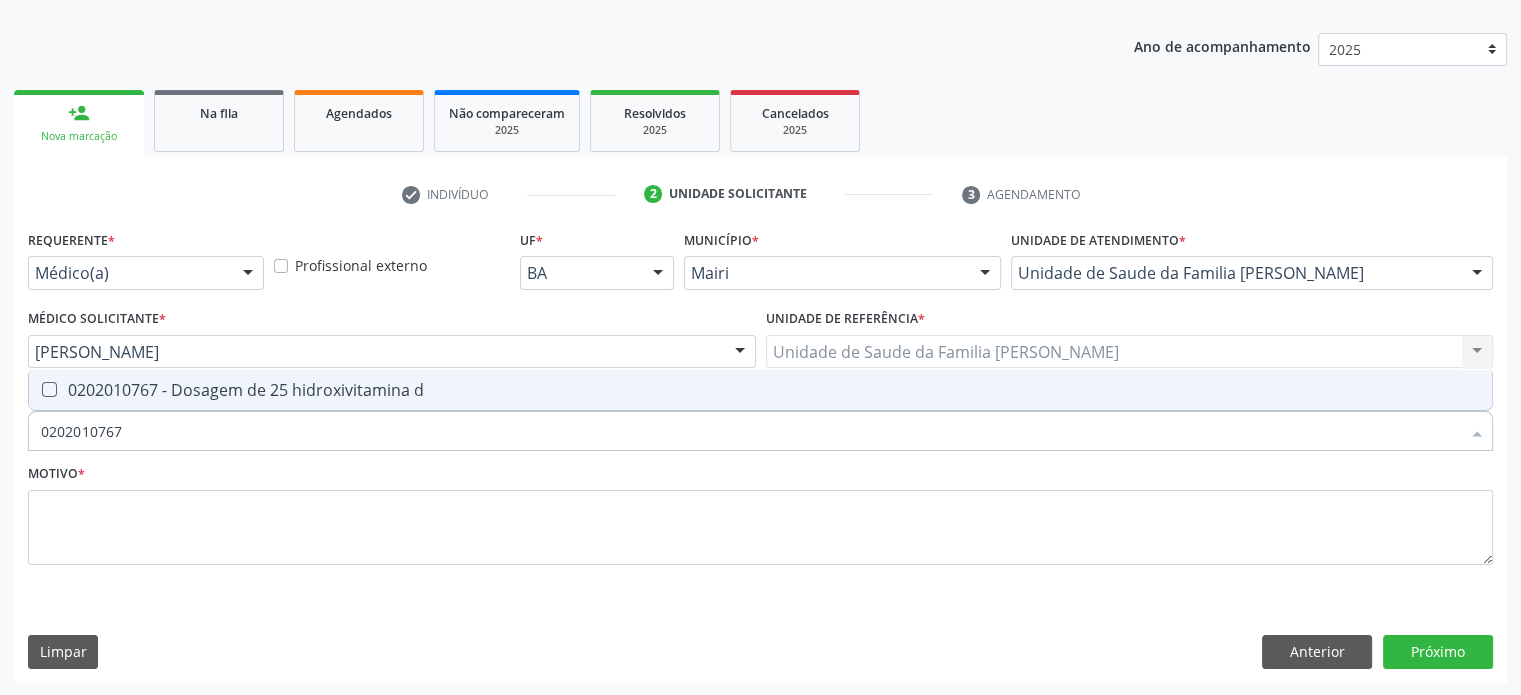 click on "0202010767 - Dosagem de 25 hidroxivitamina d" at bounding box center (760, 390) 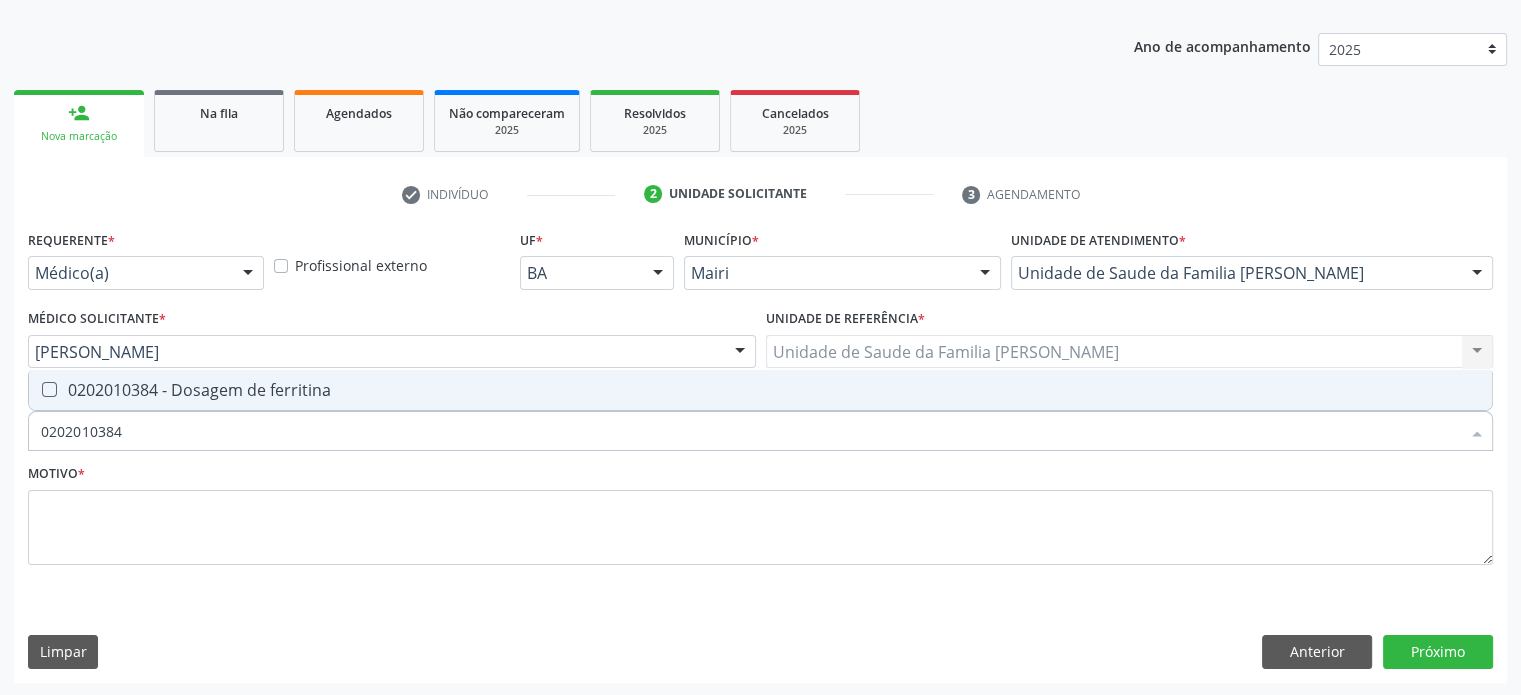 click on "0202010384 - Dosagem de ferritina" at bounding box center (760, 390) 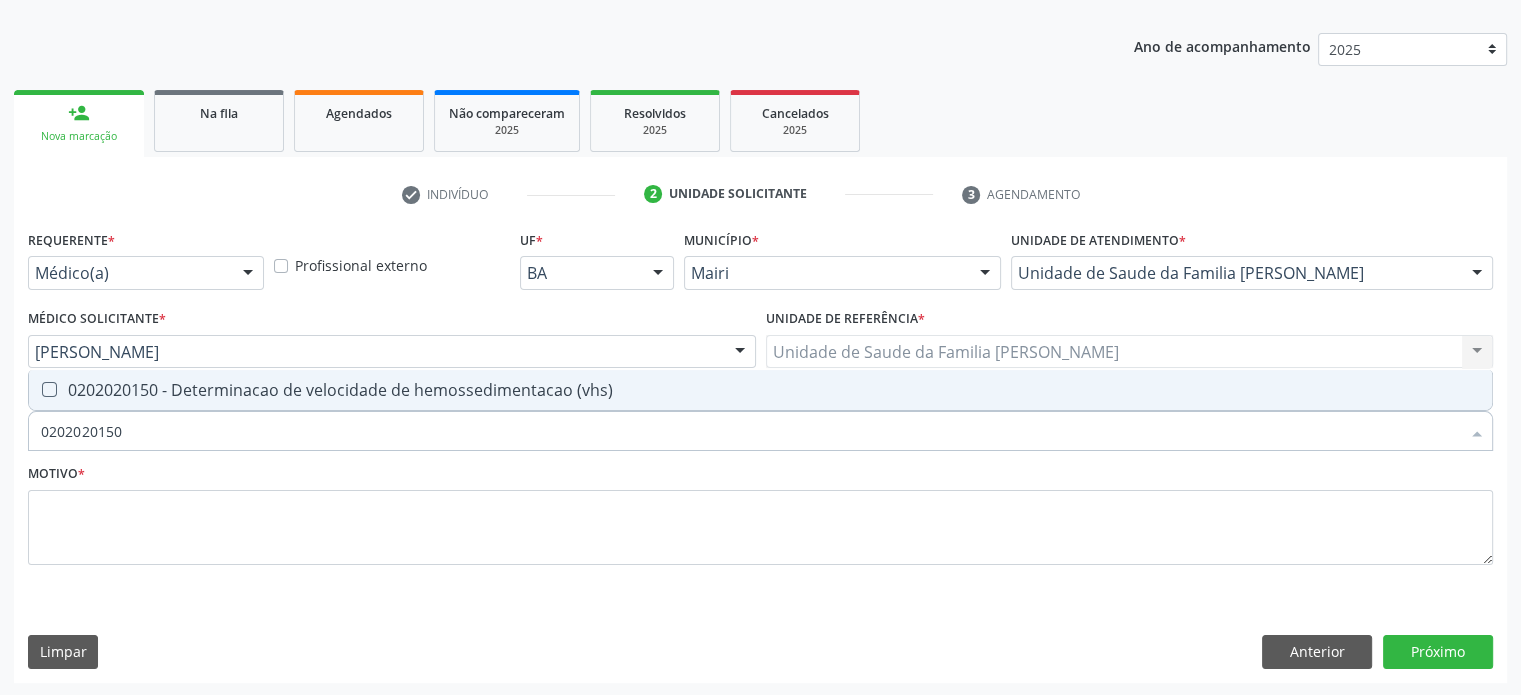 click on "0202020150 - Determinacao de velocidade de hemossedimentacao (vhs)" at bounding box center [760, 390] 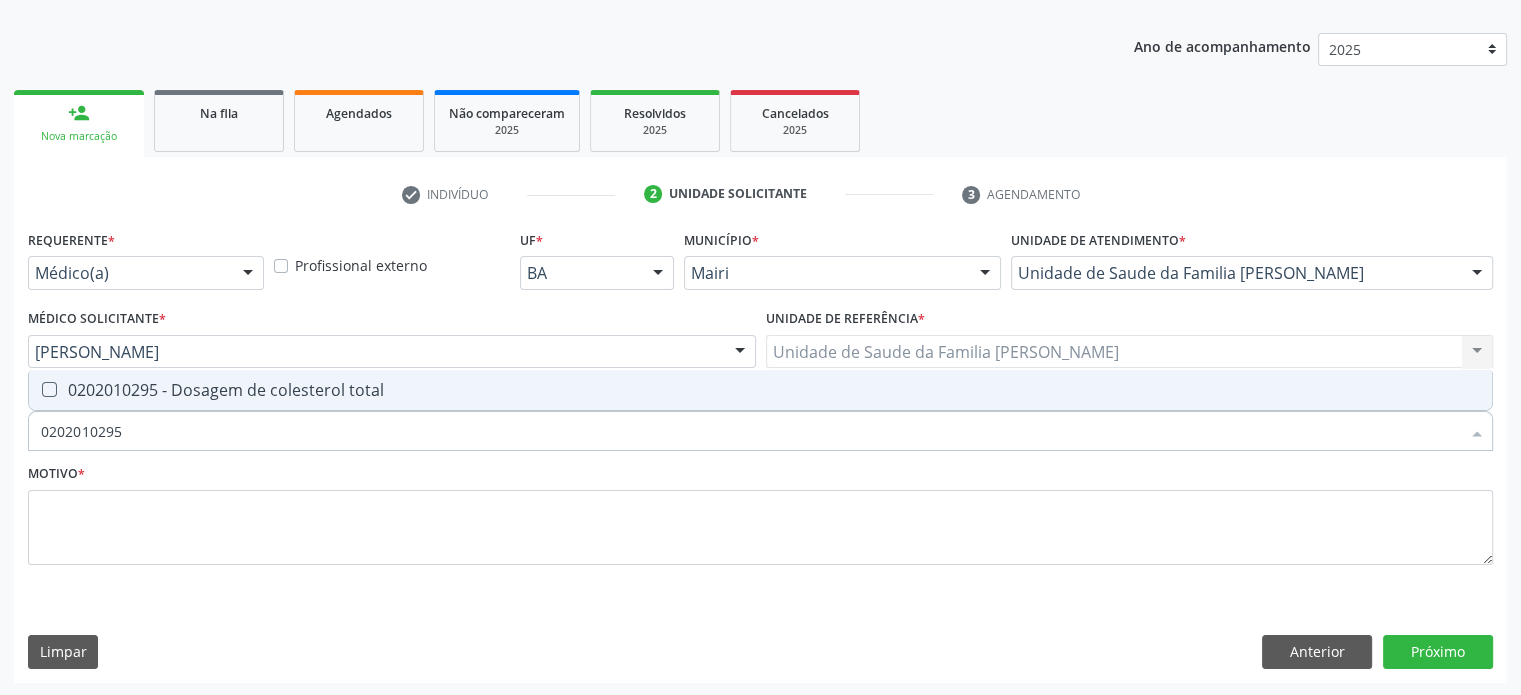 click on "0202010295 - Dosagem de colesterol total" at bounding box center (760, 390) 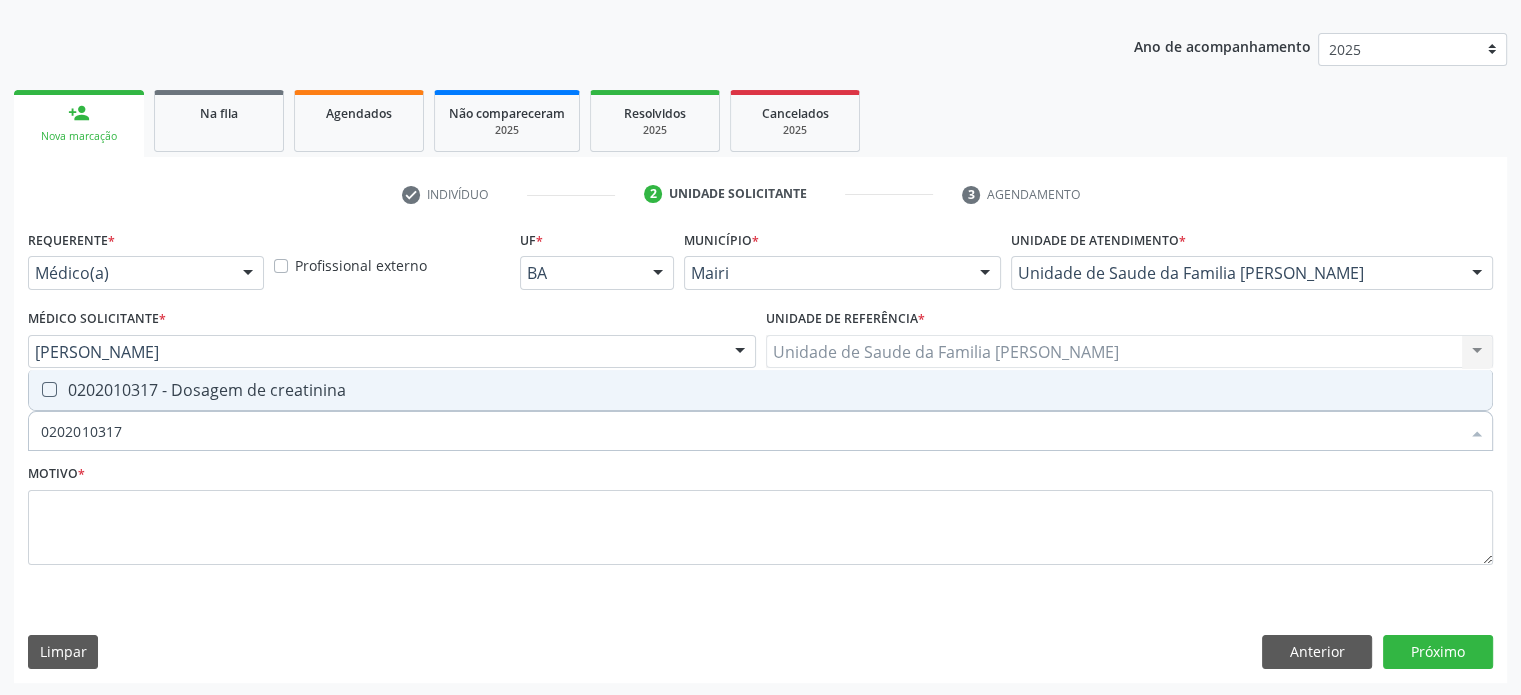 click on "0202010317 - Dosagem de creatinina" at bounding box center [760, 390] 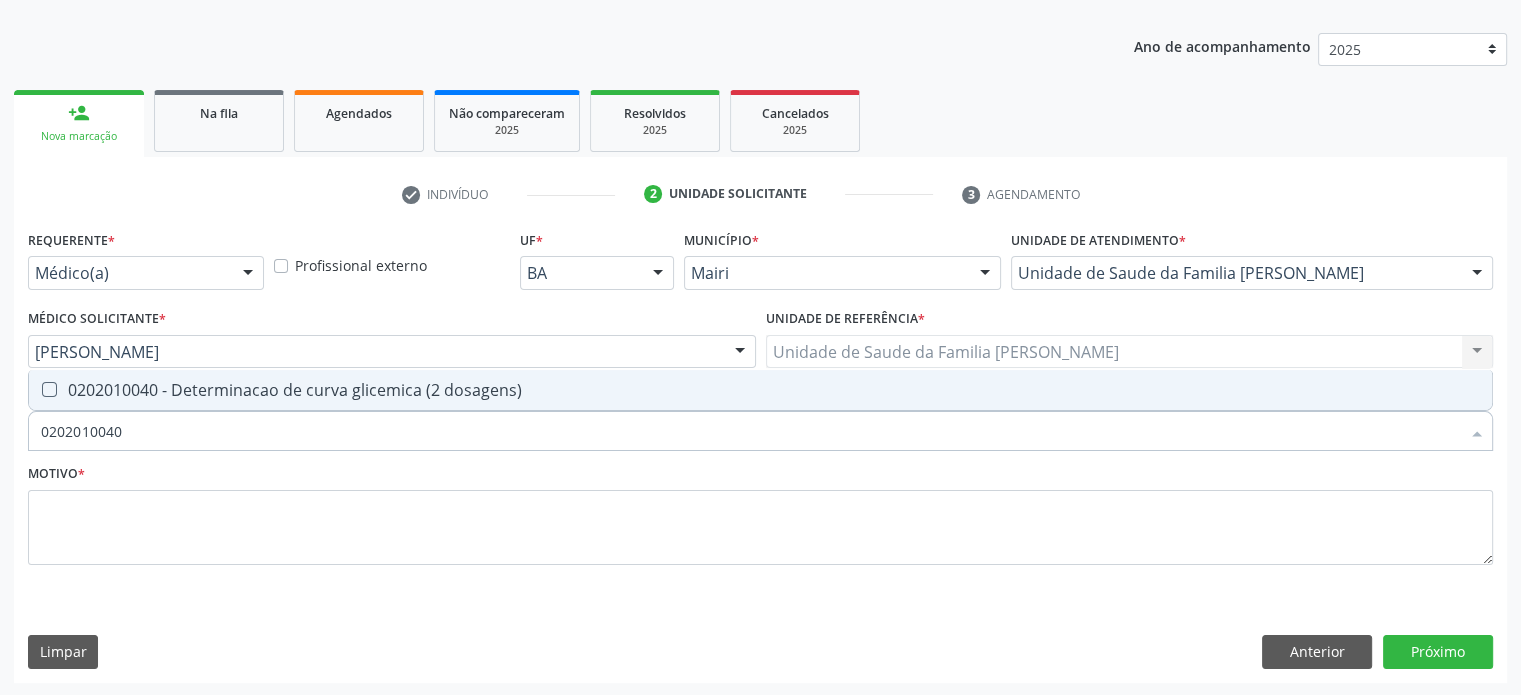 click on "0202010040 - Determinacao de curva glicemica (2 dosagens)" at bounding box center [760, 390] 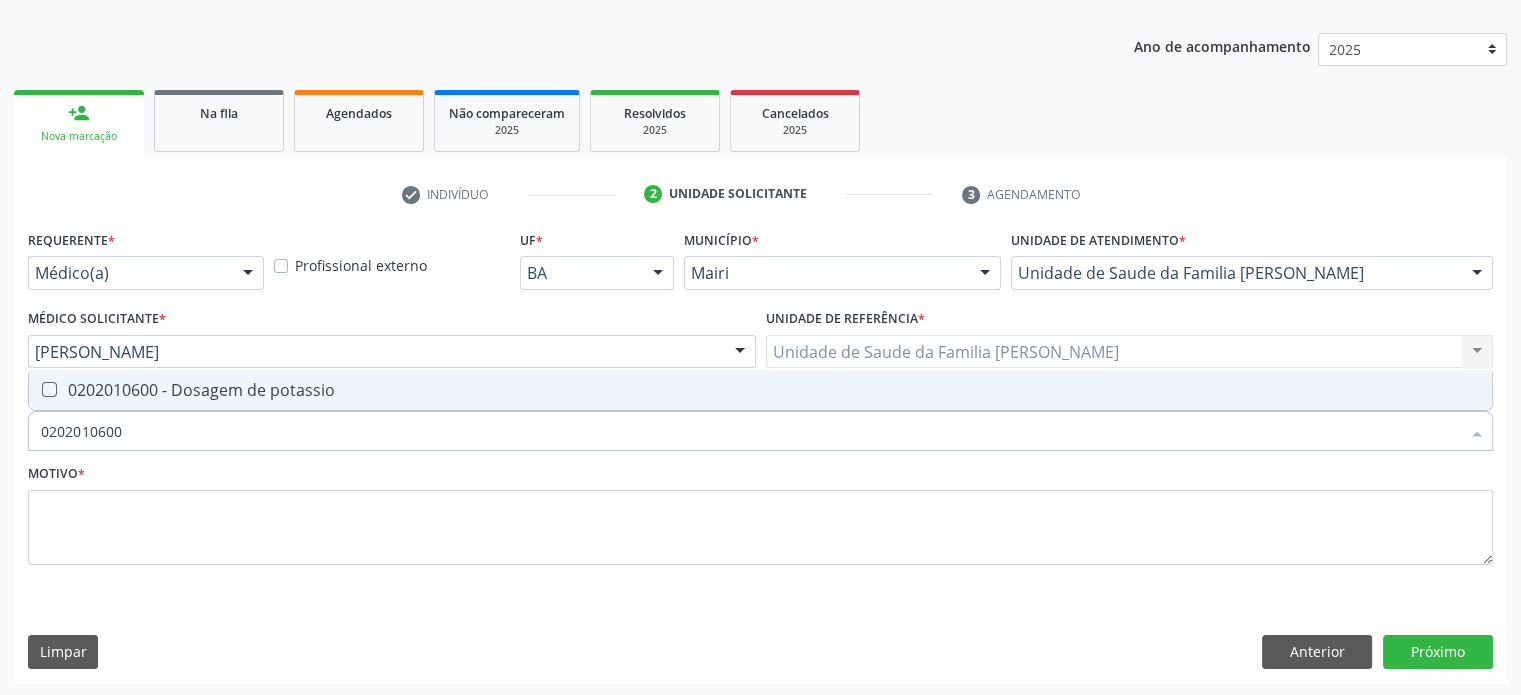 click on "0202010600 - Dosagem de potassio" at bounding box center [760, 390] 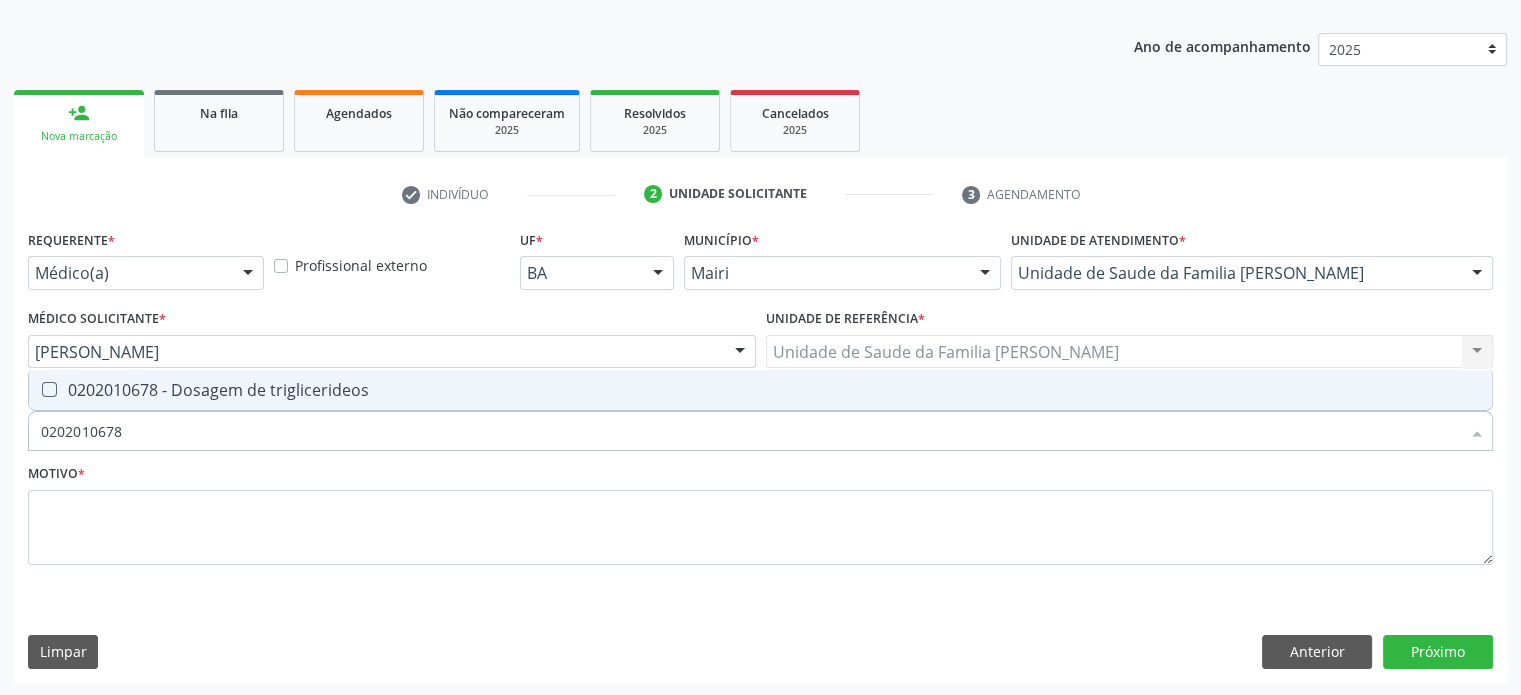 click on "0202010678 - Dosagem de triglicerideos" at bounding box center [760, 390] 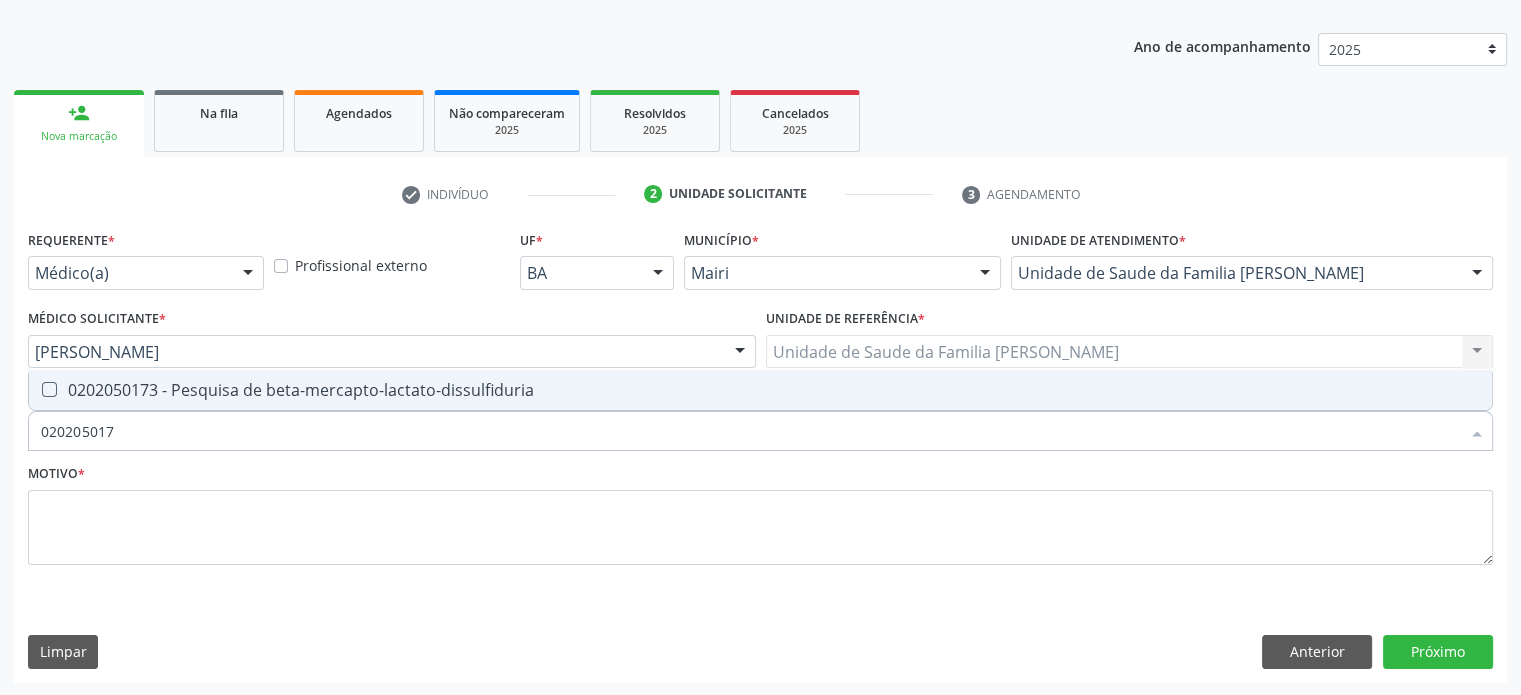 click on "0202050173 - Pesquisa de beta-mercapto-lactato-dissulfiduria" at bounding box center (760, 390) 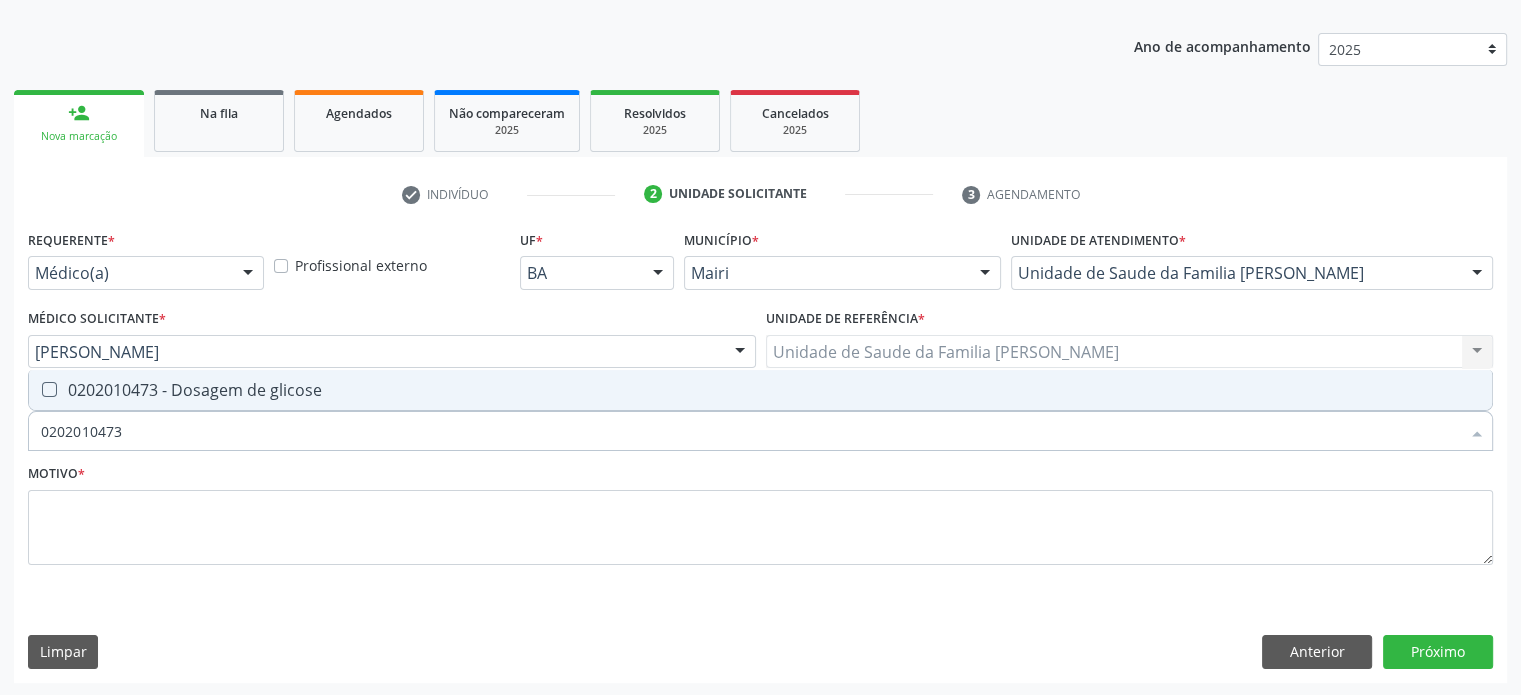 click on "0202010473 - Dosagem de glicose" at bounding box center [760, 390] 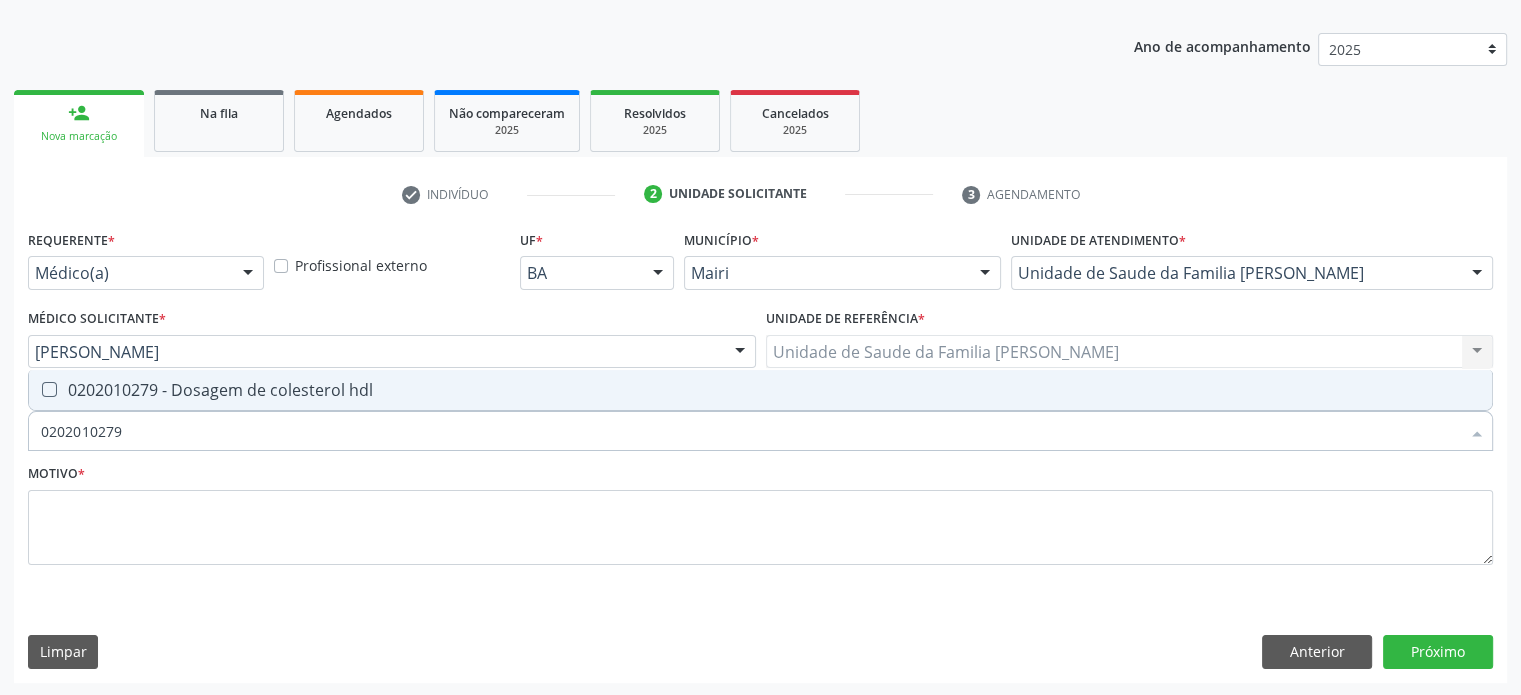 click on "0202010279 - Dosagem de colesterol hdl" at bounding box center [760, 390] 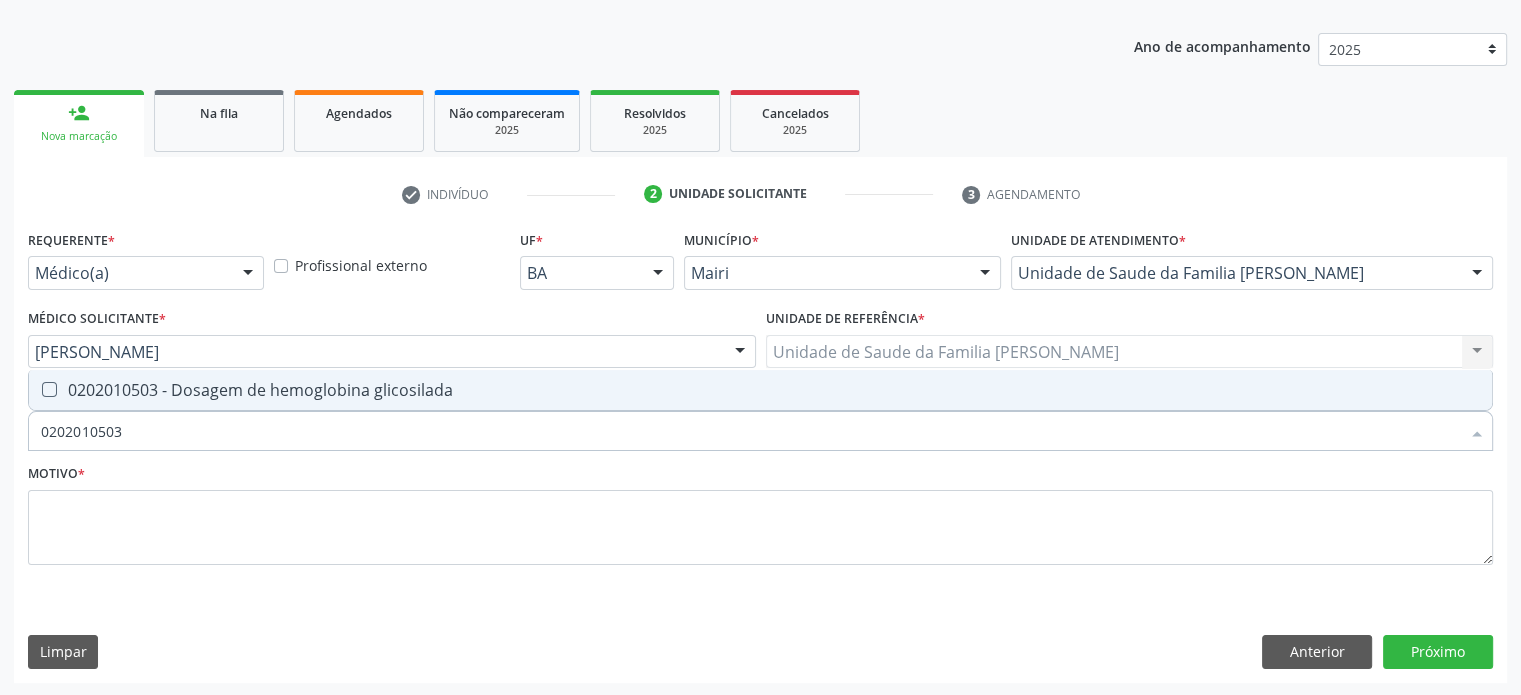click on "0202010503 - Dosagem de hemoglobina glicosilada" at bounding box center (760, 390) 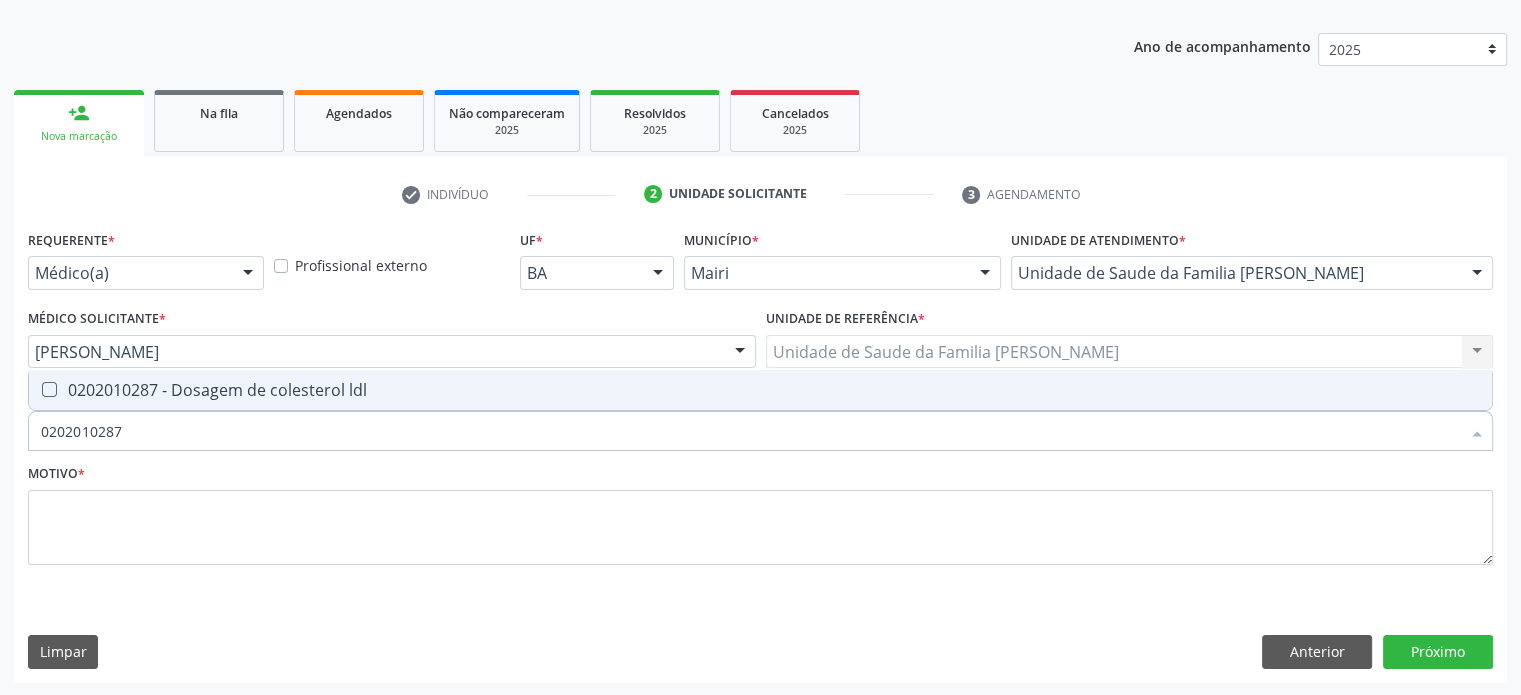 click on "0202010287 - Dosagem de colesterol ldl" at bounding box center [760, 390] 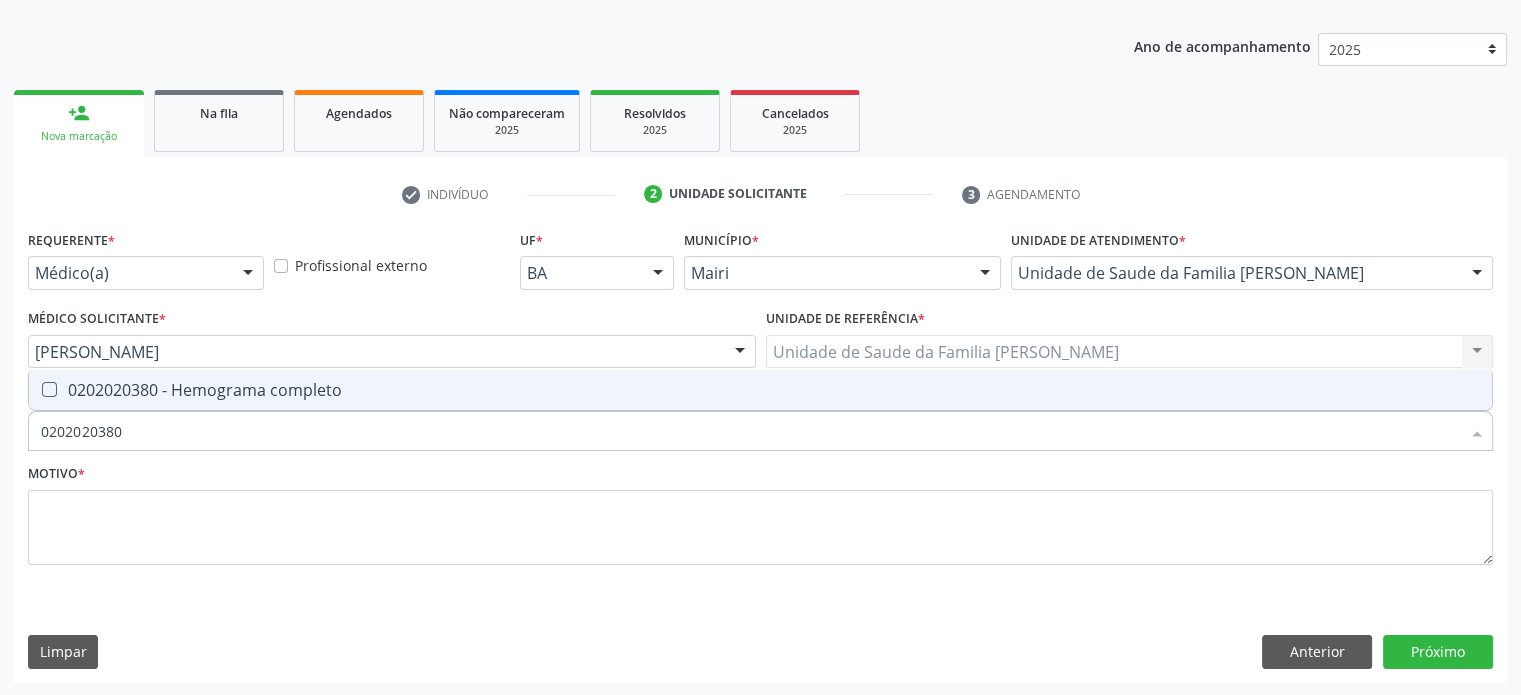 click on "0202020380 - Hemograma completo" at bounding box center [760, 390] 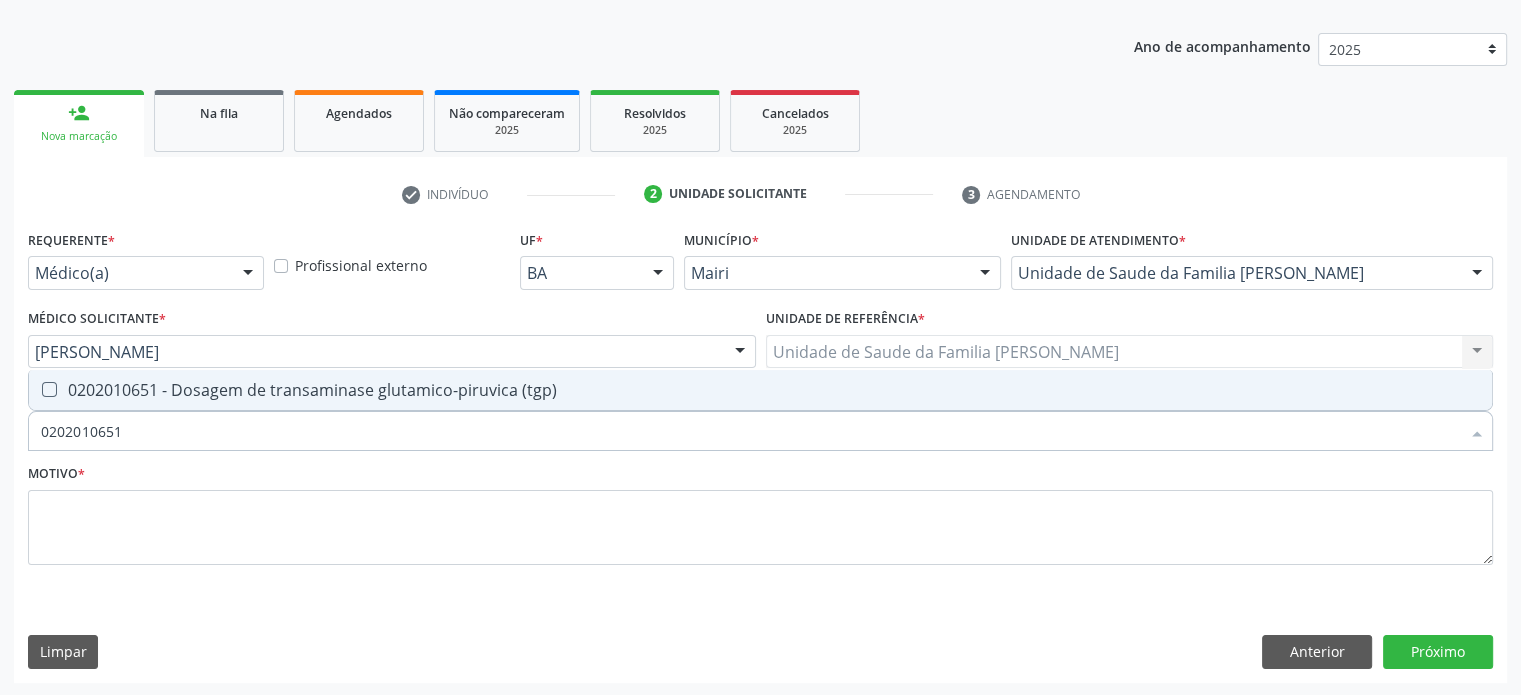 click on "0202010651 - Dosagem de transaminase glutamico-piruvica (tgp)" at bounding box center [760, 390] 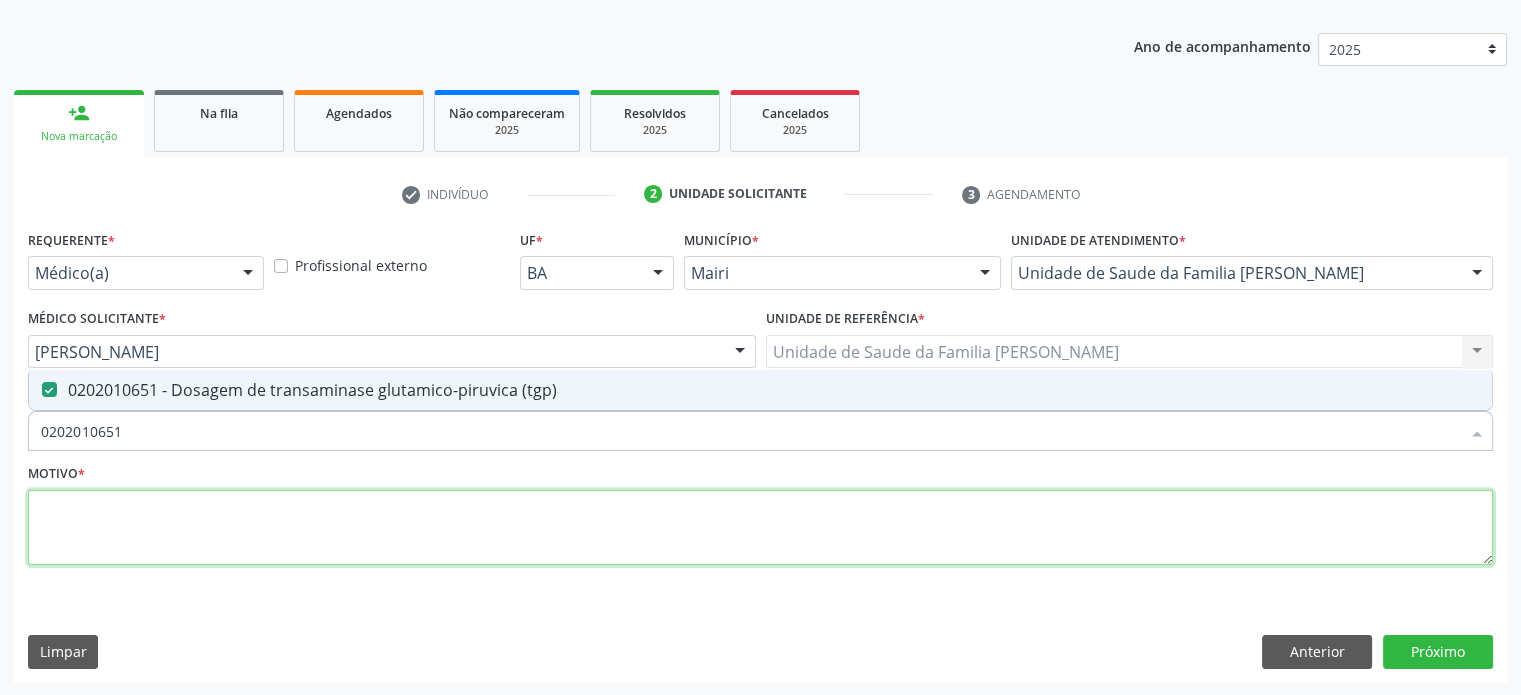 click at bounding box center [760, 528] 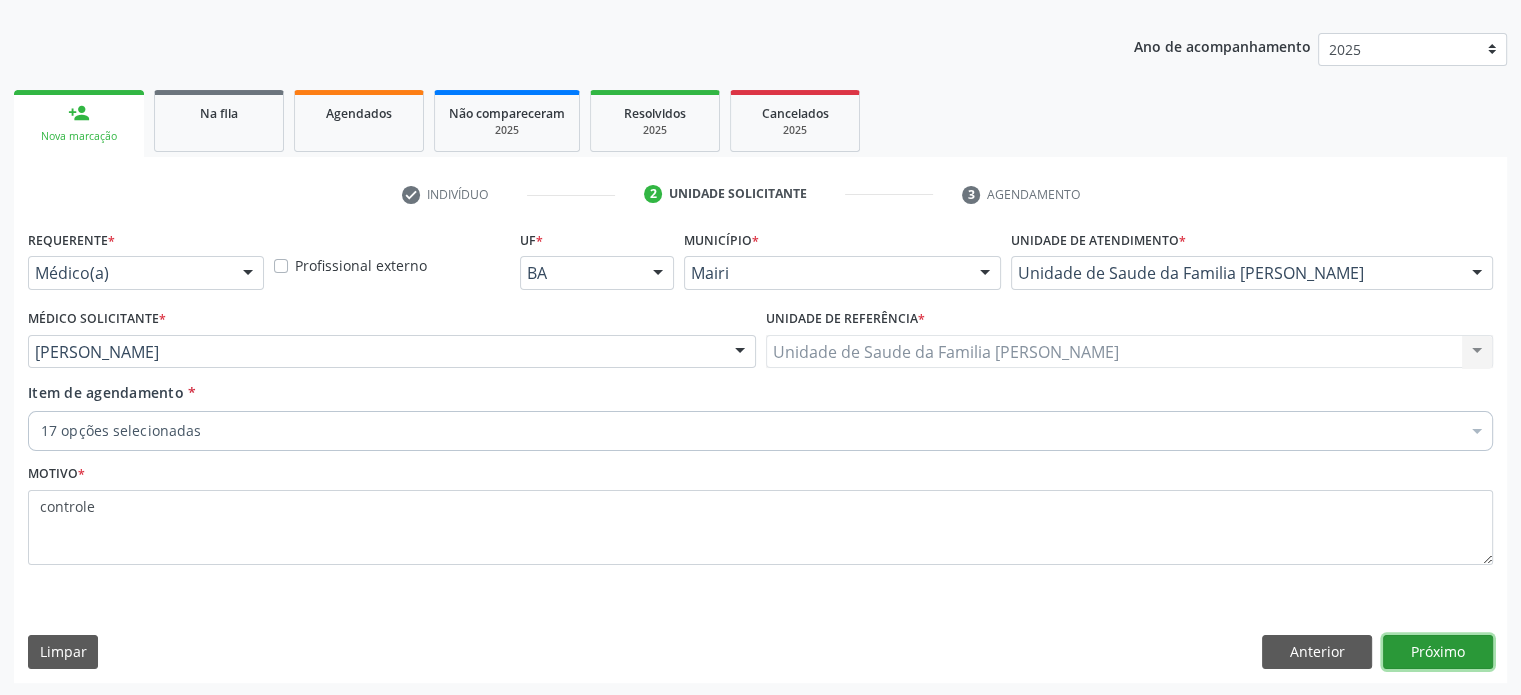 click on "Próximo" at bounding box center [1438, 652] 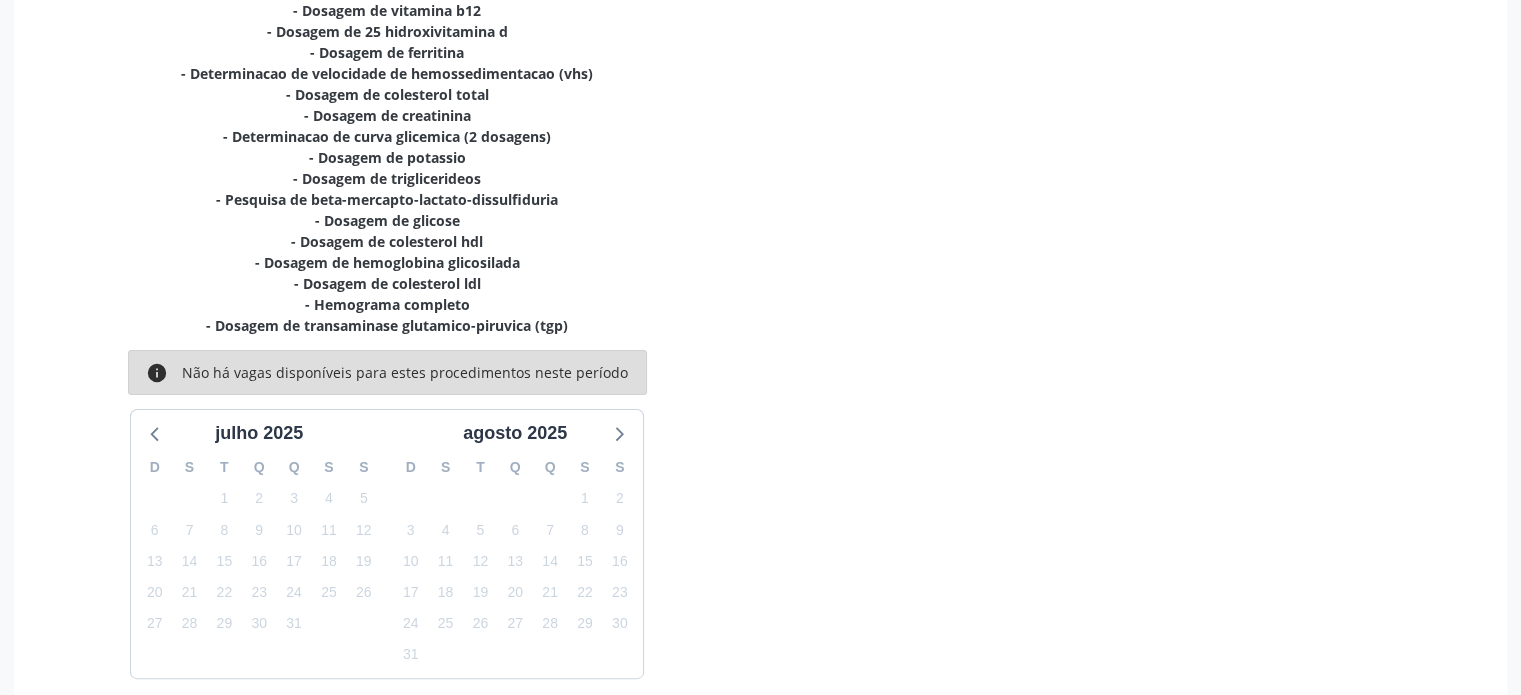 scroll, scrollTop: 568, scrollLeft: 0, axis: vertical 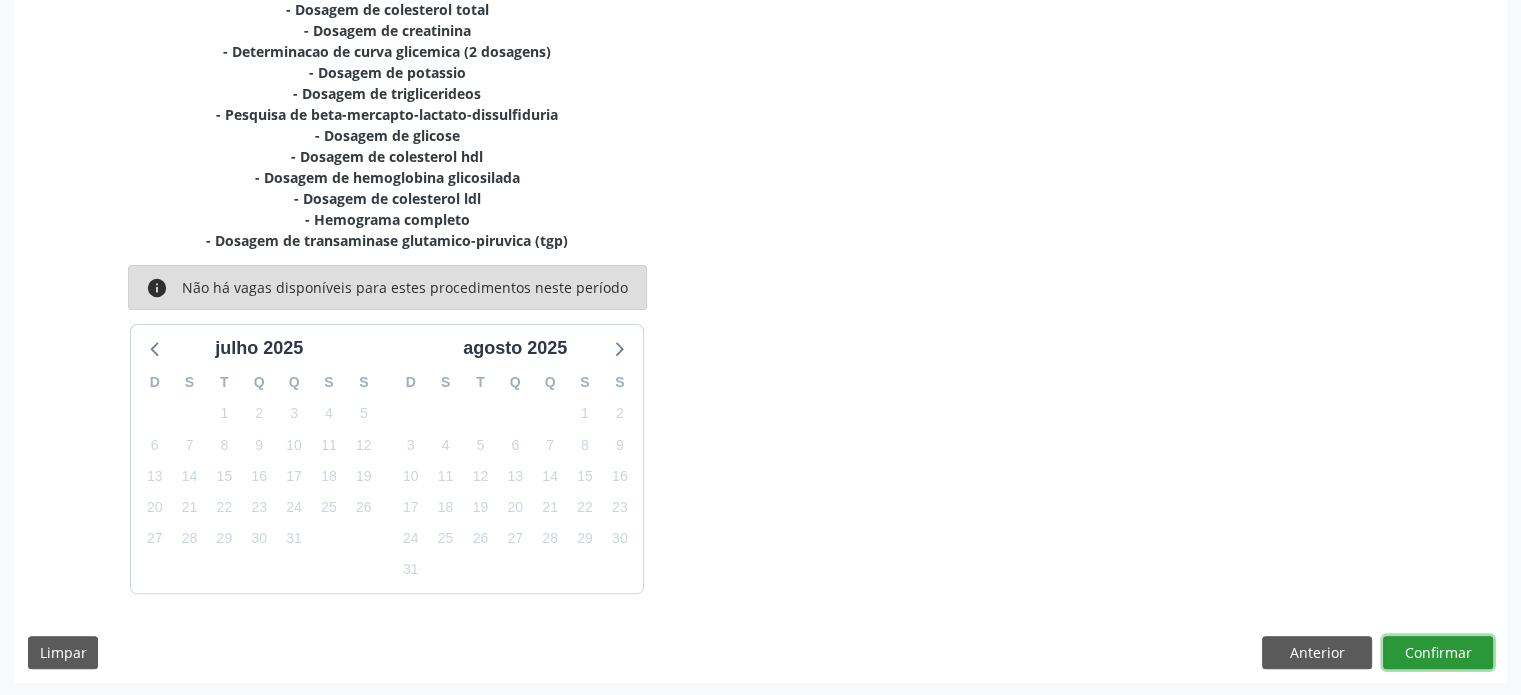click on "Confirmar" at bounding box center (1438, 653) 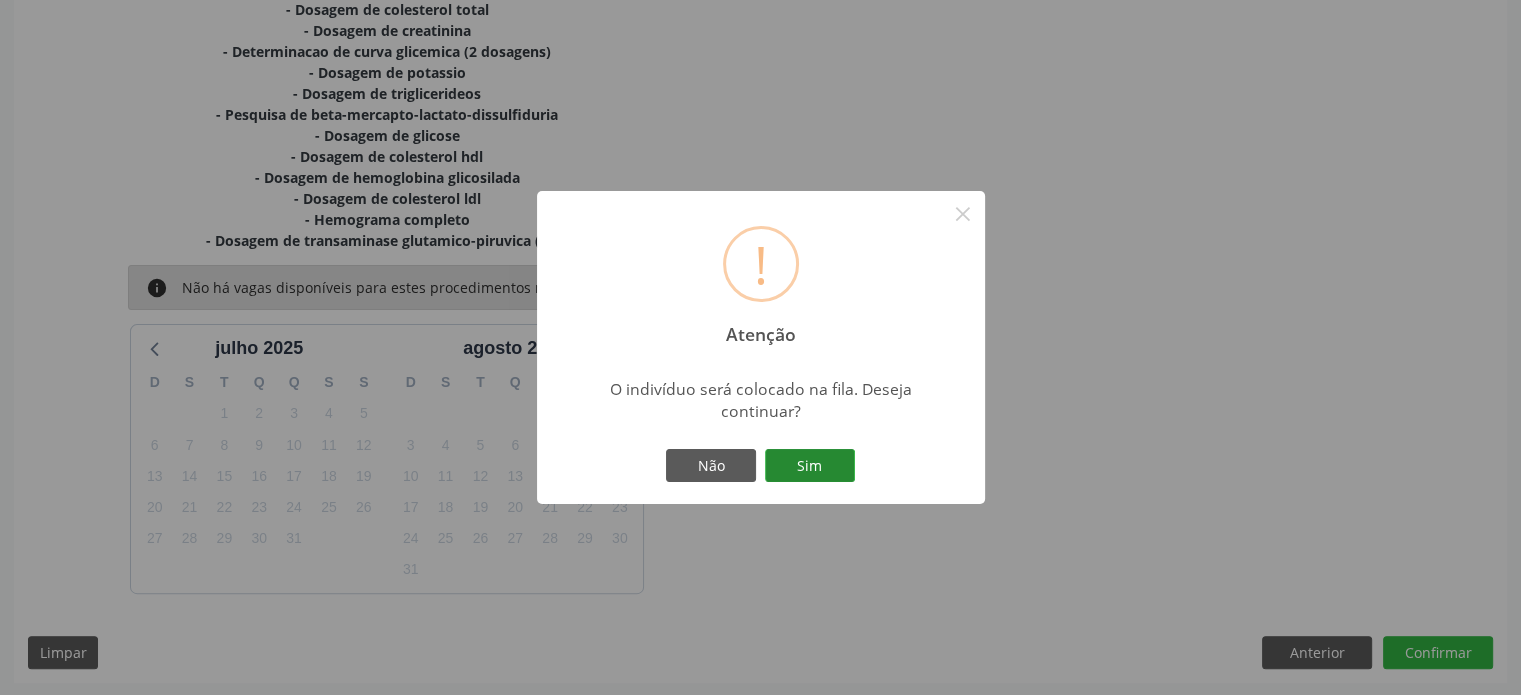 click on "Sim" at bounding box center (810, 466) 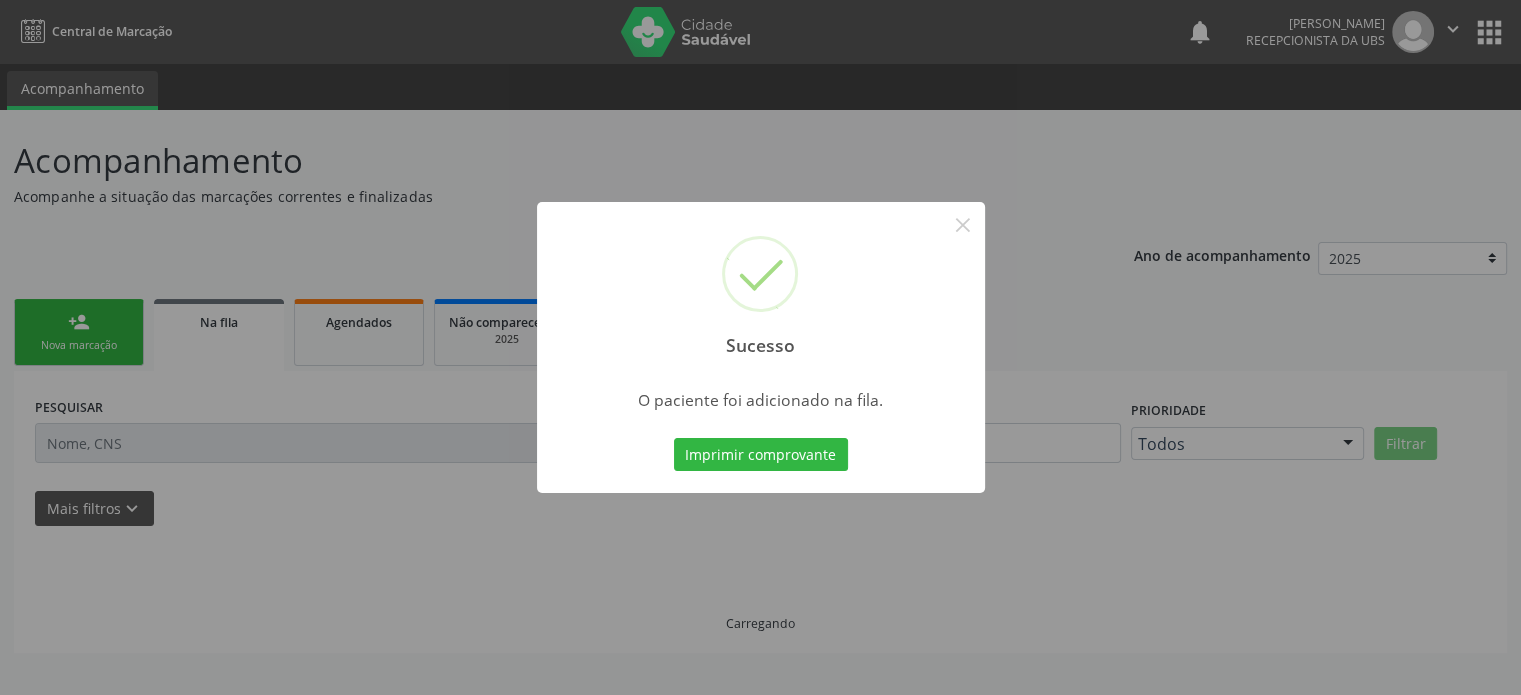 scroll, scrollTop: 0, scrollLeft: 0, axis: both 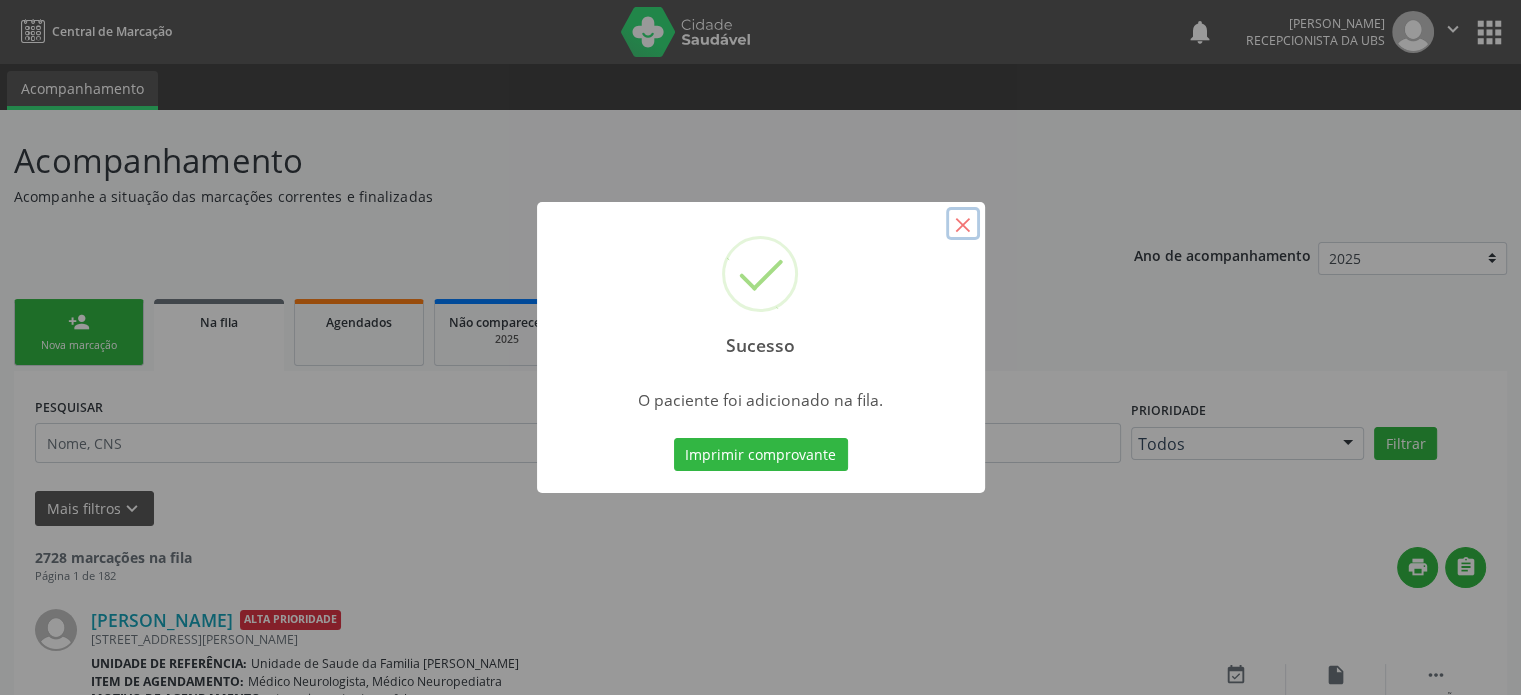 click on "×" at bounding box center (963, 224) 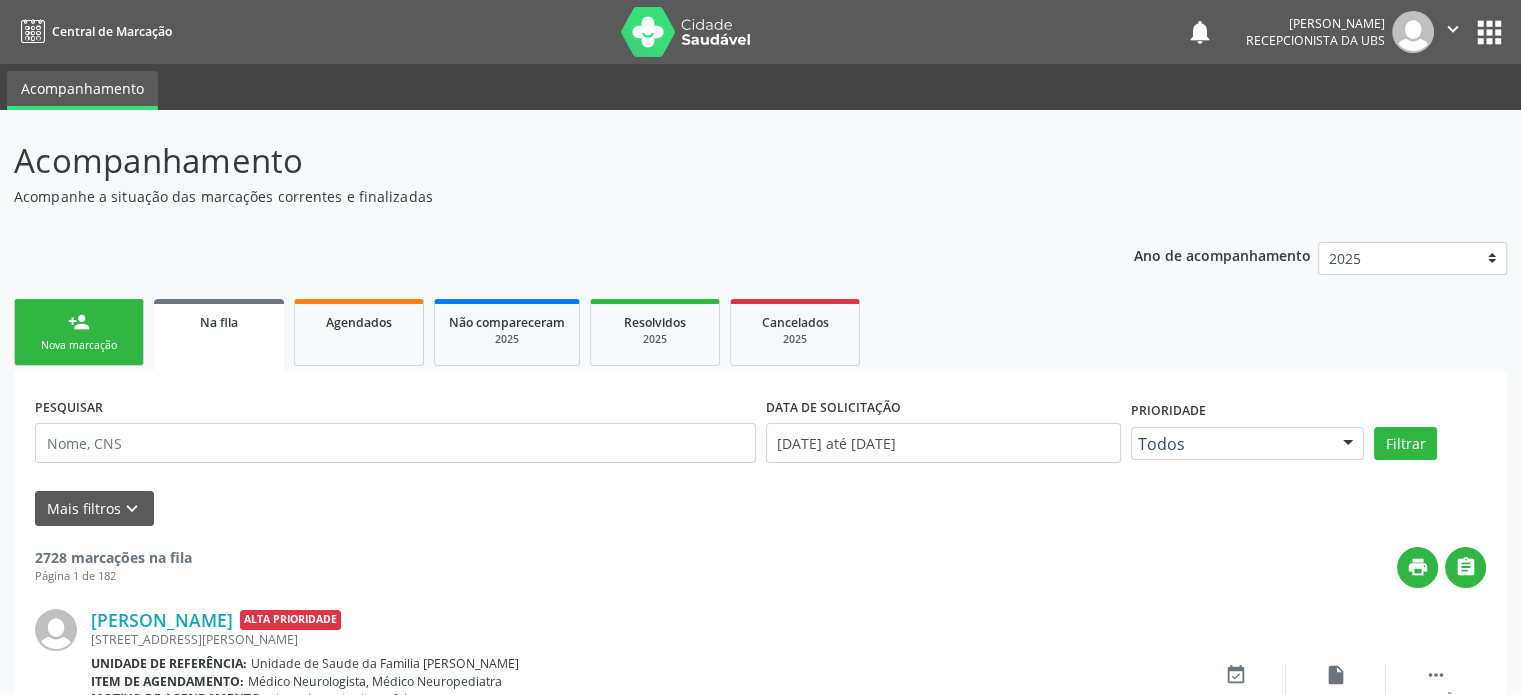 click on "person_add
Nova marcação" at bounding box center (79, 332) 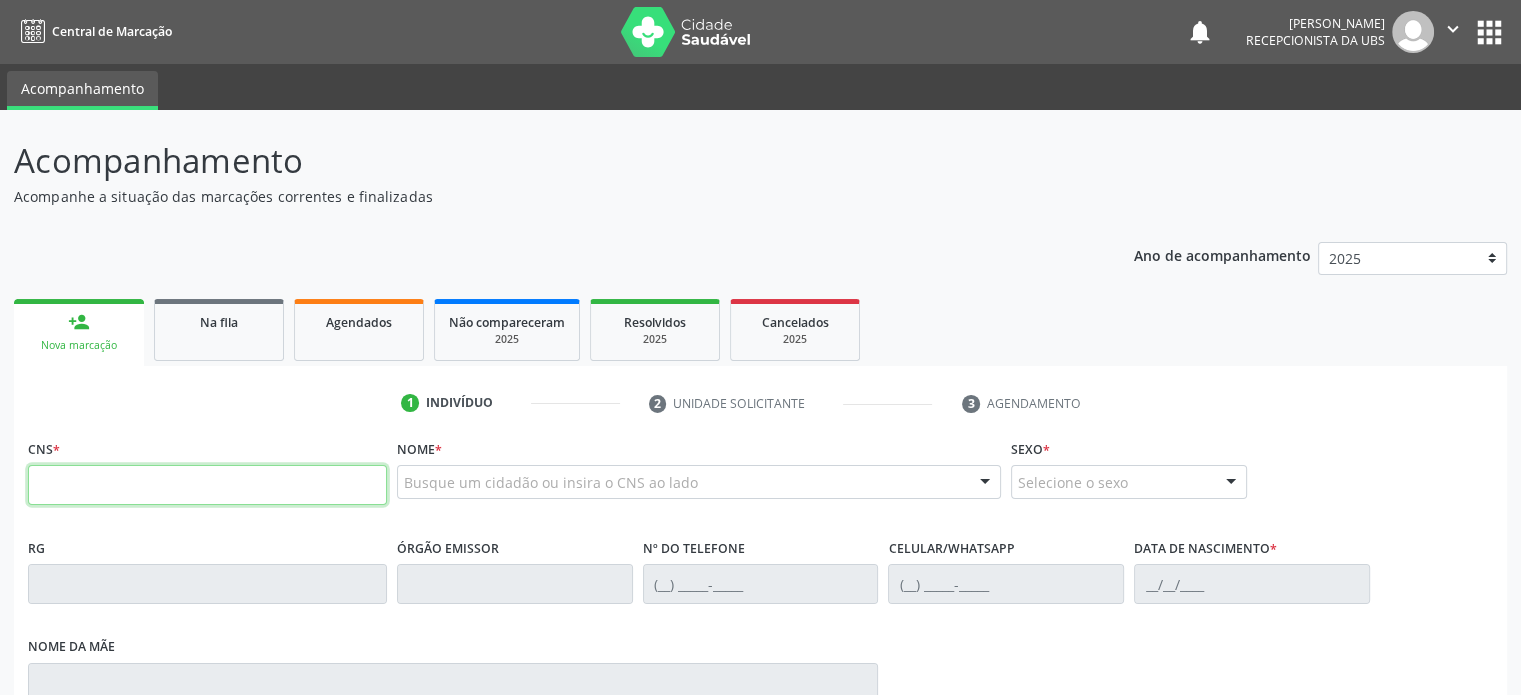 click at bounding box center [207, 485] 